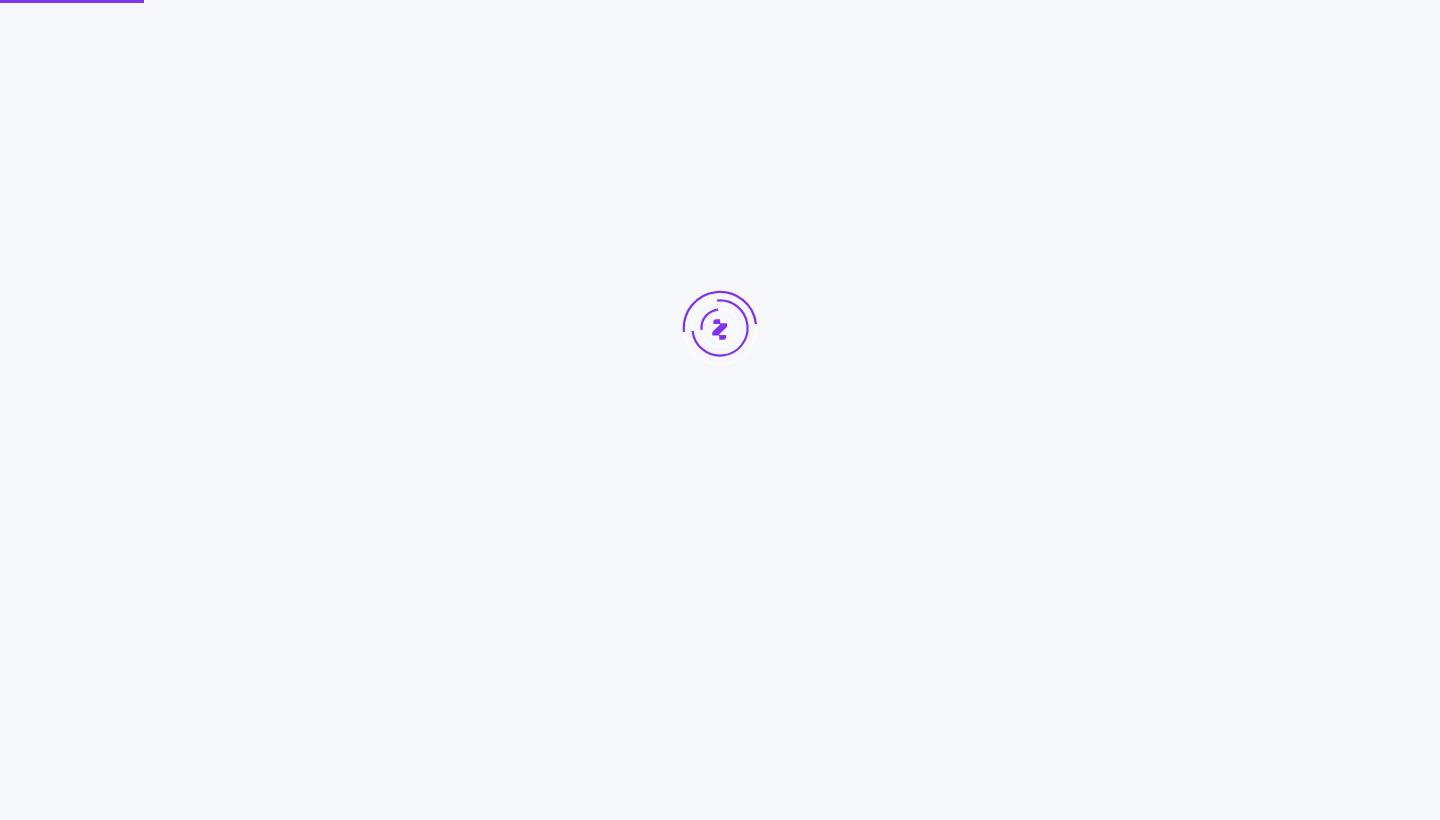 scroll, scrollTop: 0, scrollLeft: 0, axis: both 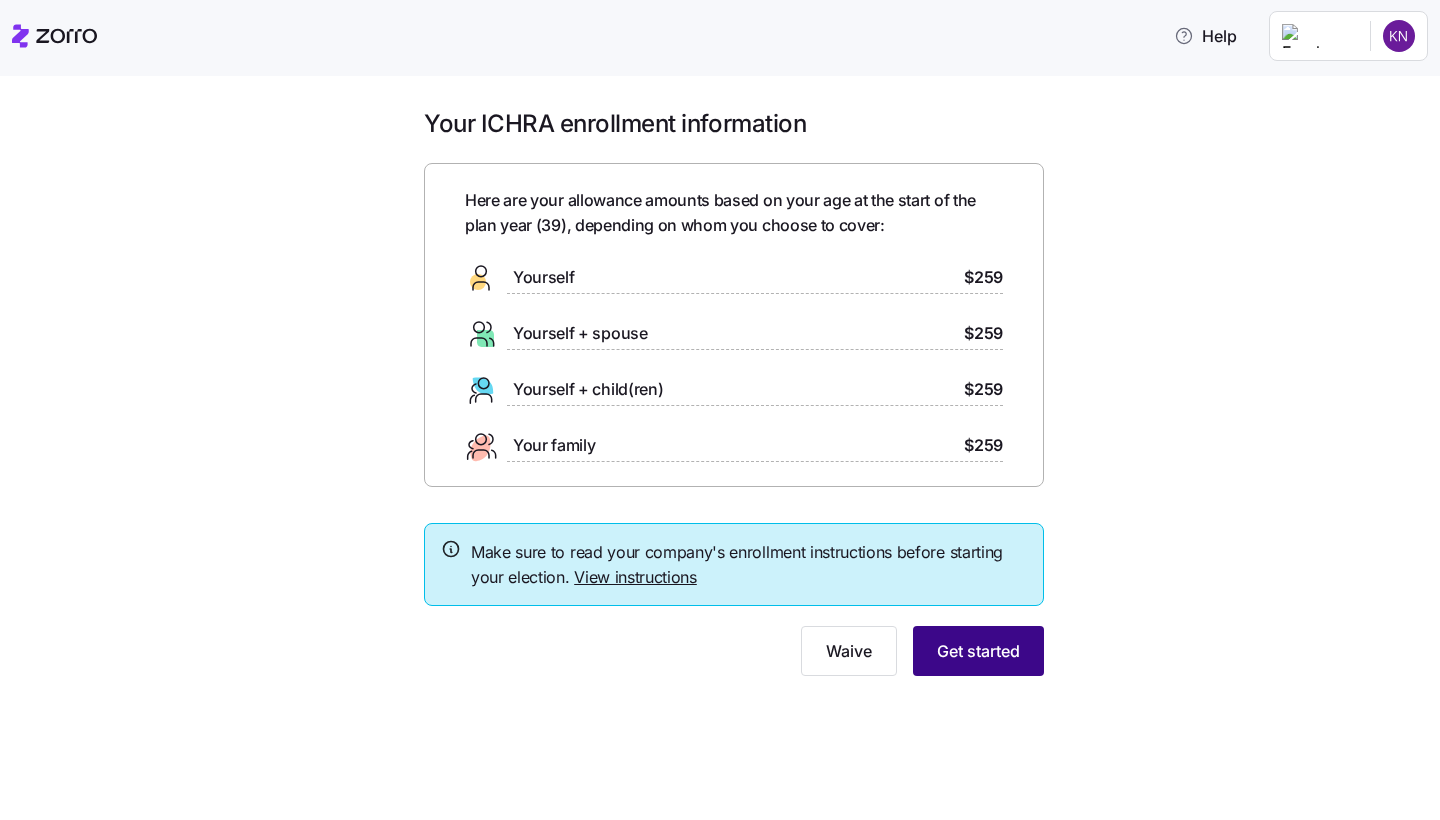 click on "Get started" at bounding box center (978, 651) 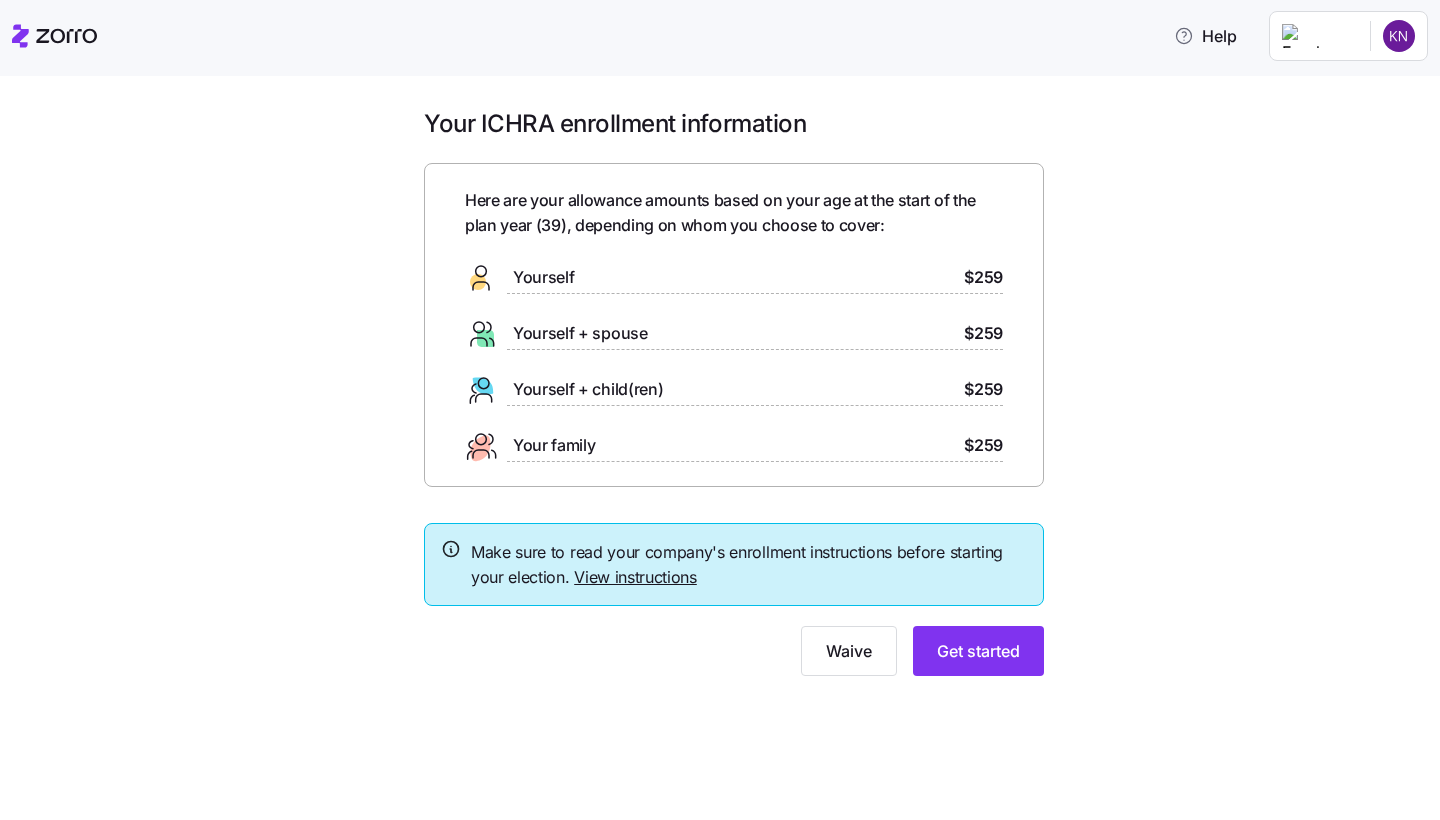 click on "View instructions" at bounding box center [635, 577] 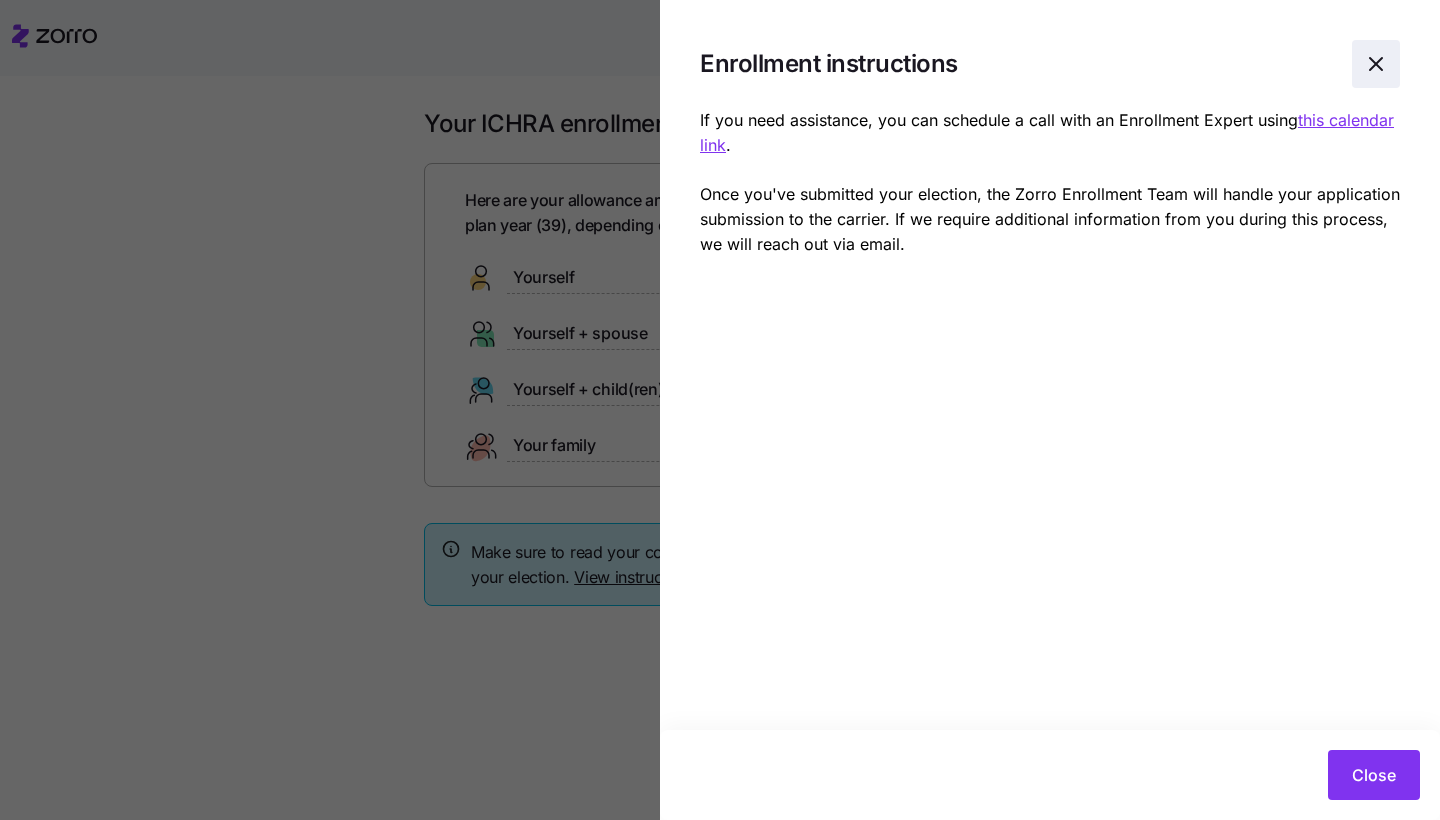 click 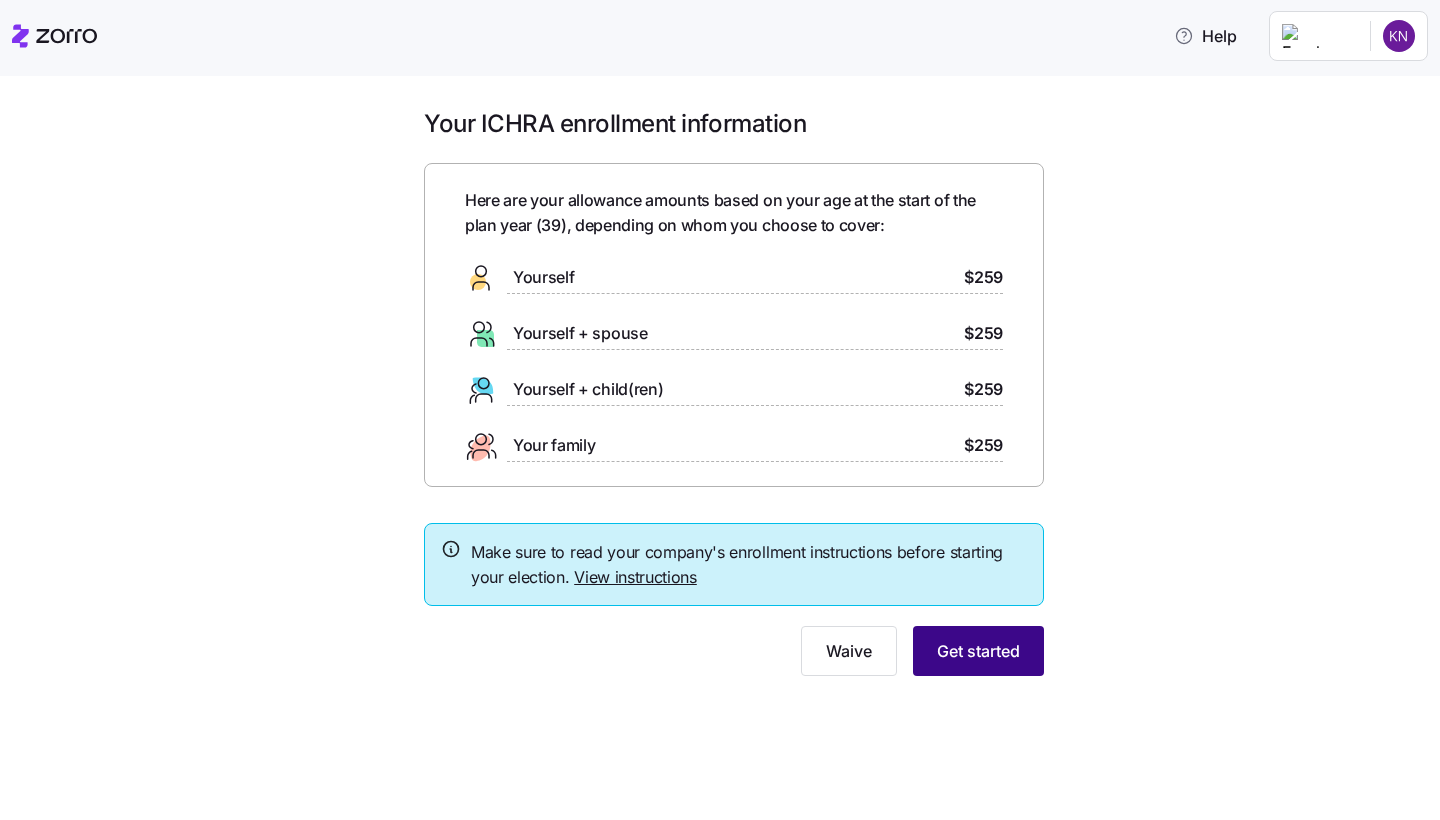 click on "Get started" at bounding box center (978, 651) 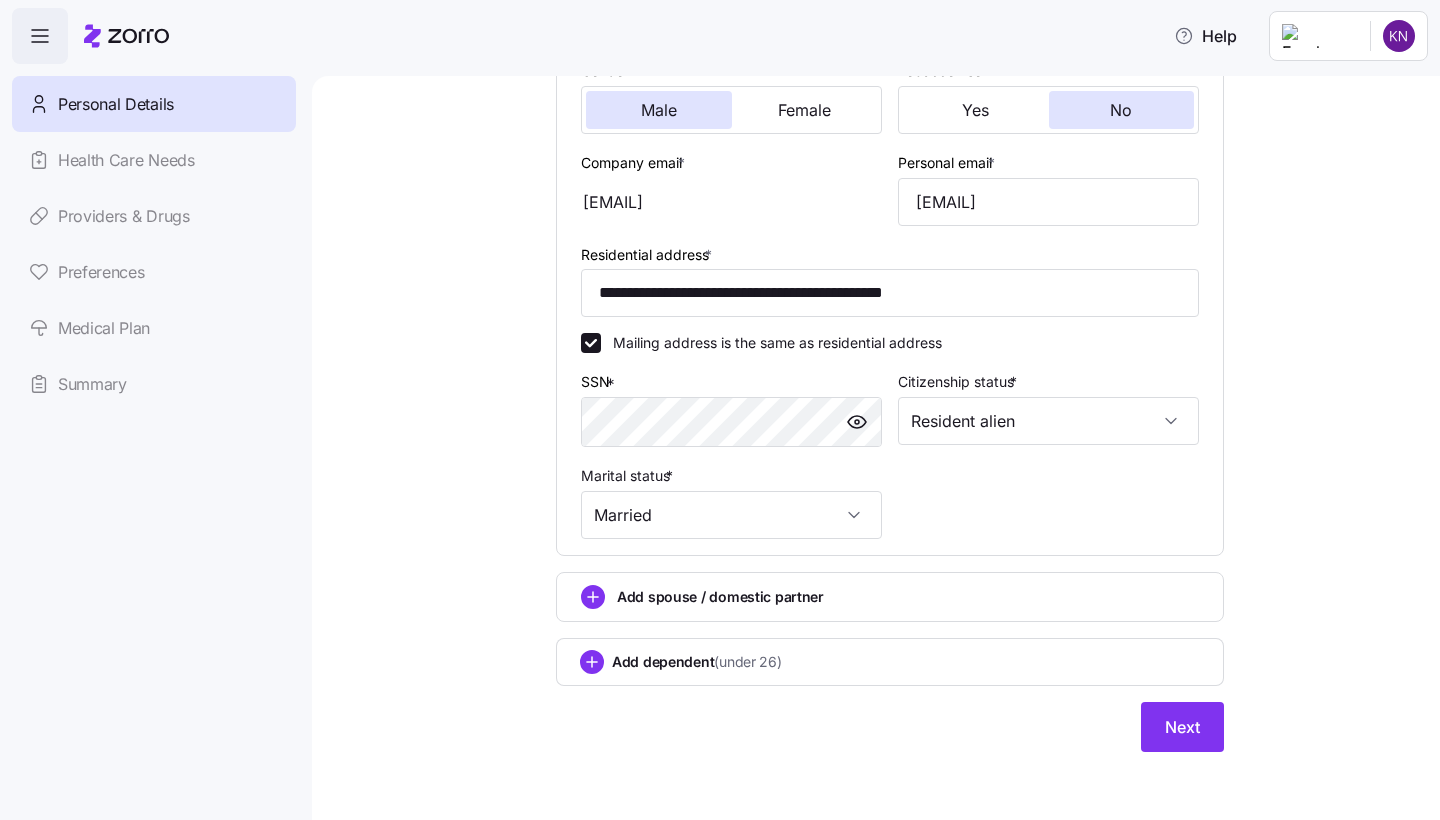 scroll, scrollTop: 409, scrollLeft: 0, axis: vertical 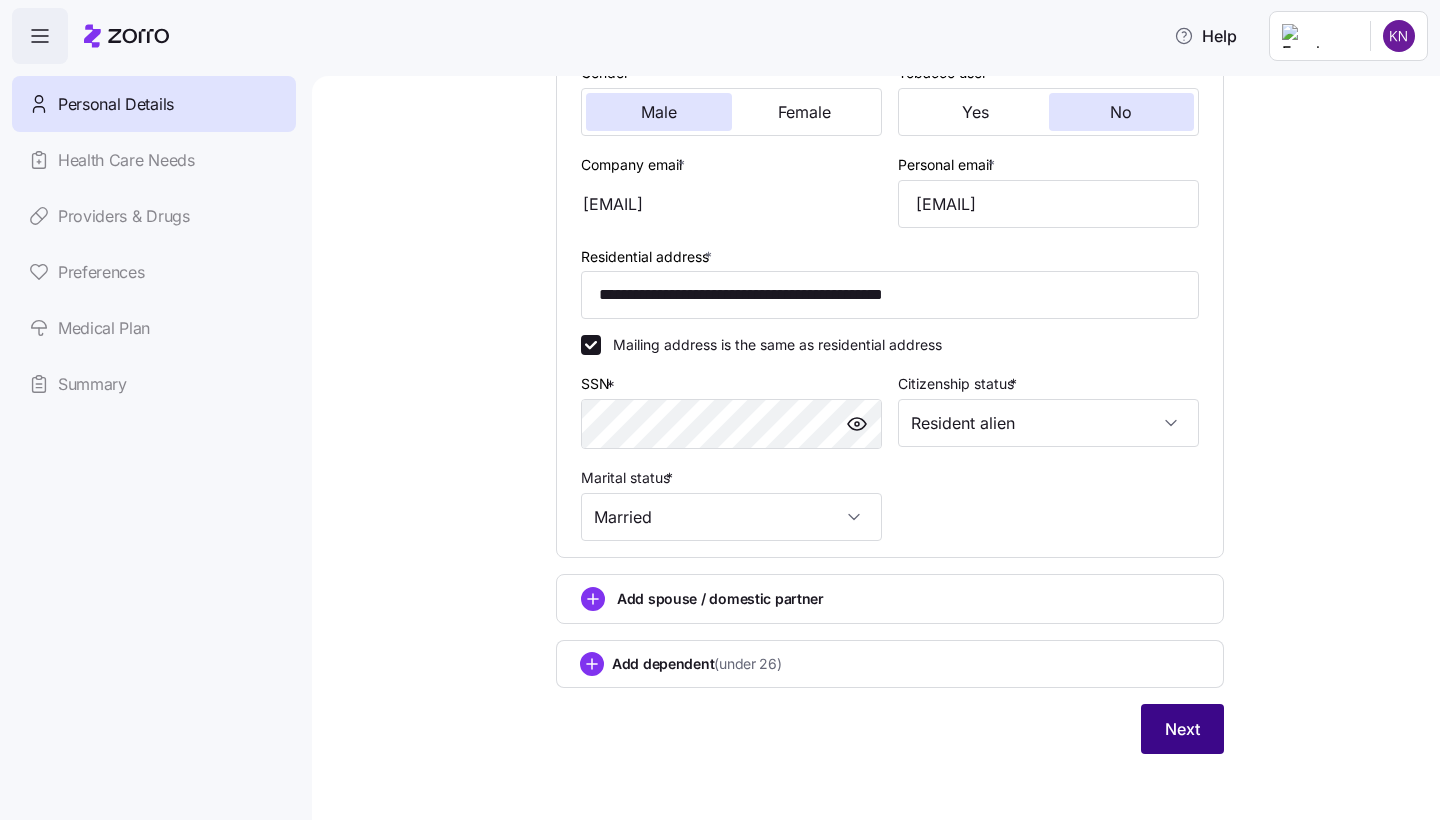 click on "Next" at bounding box center [1182, 729] 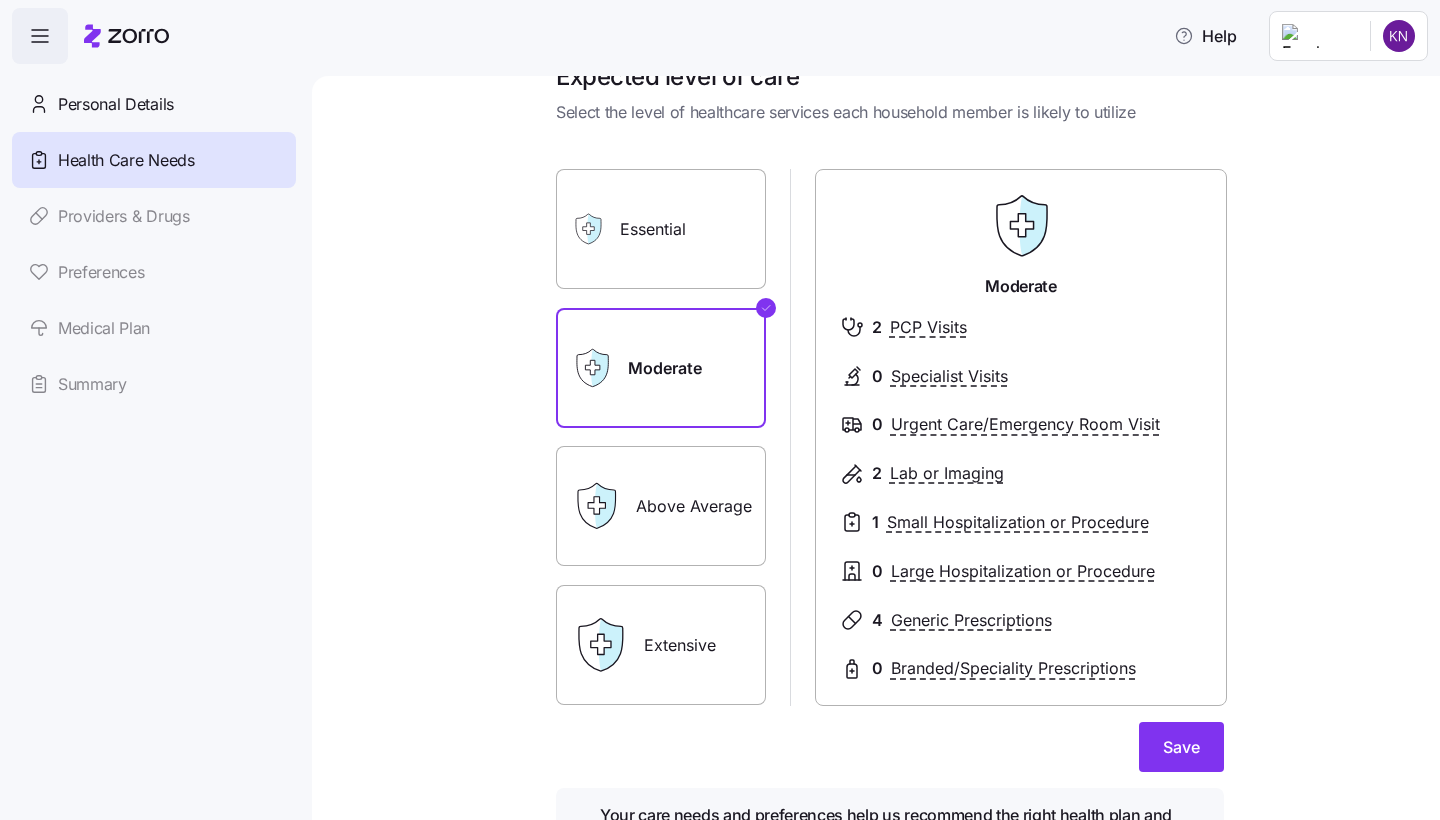 scroll, scrollTop: 60, scrollLeft: 0, axis: vertical 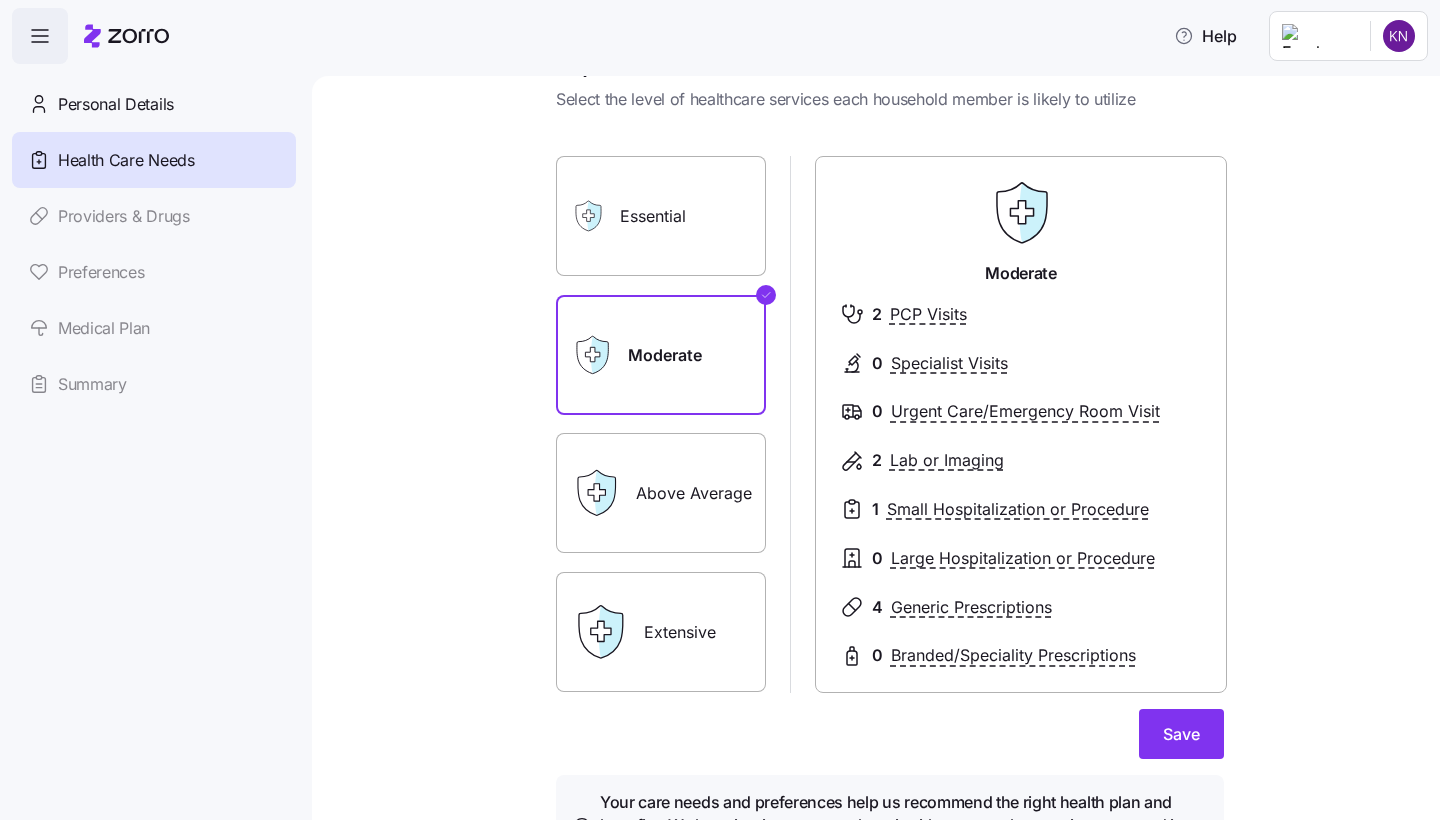 click on "Essential" at bounding box center (661, 216) 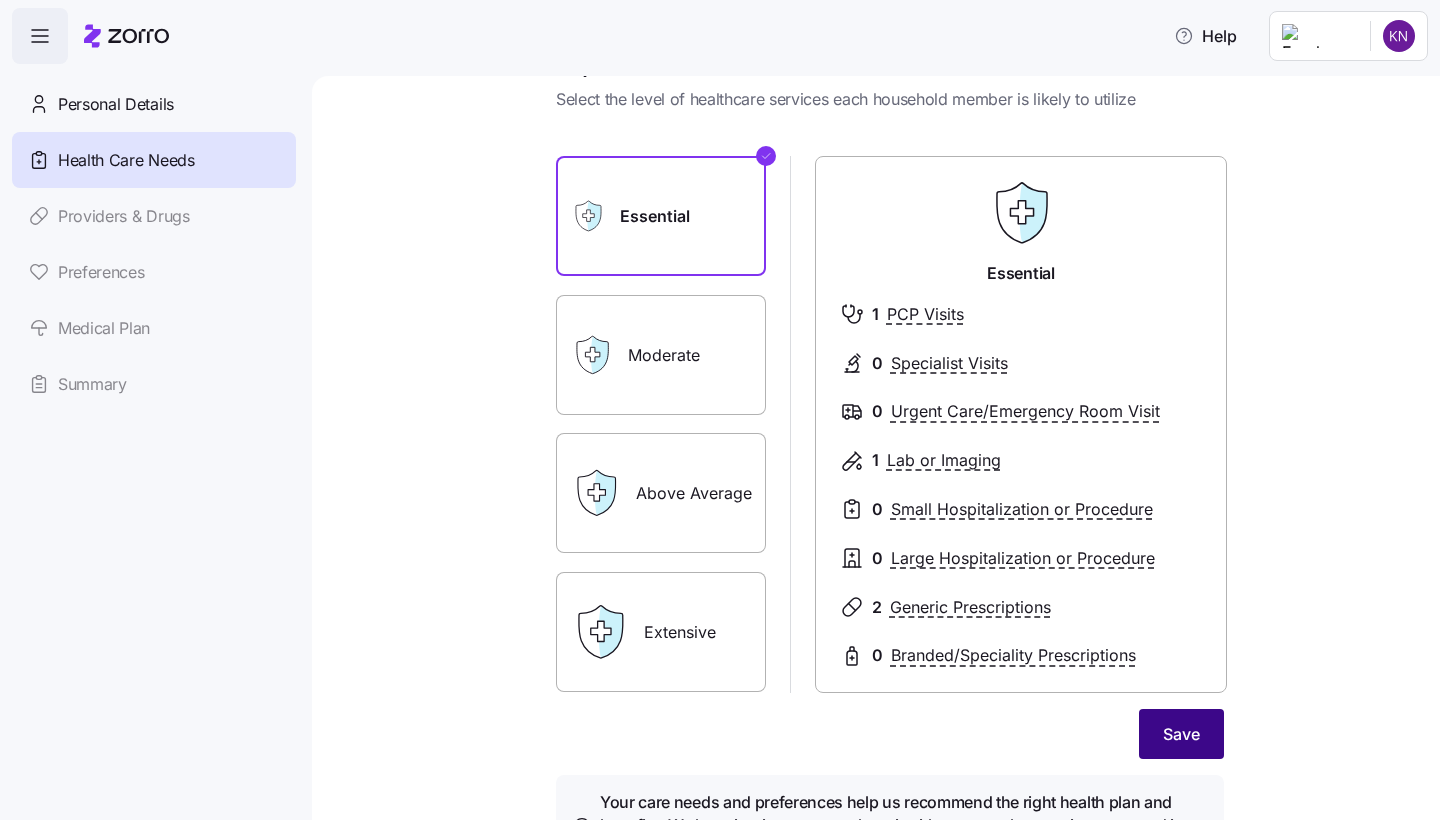 click on "Save" at bounding box center [1181, 734] 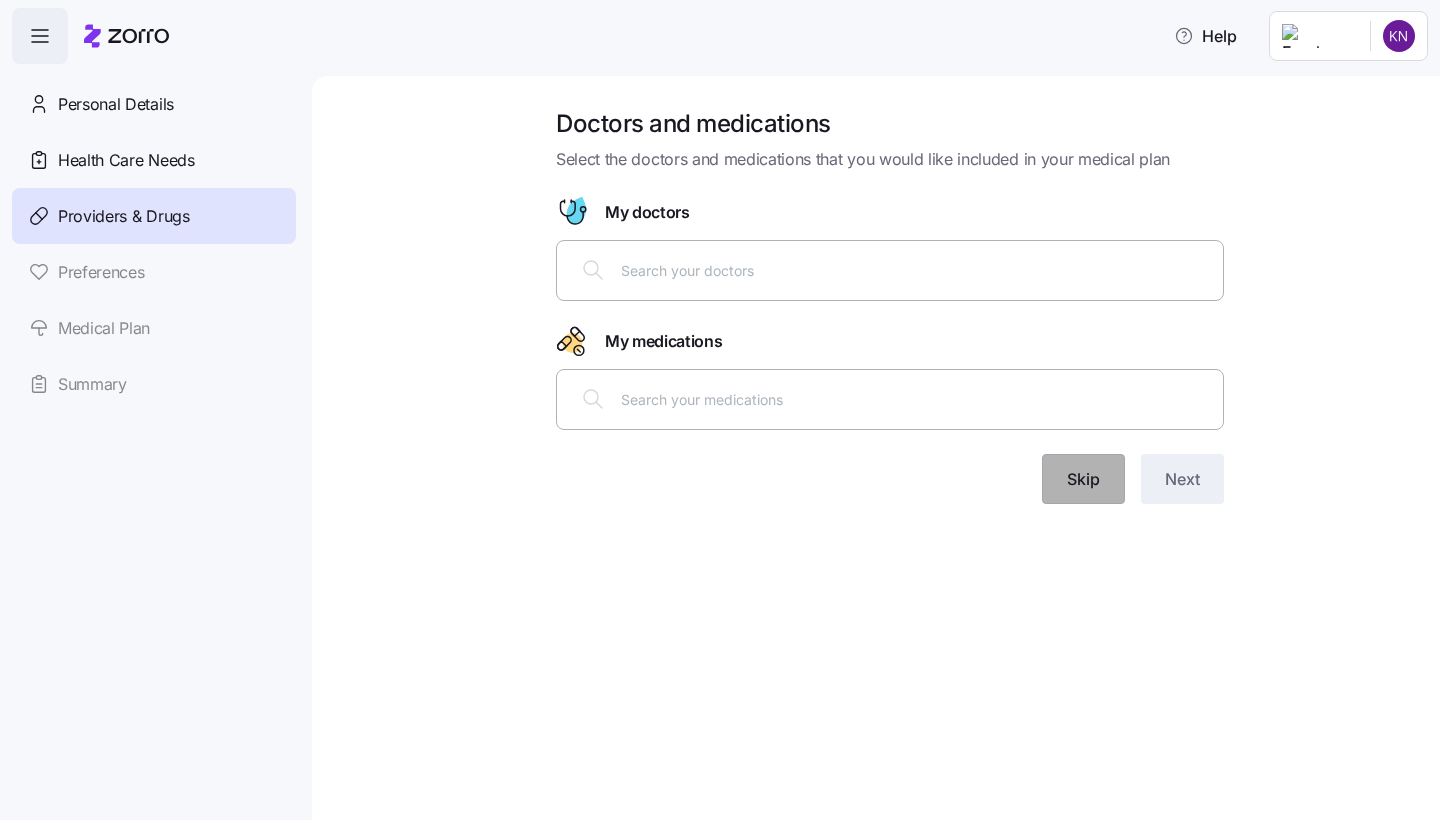 click on "Skip" at bounding box center (1083, 479) 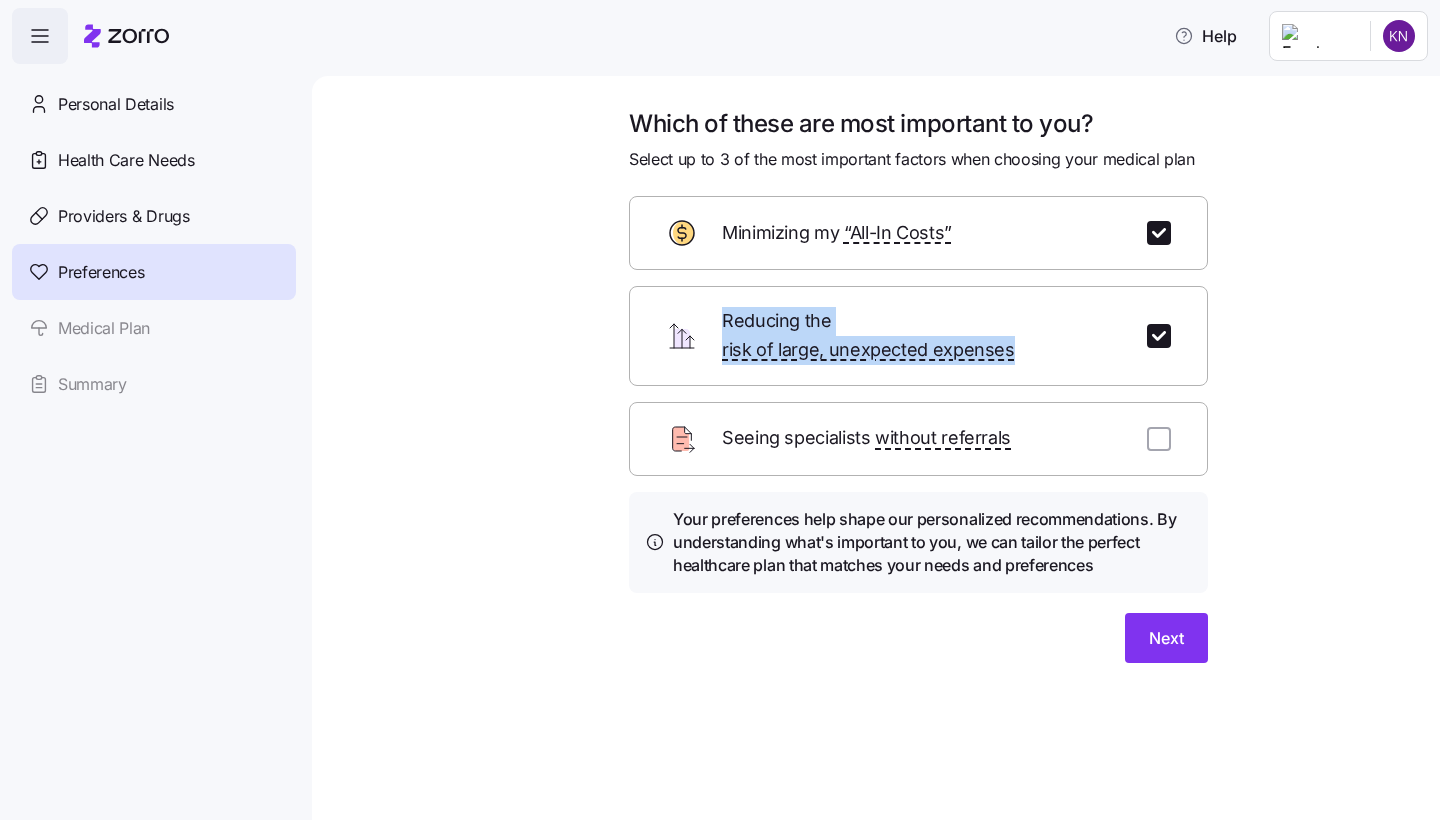 drag, startPoint x: 995, startPoint y: 338, endPoint x: 999, endPoint y: 283, distance: 55.145264 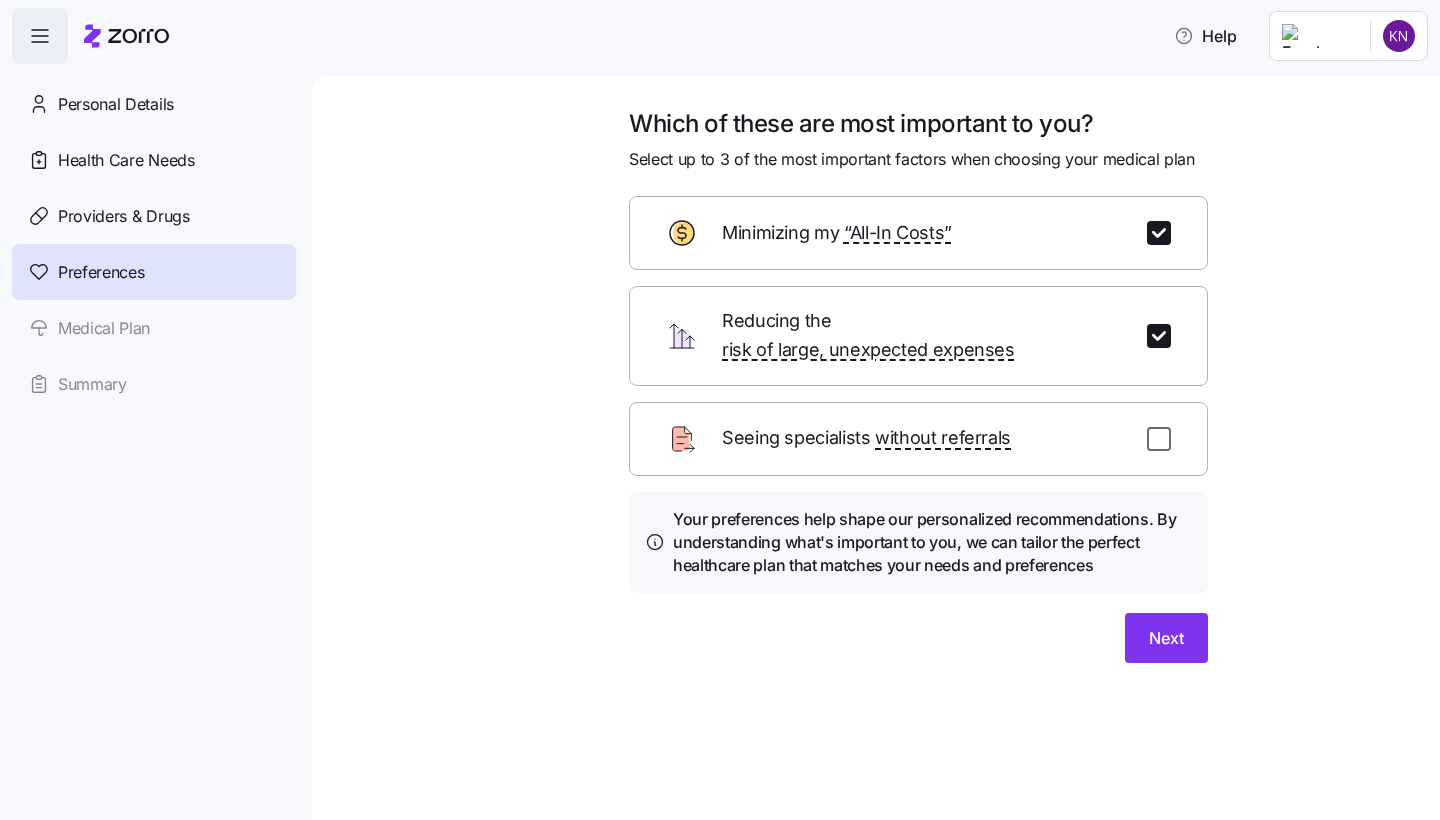 click at bounding box center [1159, 439] 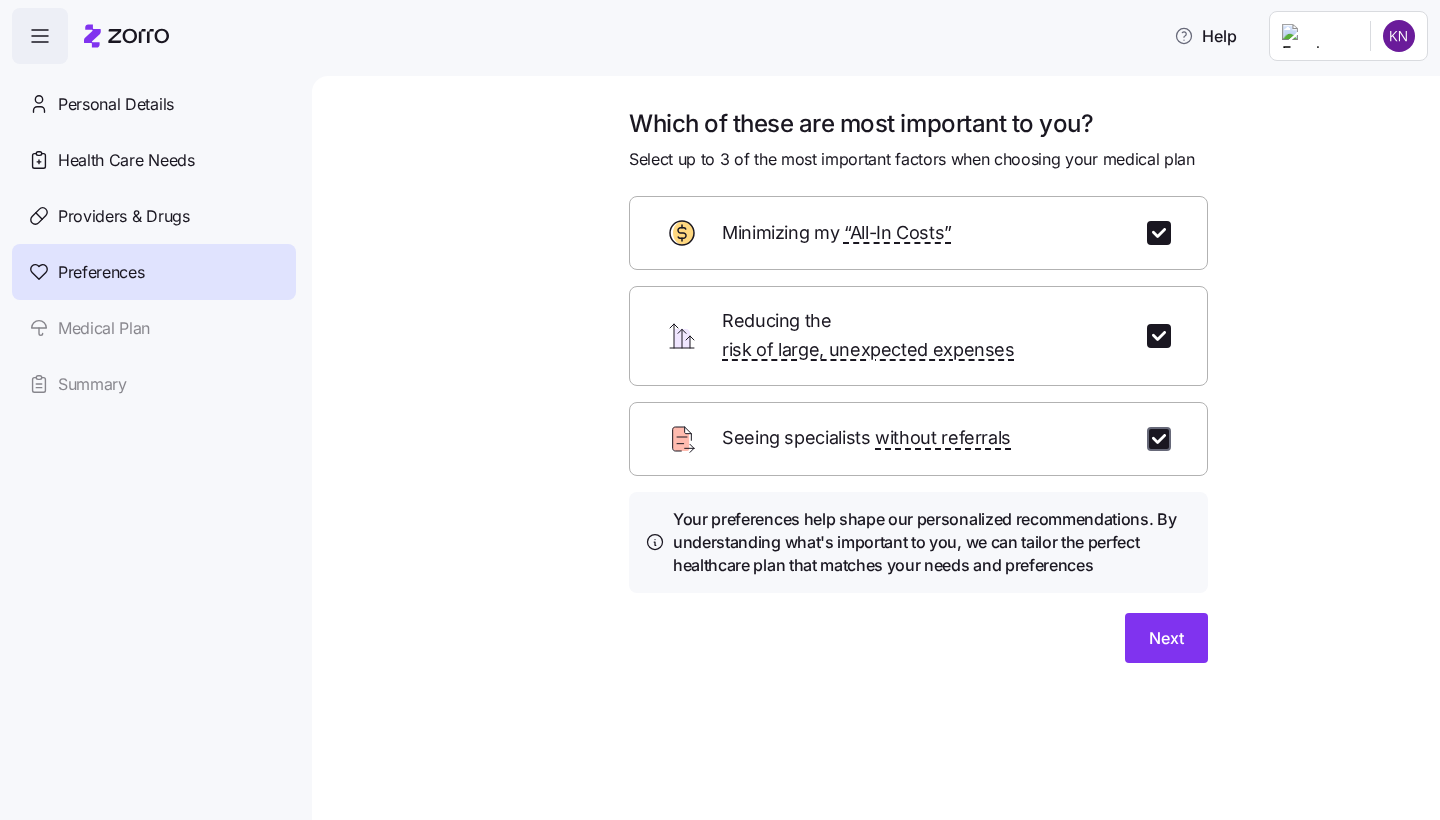 checkbox on "true" 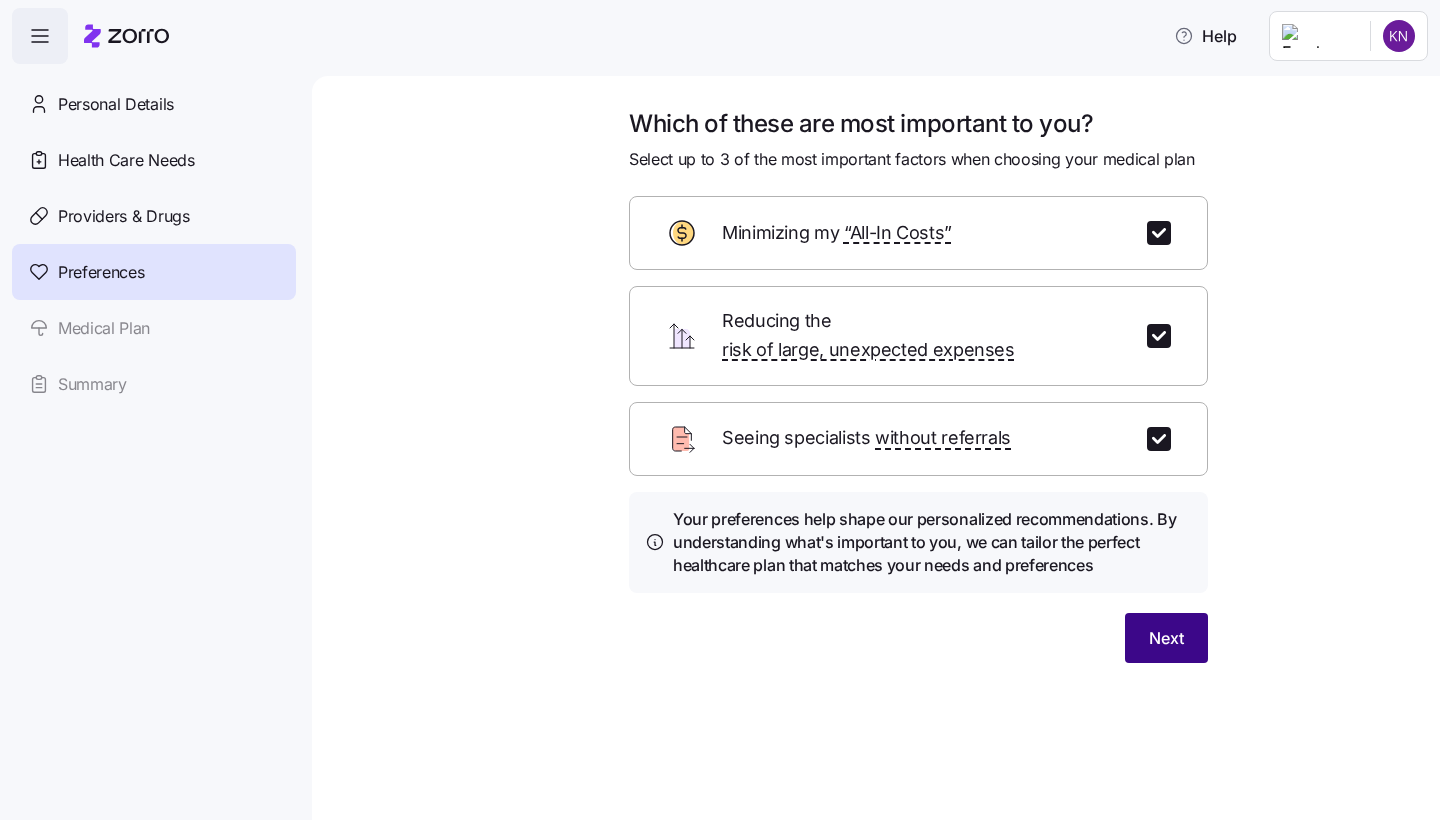 click on "Next" at bounding box center [1166, 638] 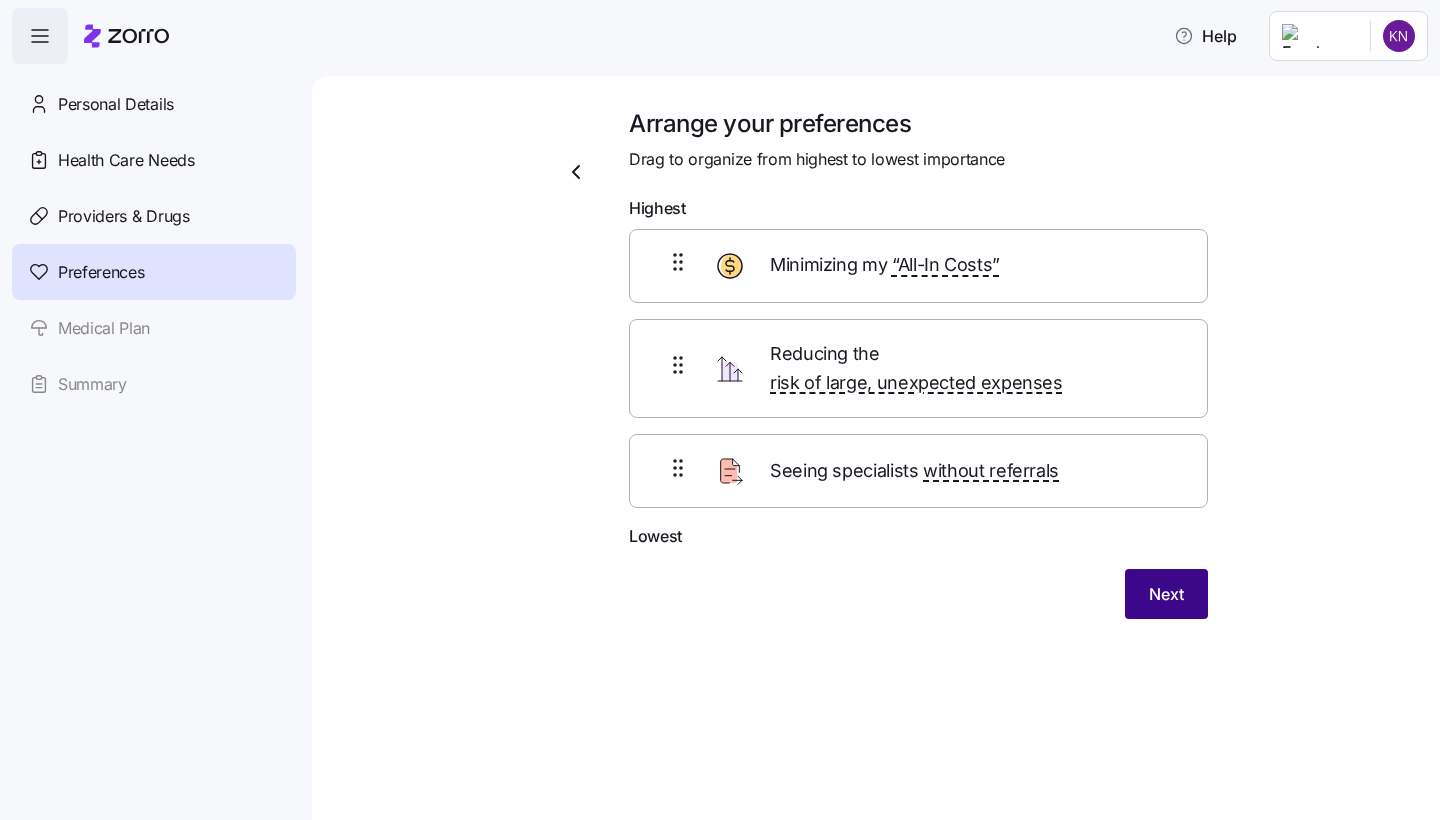 click on "Next" at bounding box center (1166, 594) 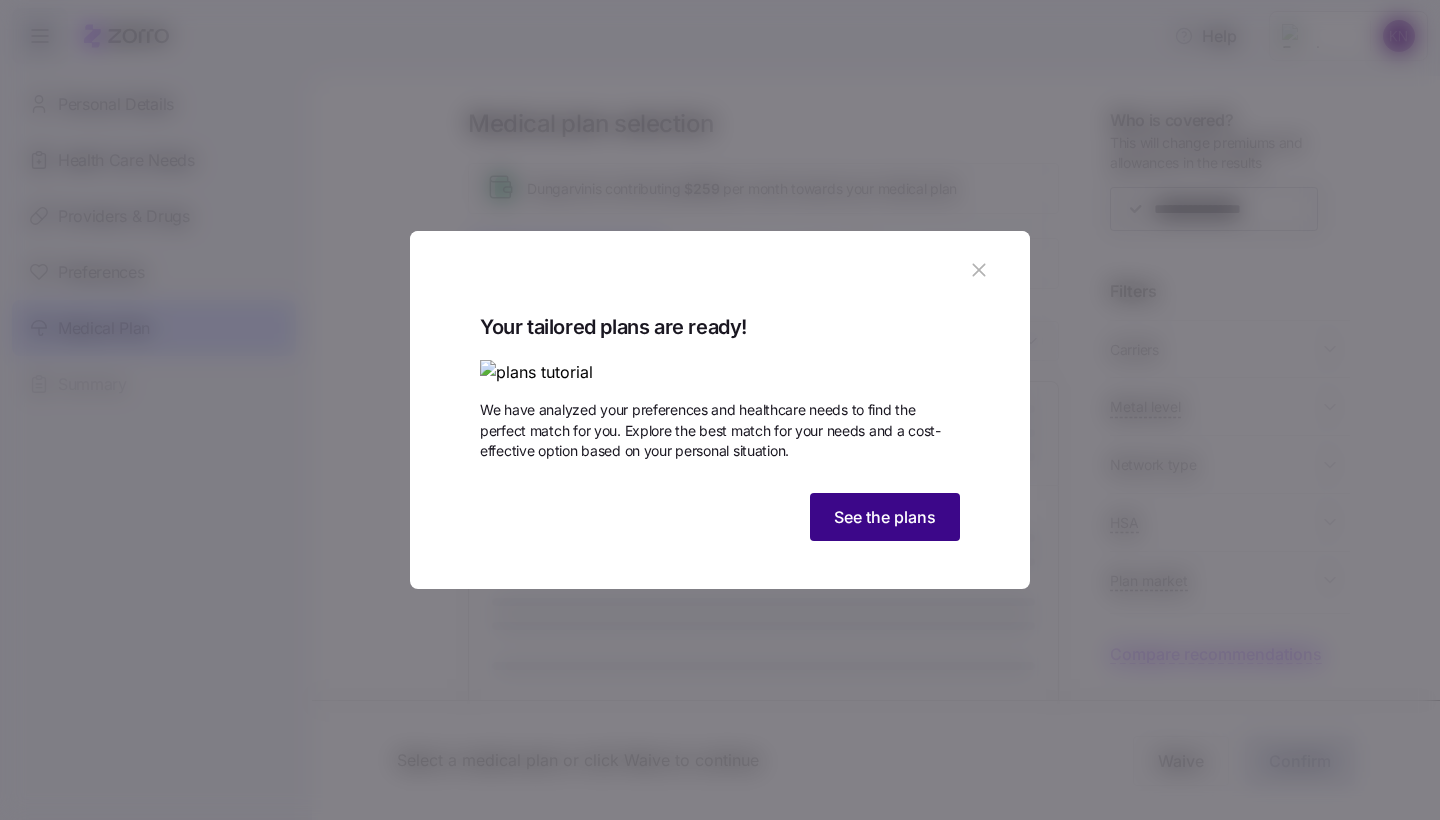 click on "See the plans" at bounding box center (885, 517) 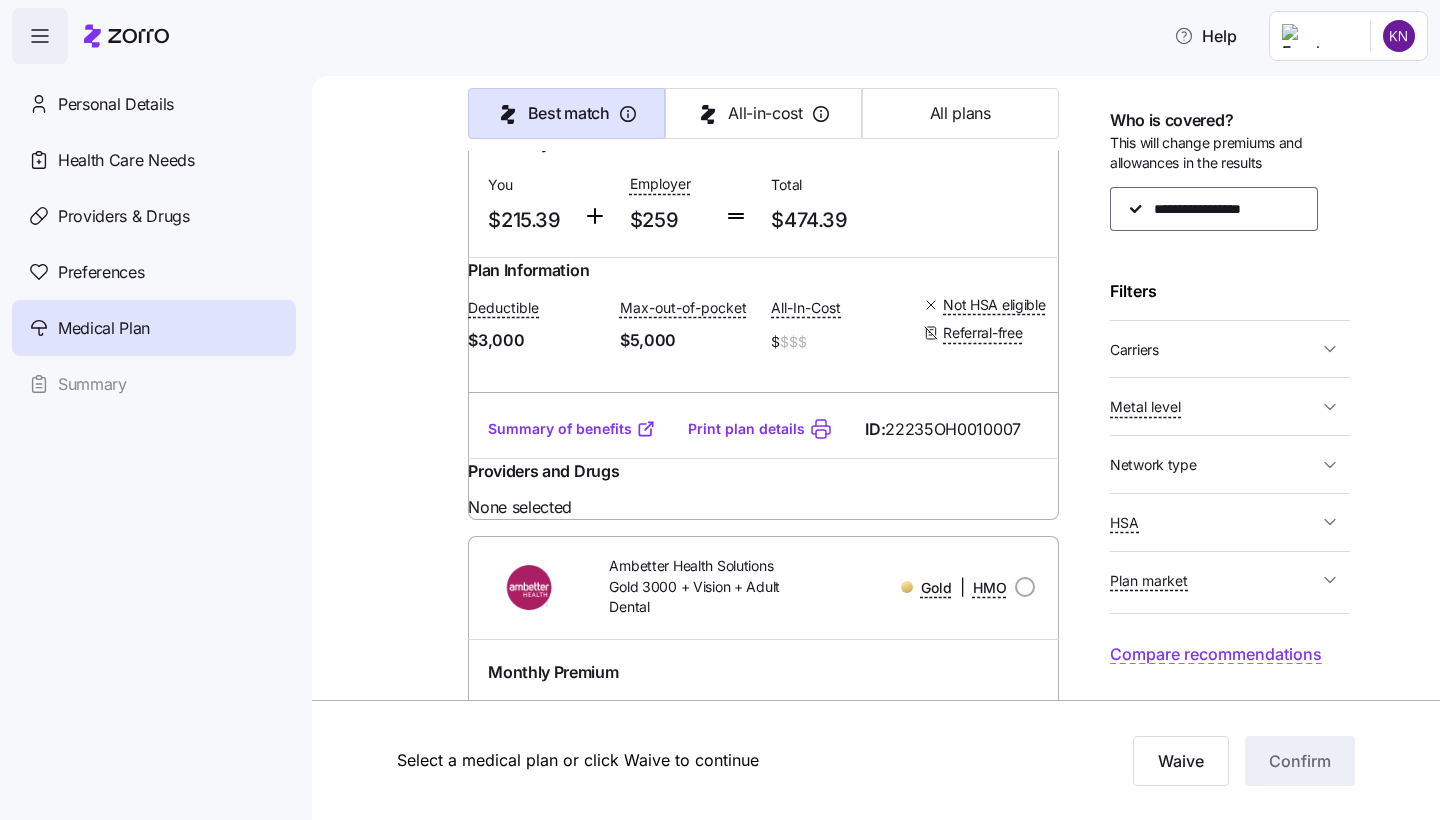 scroll, scrollTop: 1327, scrollLeft: 0, axis: vertical 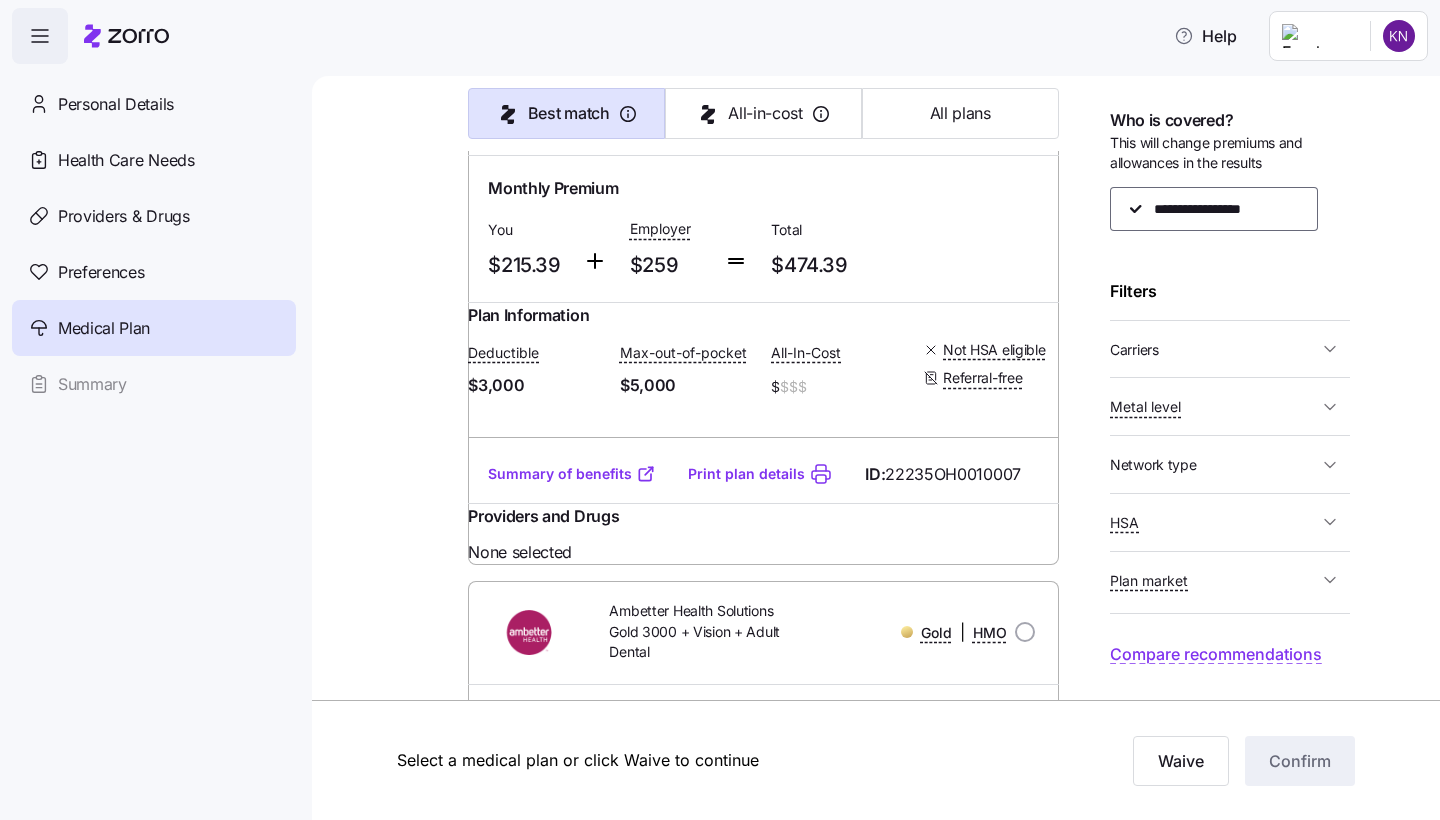 click 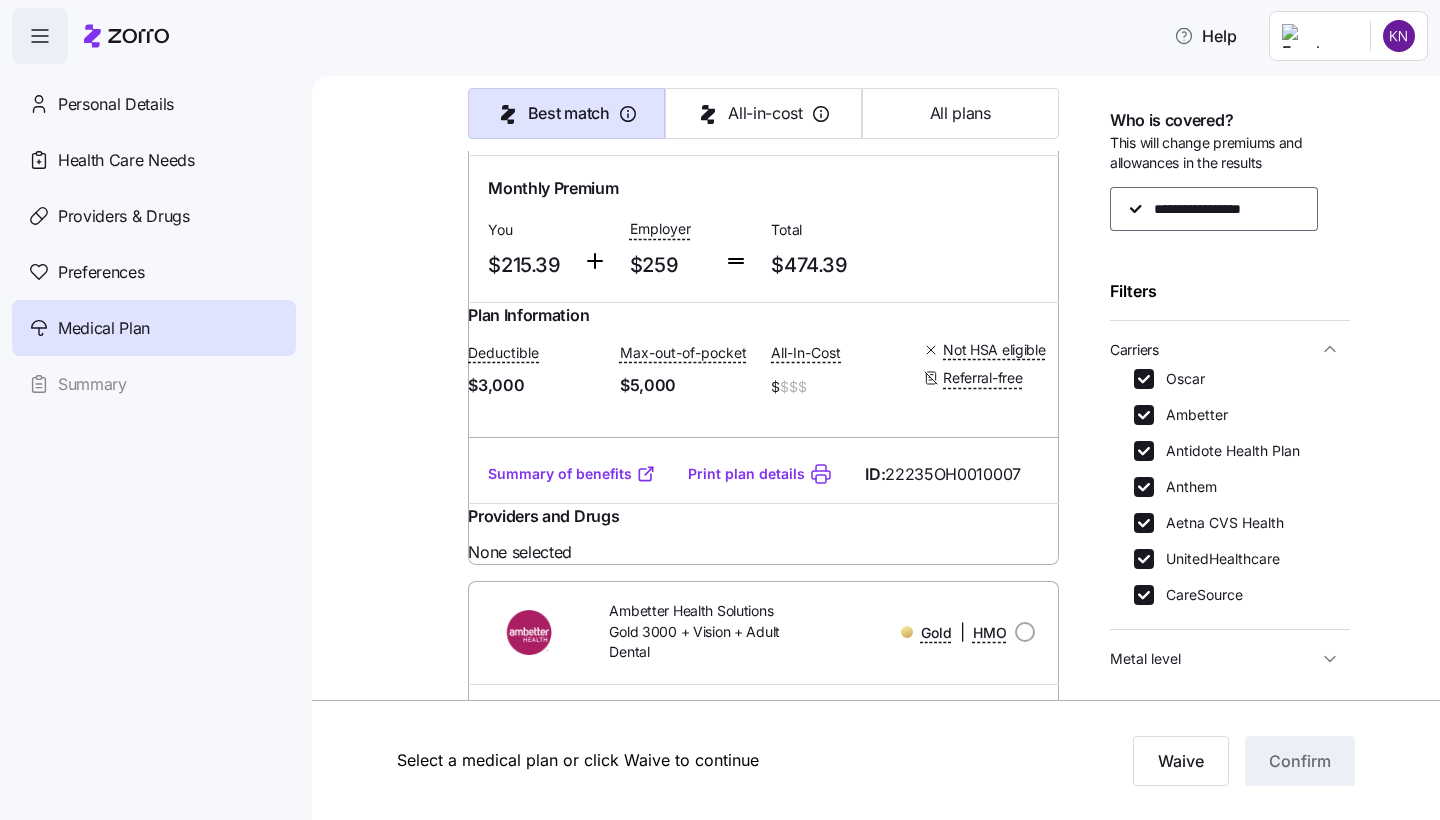 click 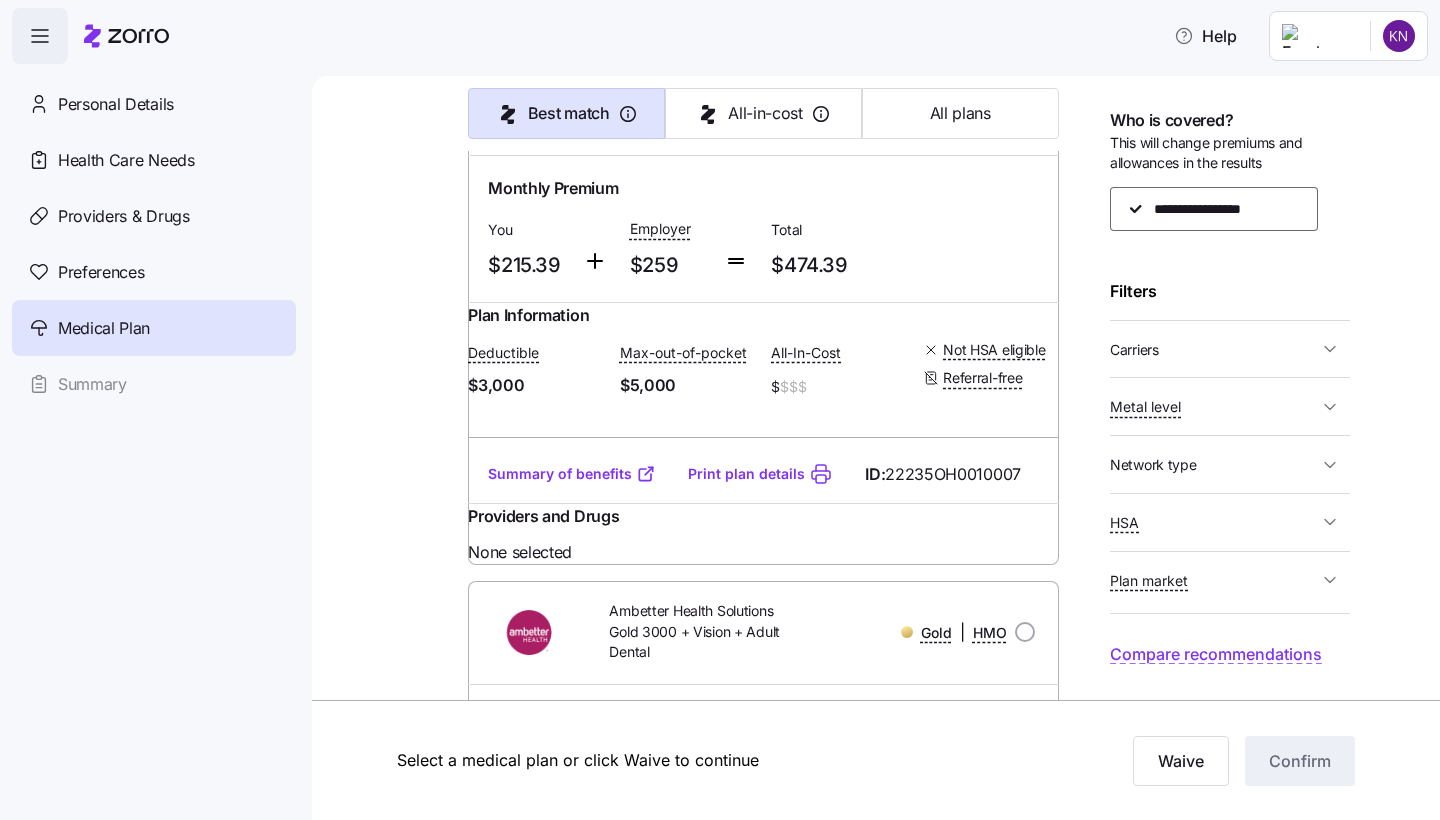 click 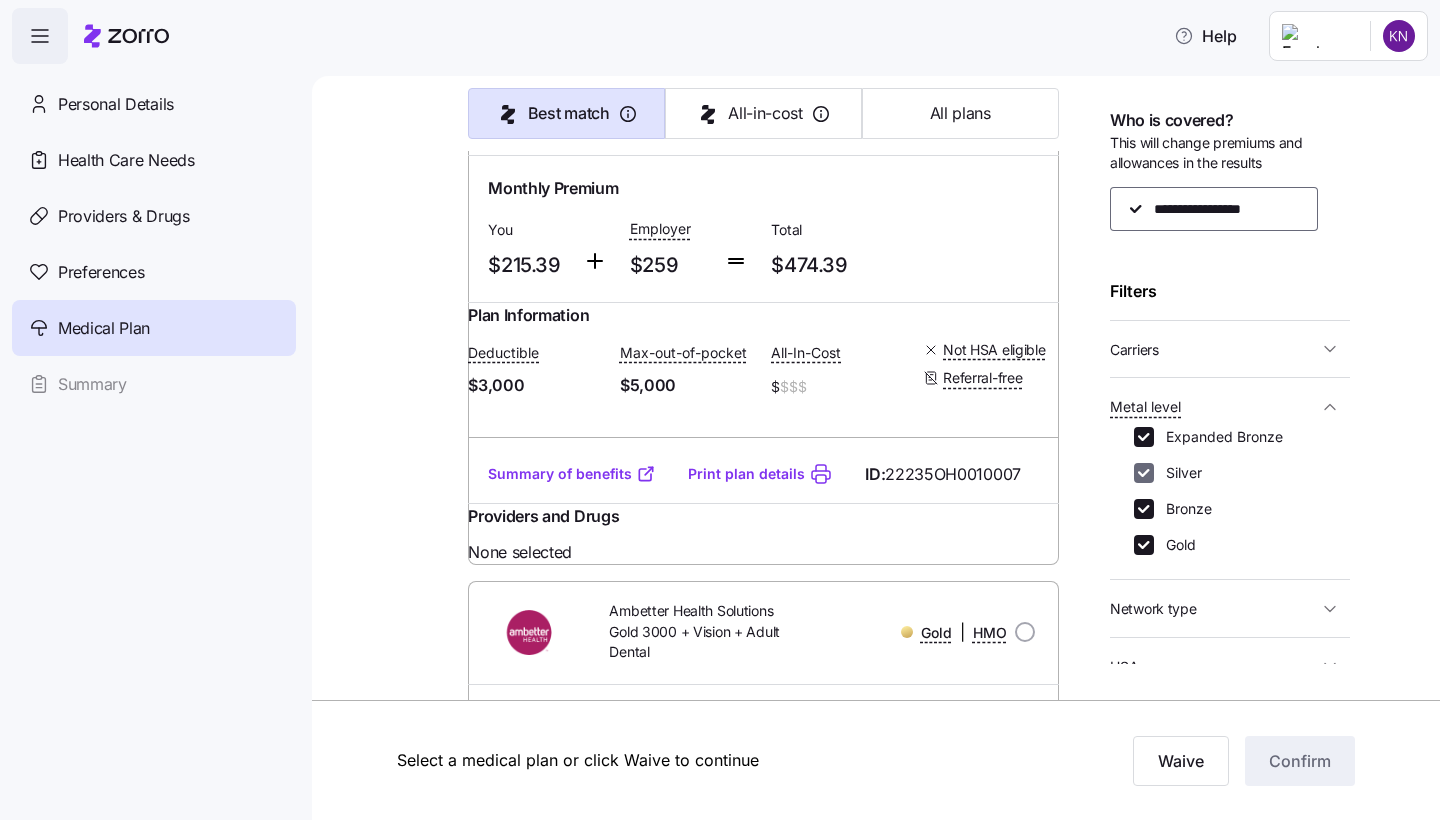 click on "Silver" at bounding box center [1144, 473] 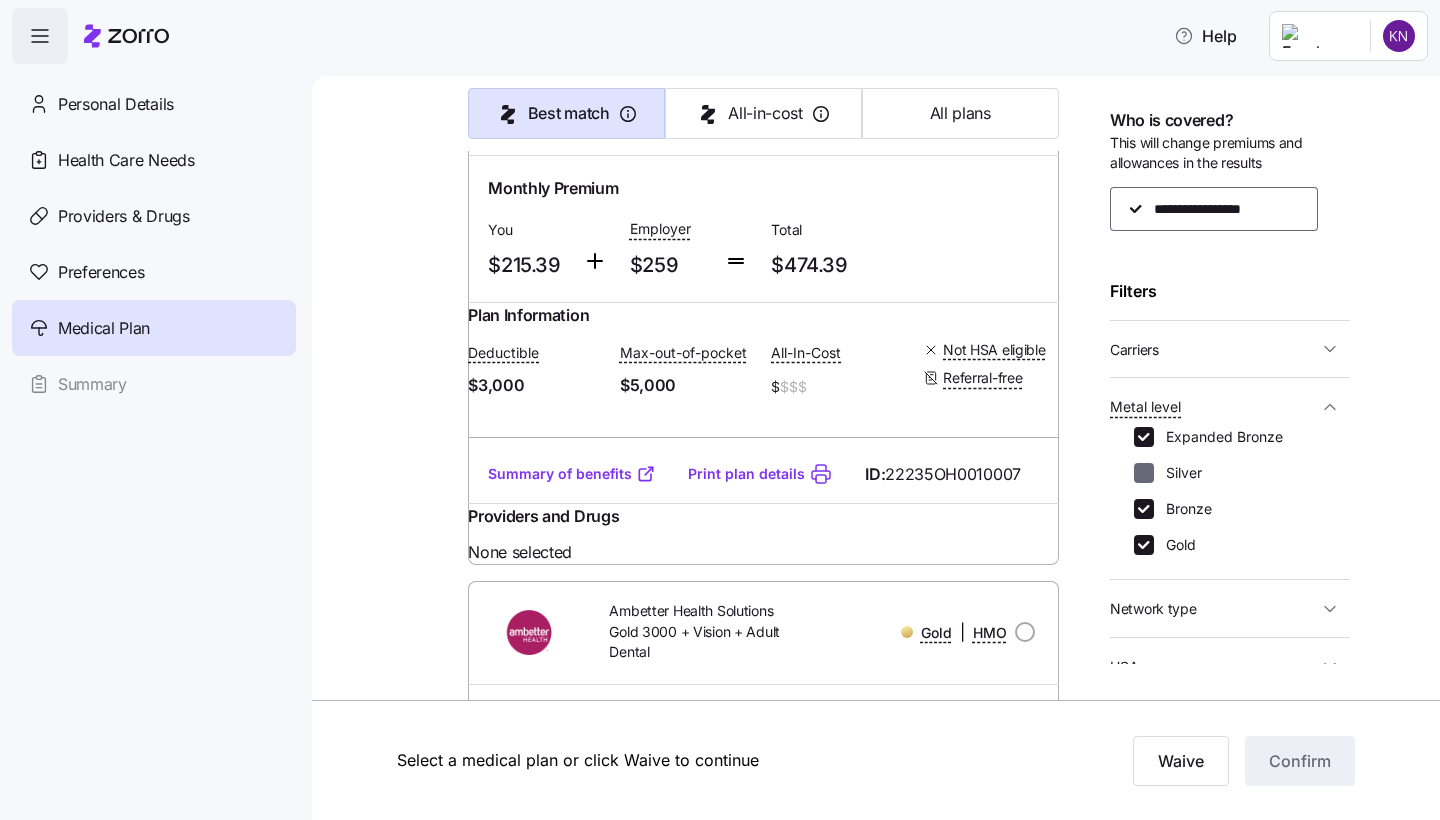 checkbox on "false" 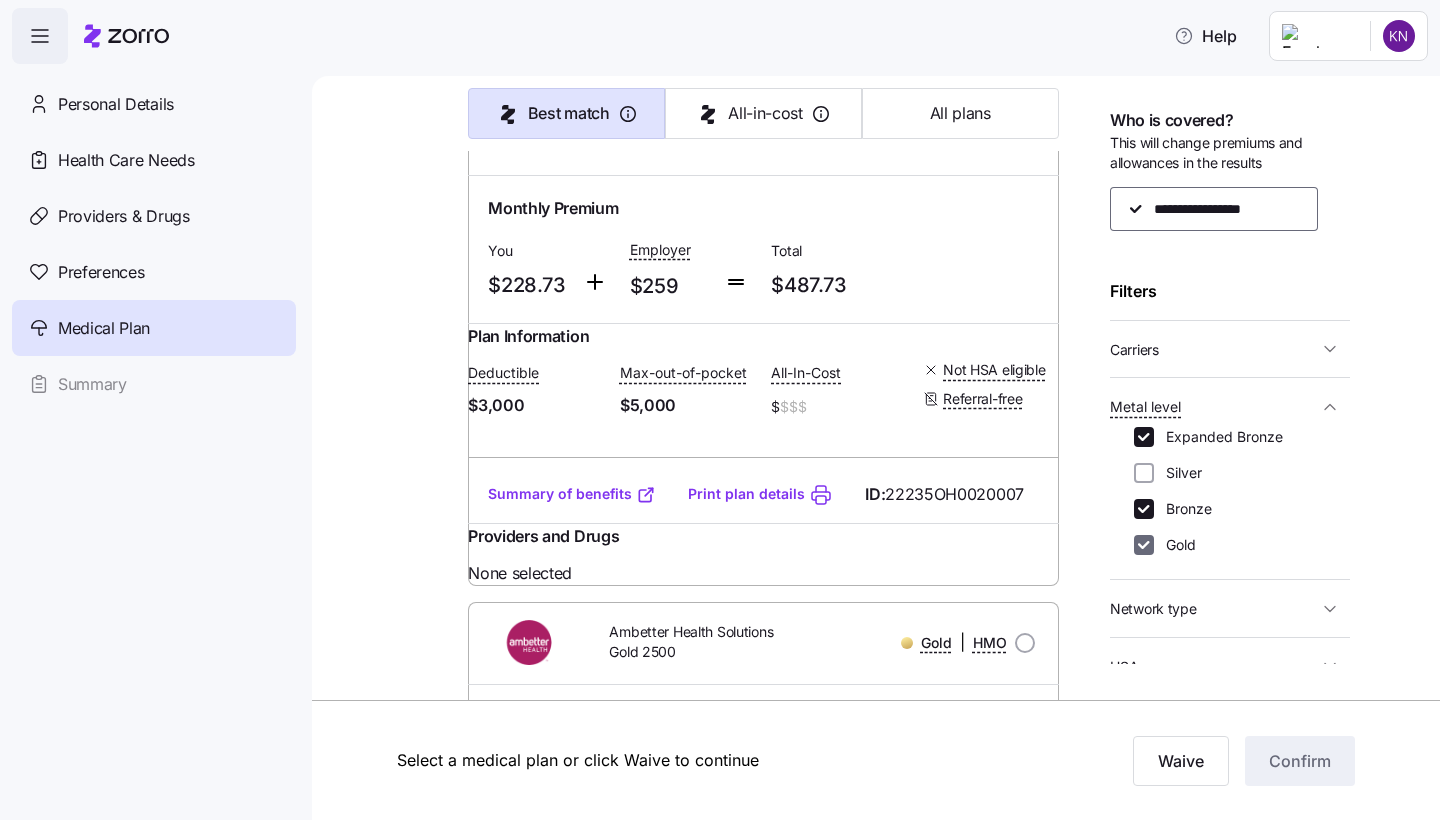 click on "Gold" at bounding box center (1144, 545) 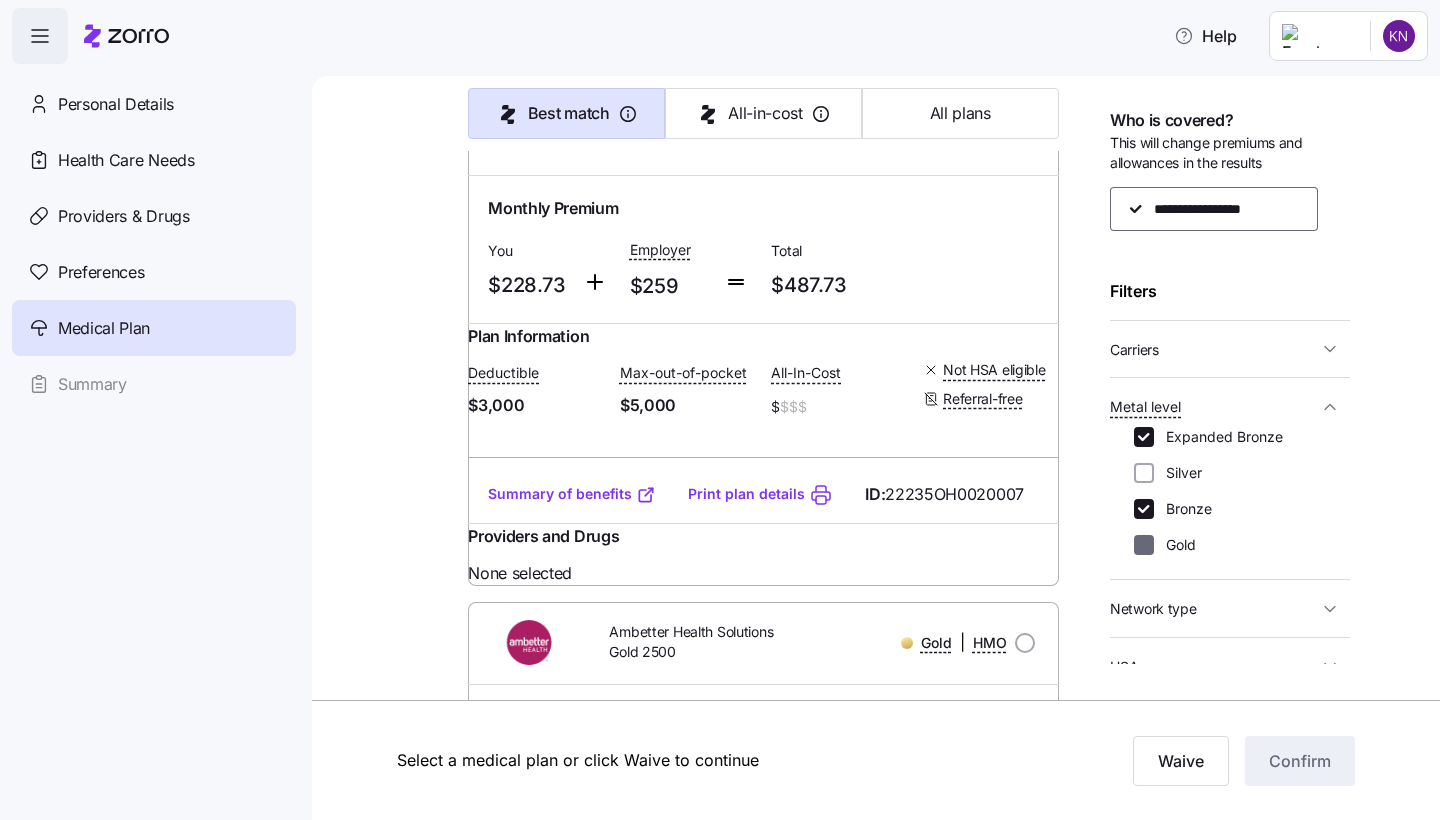 checkbox on "false" 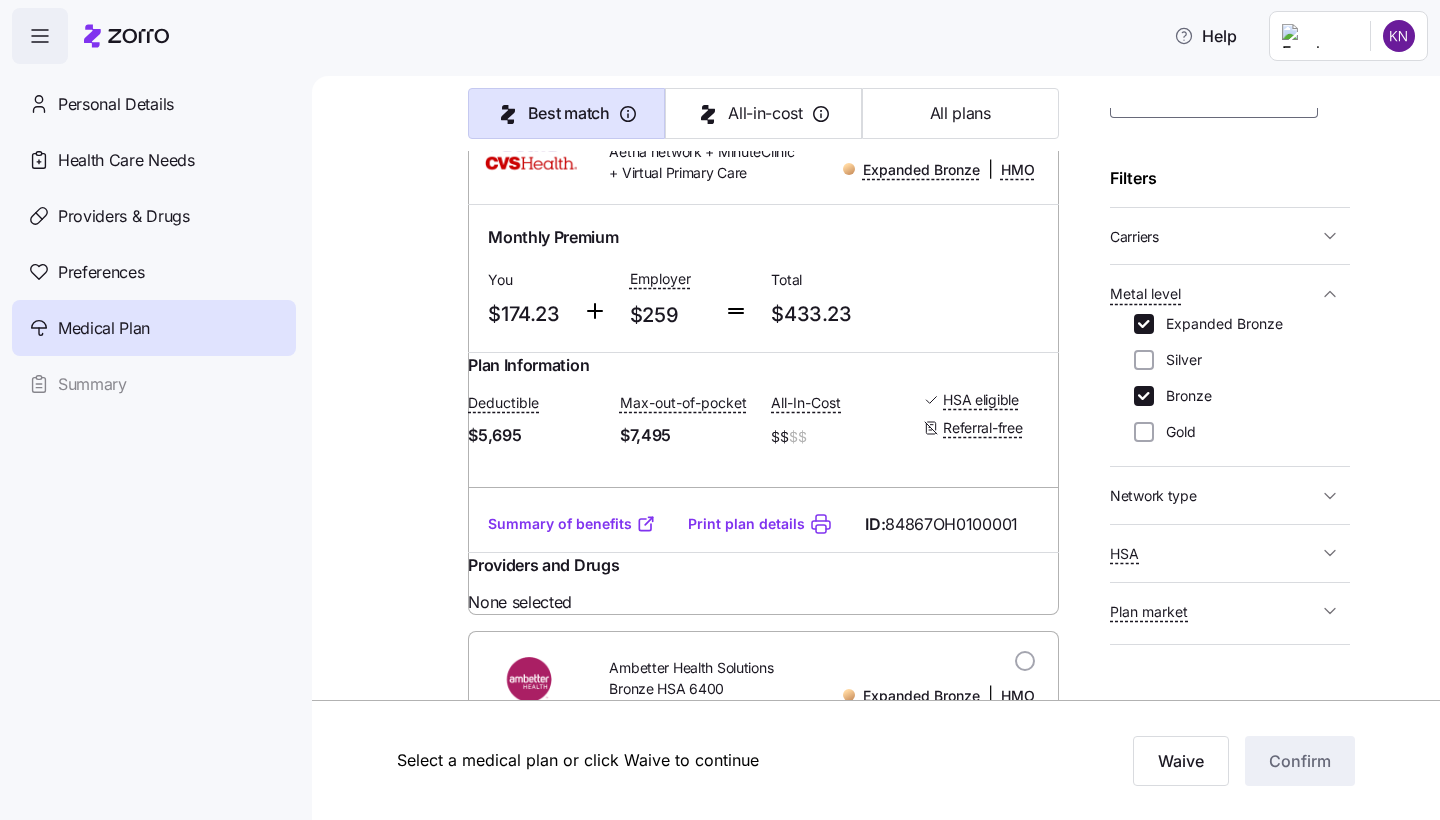 scroll, scrollTop: 121, scrollLeft: 0, axis: vertical 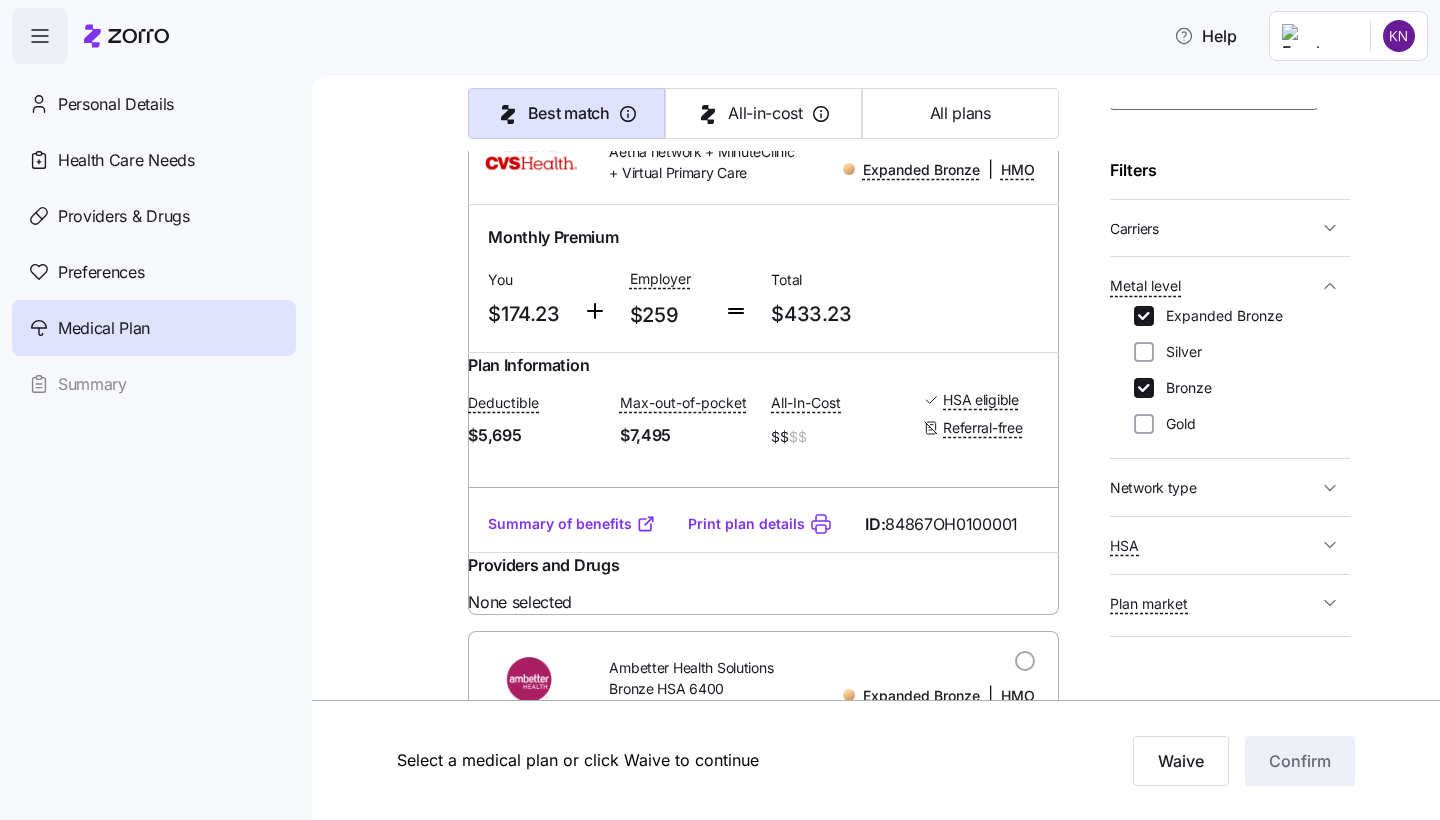 click 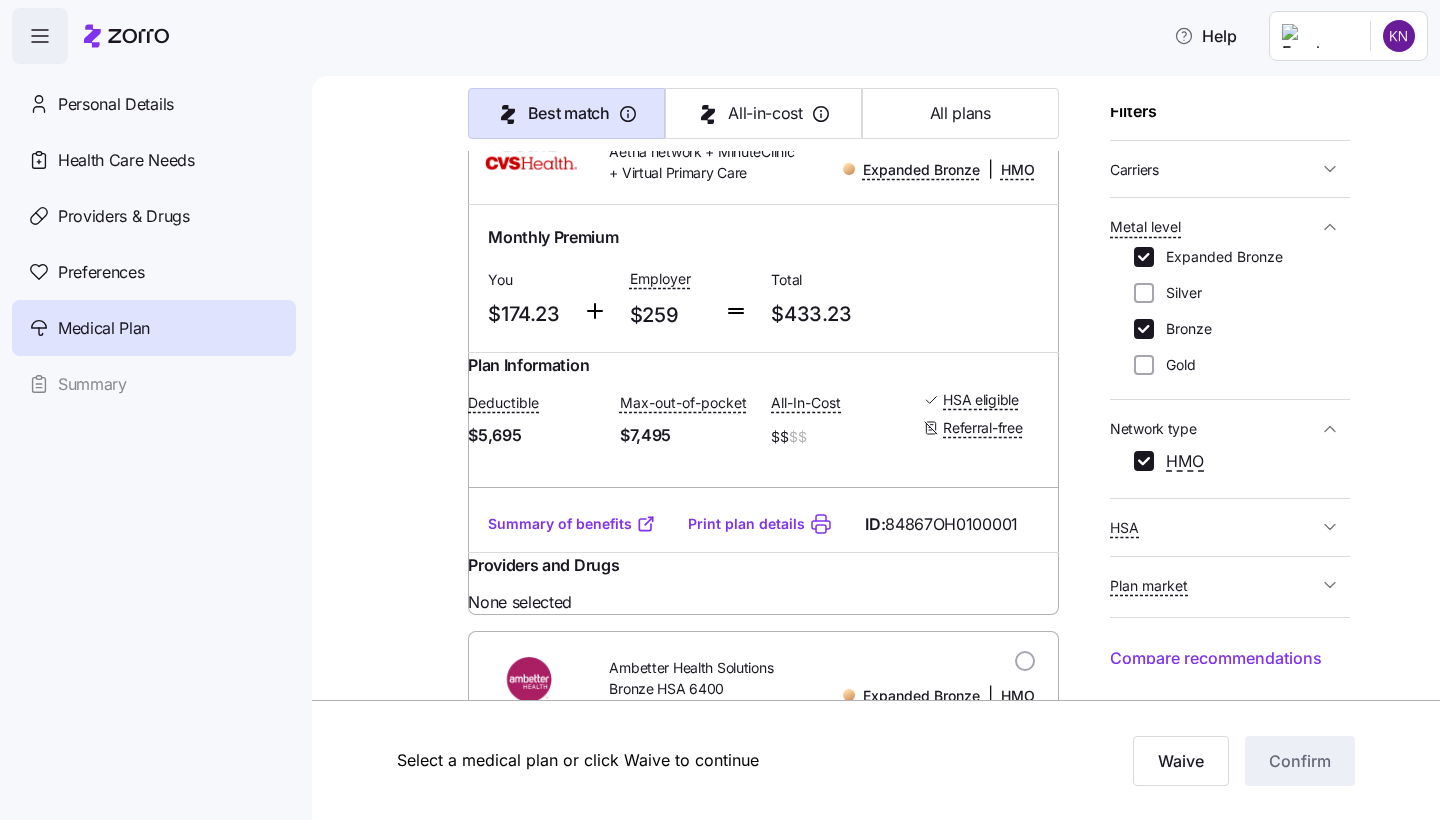 scroll, scrollTop: 179, scrollLeft: 0, axis: vertical 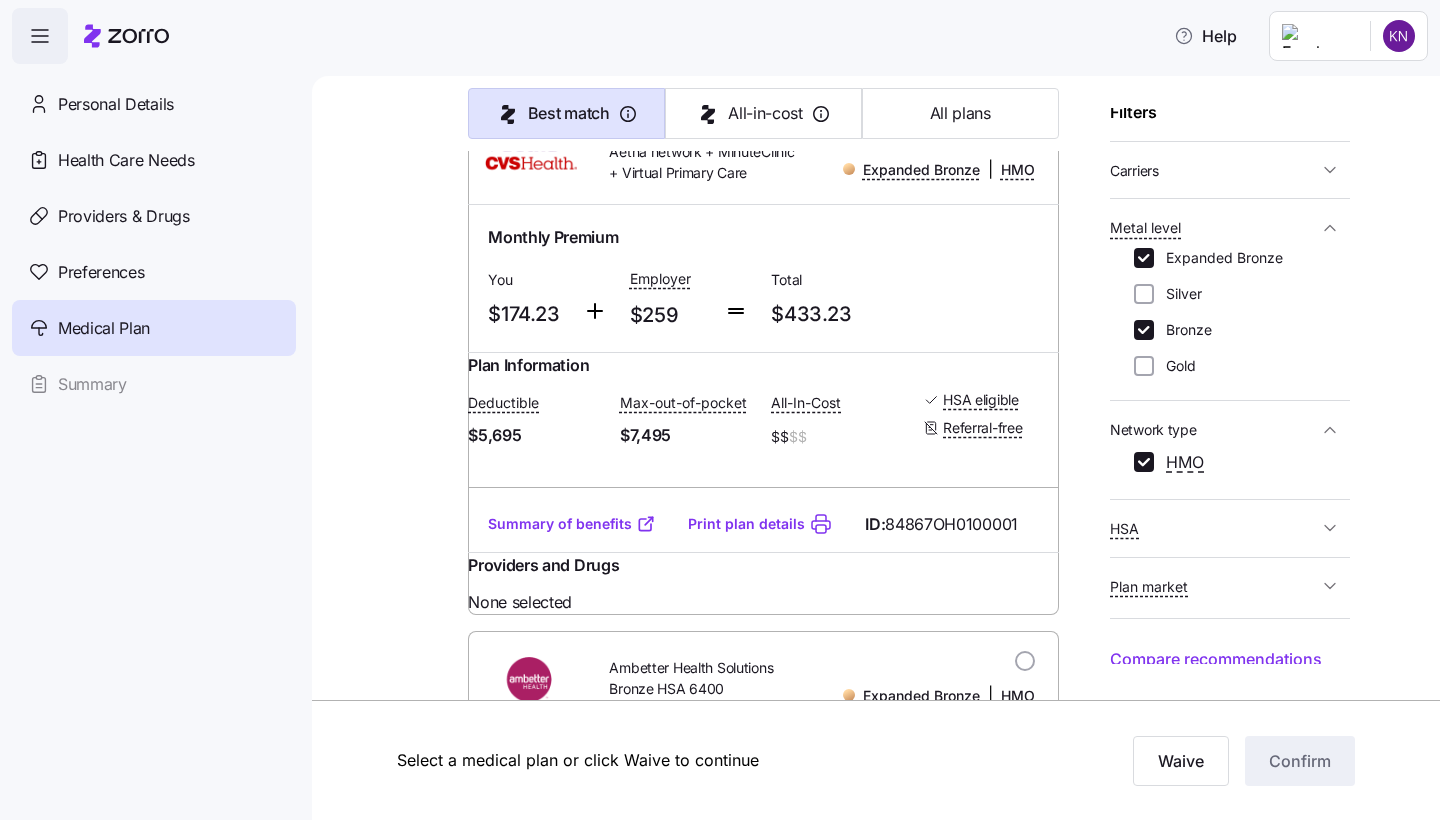 click 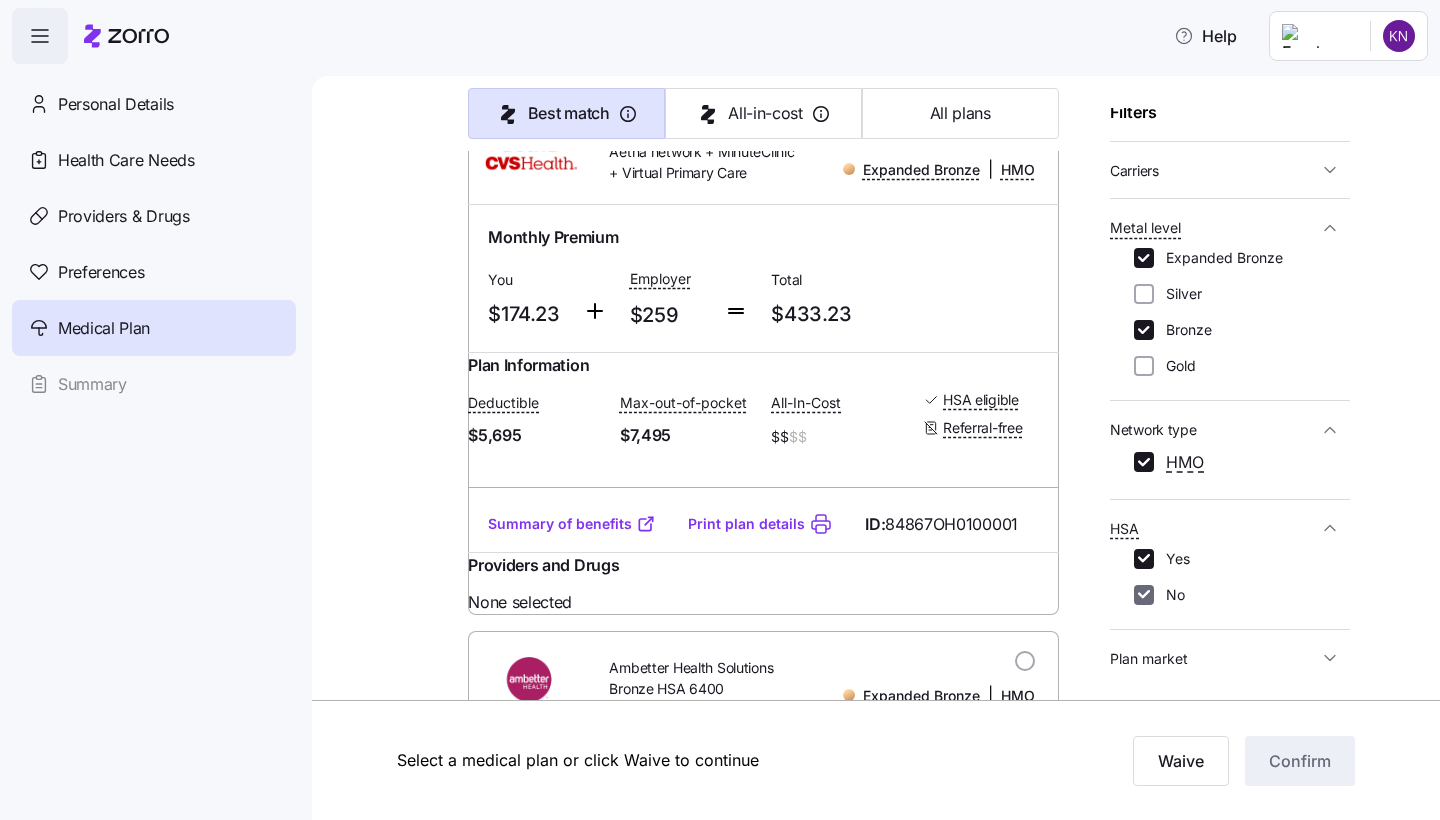 click on "No" at bounding box center (1144, 595) 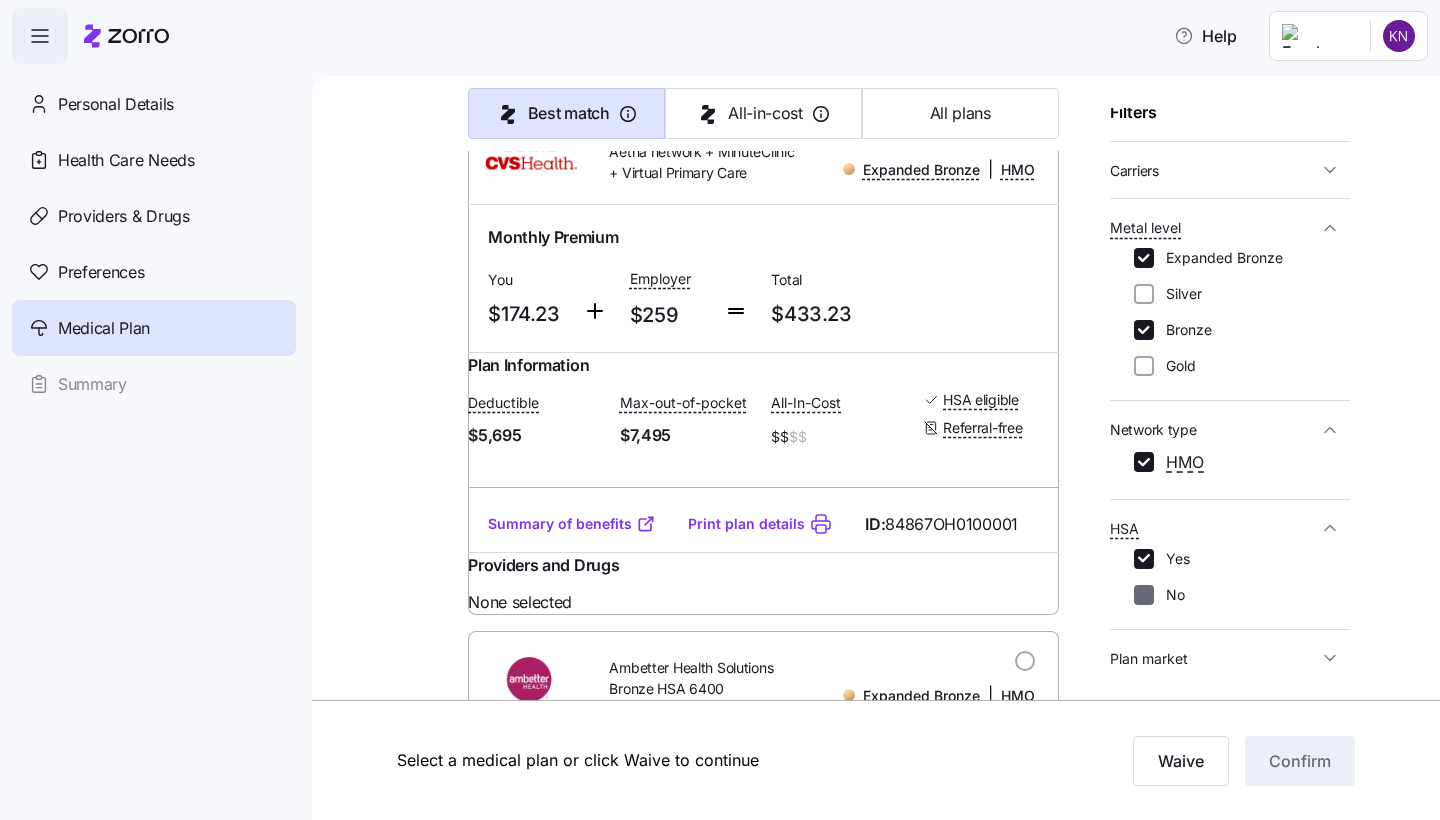checkbox on "false" 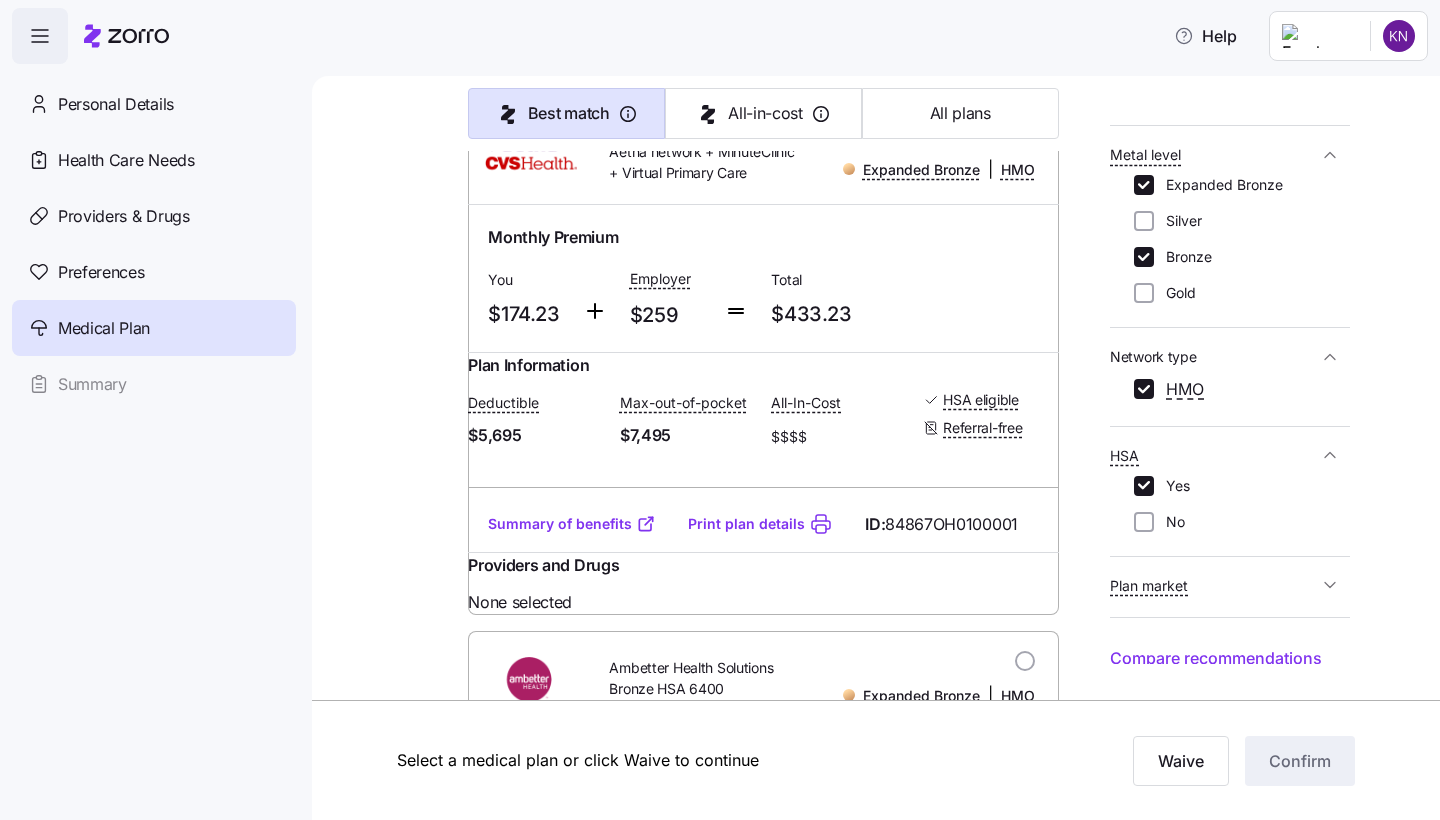 scroll, scrollTop: 251, scrollLeft: 0, axis: vertical 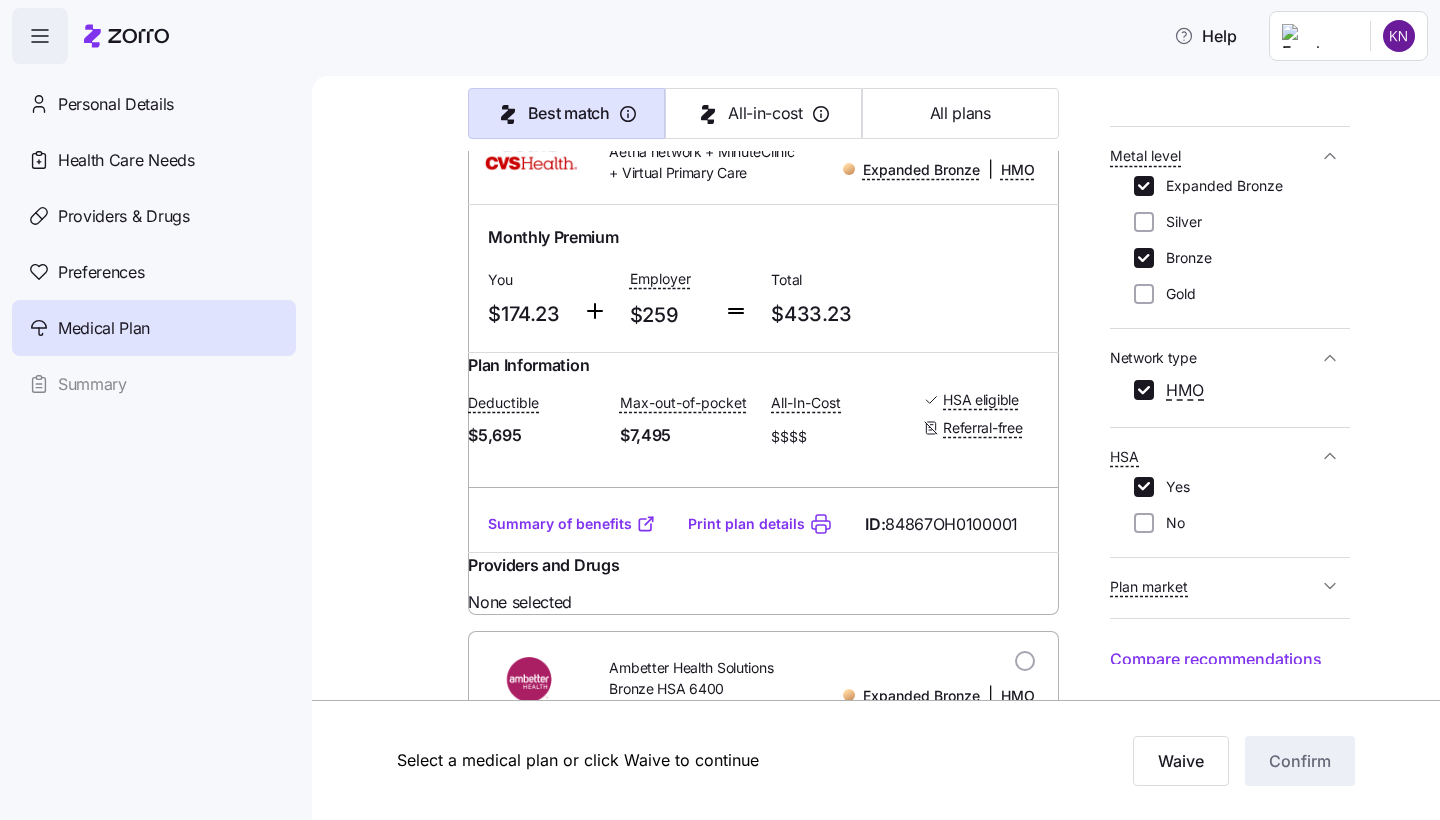 click 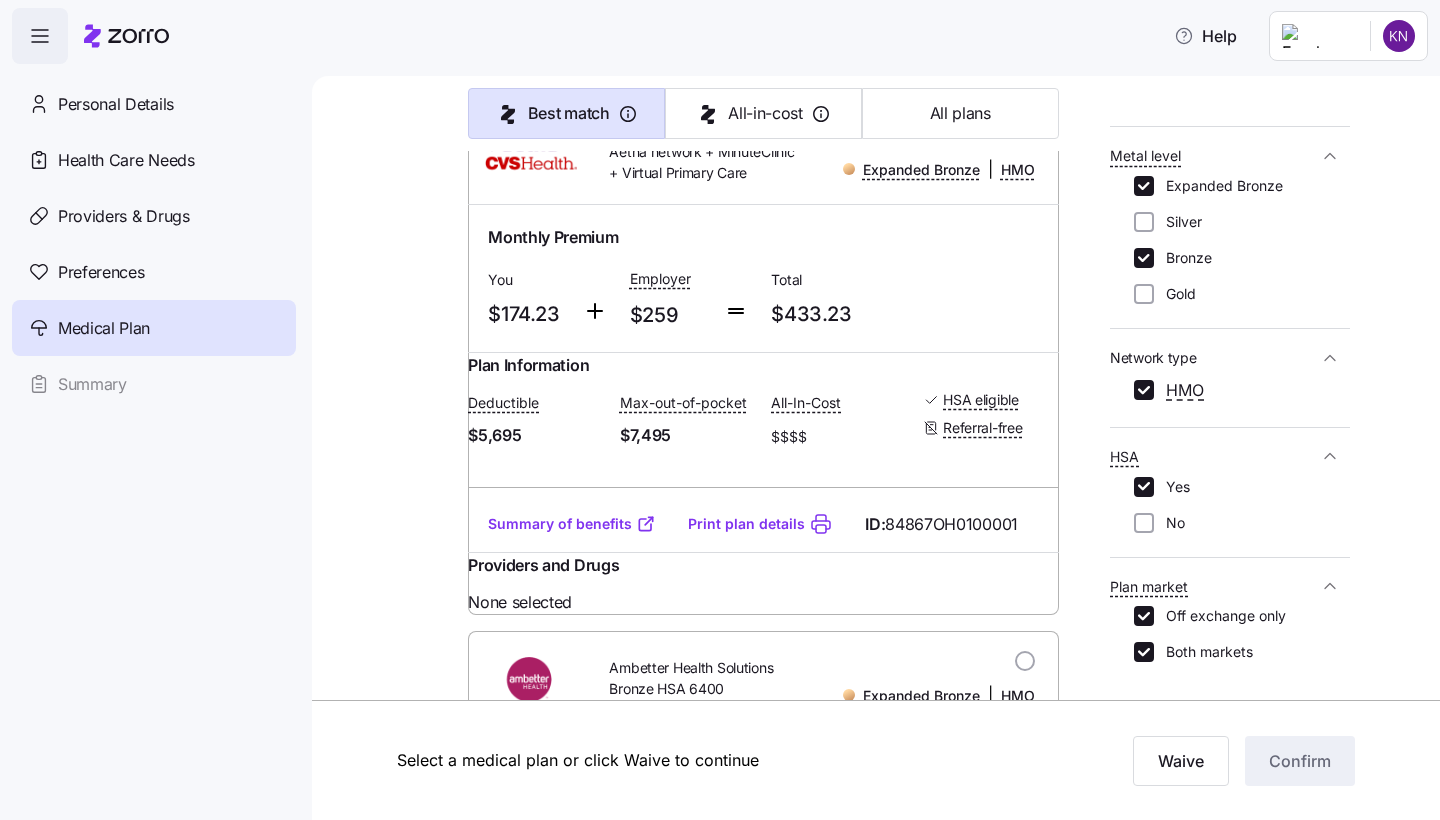 click on "Medical plan selection Dungarvin is contributing $259 per month towards your medical plan Best match All-in-cost All plans 6 plans available Sort by Best match Bronze 8000 HSA Off Exchange (Select) Expanded Bronze | HMO Monthly Premium Lowest All-In-Cost You $94.07 Employer $259 Total $353.07 Plan Information Deductible $8,000 Max-out-of-pocket $8,000 All-In-Cost $$$ HSA eligible Referral-free [FIRST] [LAST] , 07/21/1986 , 1309 Barnes Drive, [CITY], [STATE] [ZIP]-[ZIP], USA ; Who is covered: Me ; Employer contribution: up to $259 Medical Plan Bronze 8000 HSA Off Exchange (Select) Expanded Bronze | HMO Summary of benefits Select Lowest All-In-Cost Premium Total Premium $353.07 After allowance $94.07 Deductible Individual: Medical $8,000 Individual: Drug 0 Family: Medical $16,000 Family: Drug 0 Max Out of Pocket Individual: Medical $8,000 Individual: Drug 0 Family: Medical $16,000 Family: Drug 0 HSA Eligible HSA Eligible Yes Doctor visits Primary Care Specialist Emergency room" at bounding box center (890, 245) 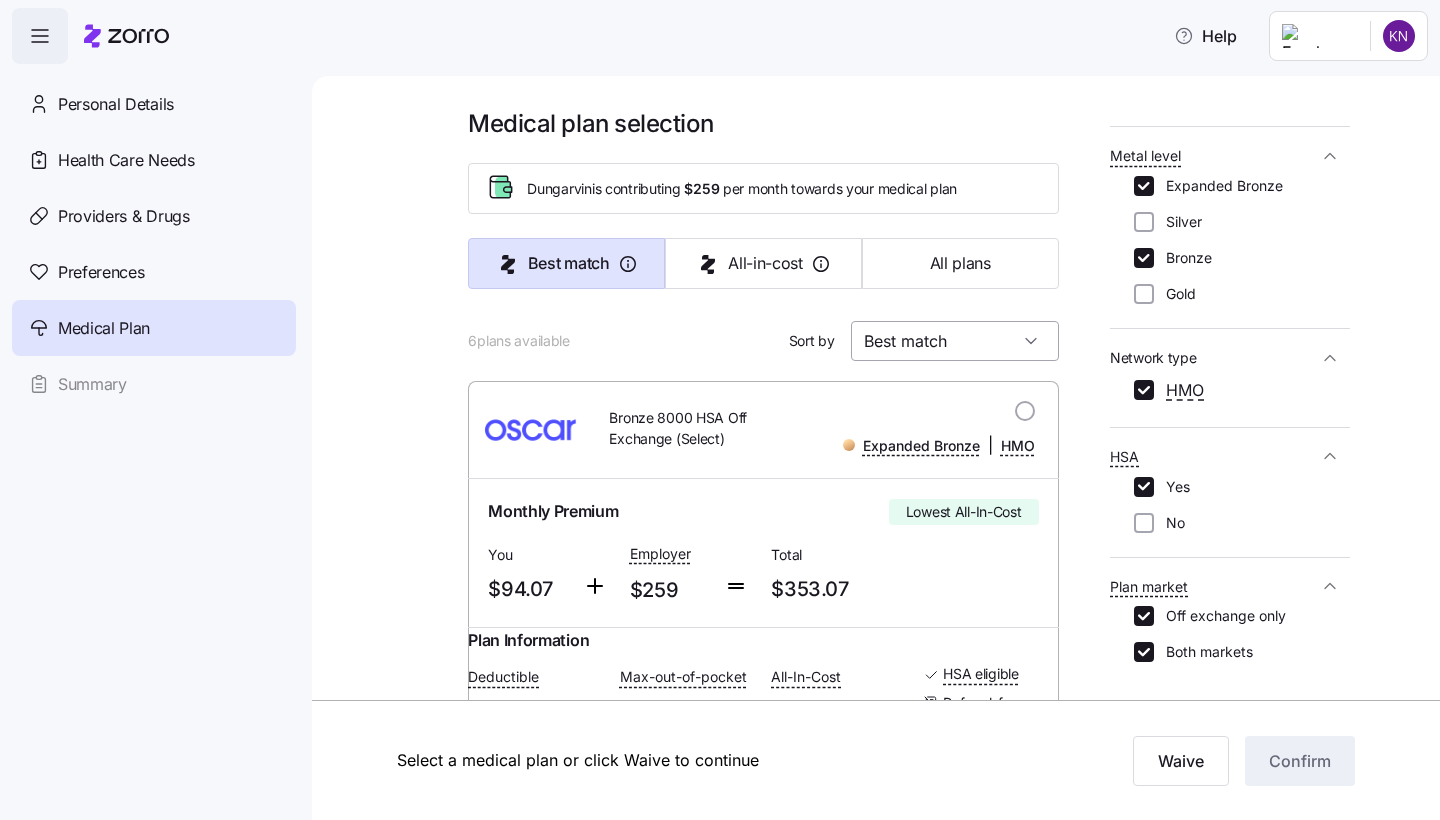 scroll, scrollTop: 0, scrollLeft: 0, axis: both 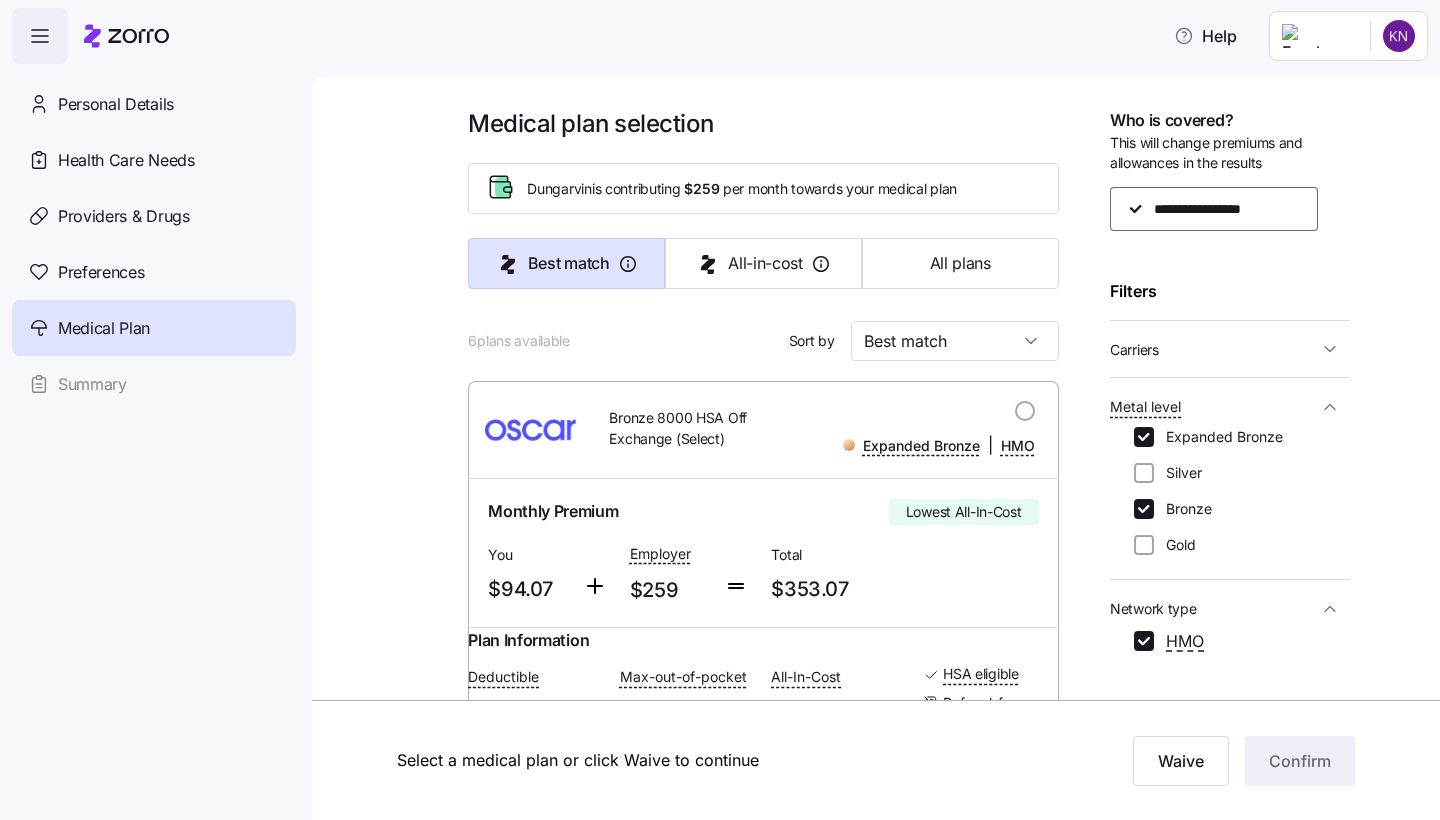 click 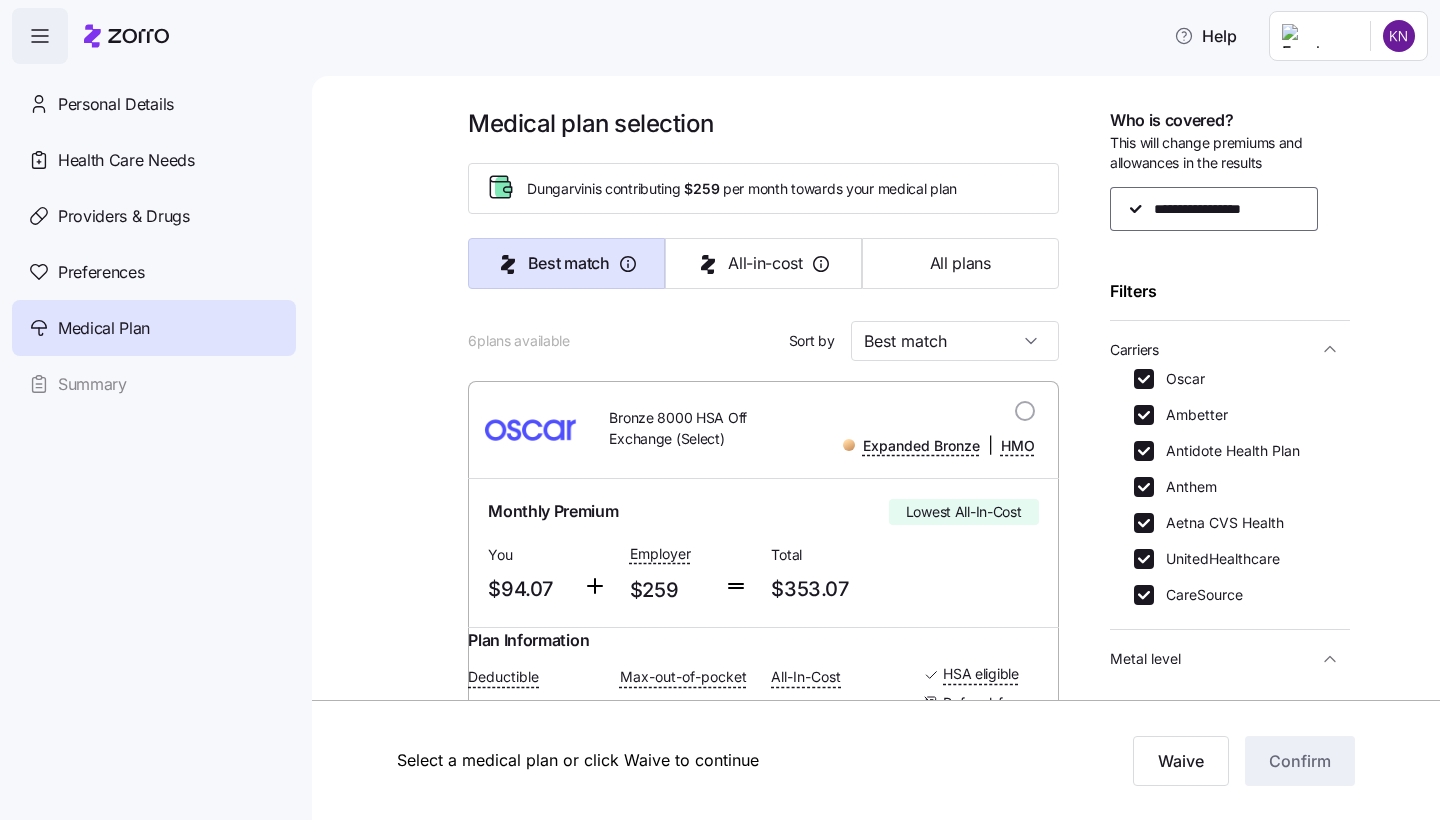 click 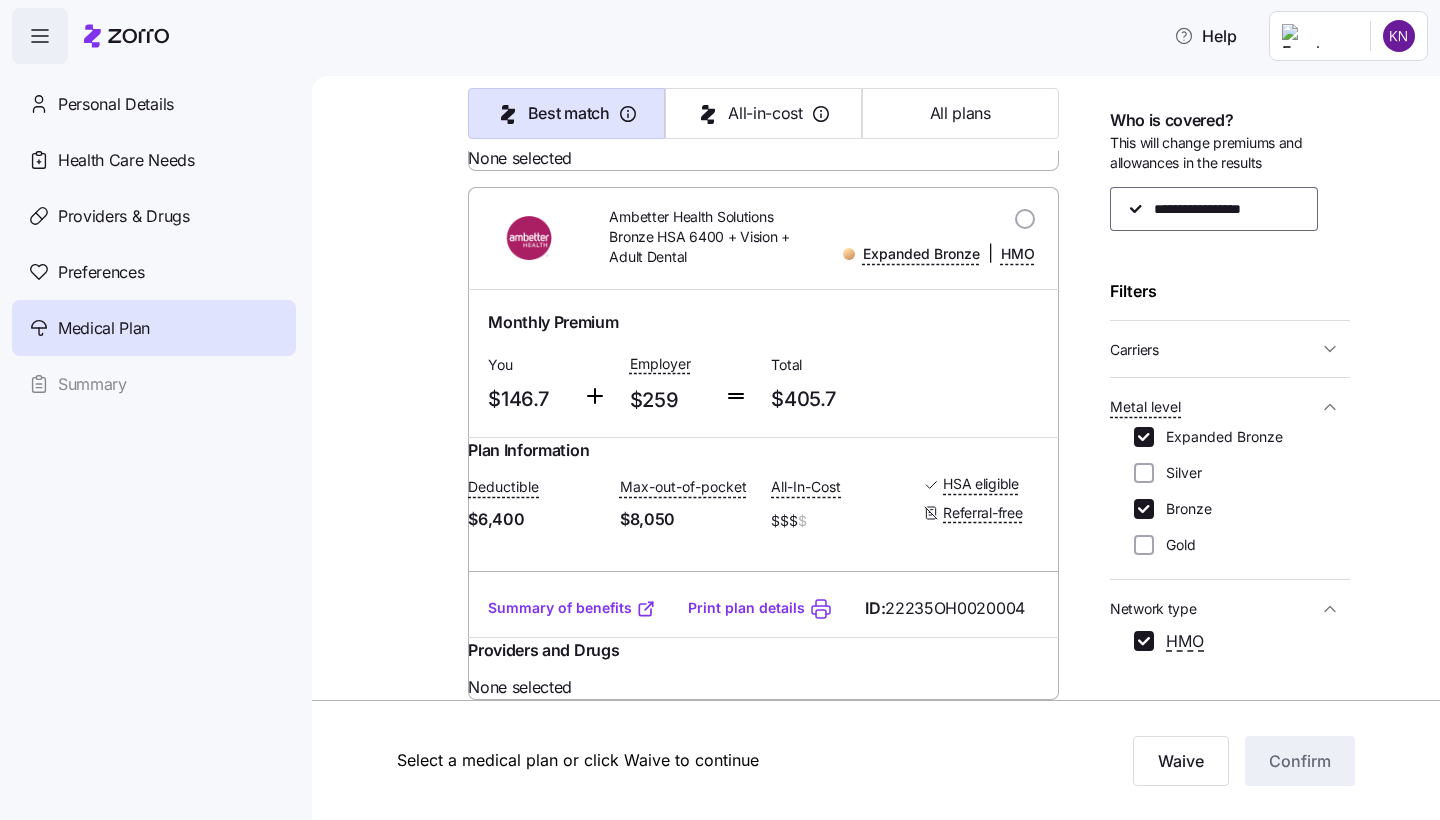 scroll, scrollTop: 3216, scrollLeft: 0, axis: vertical 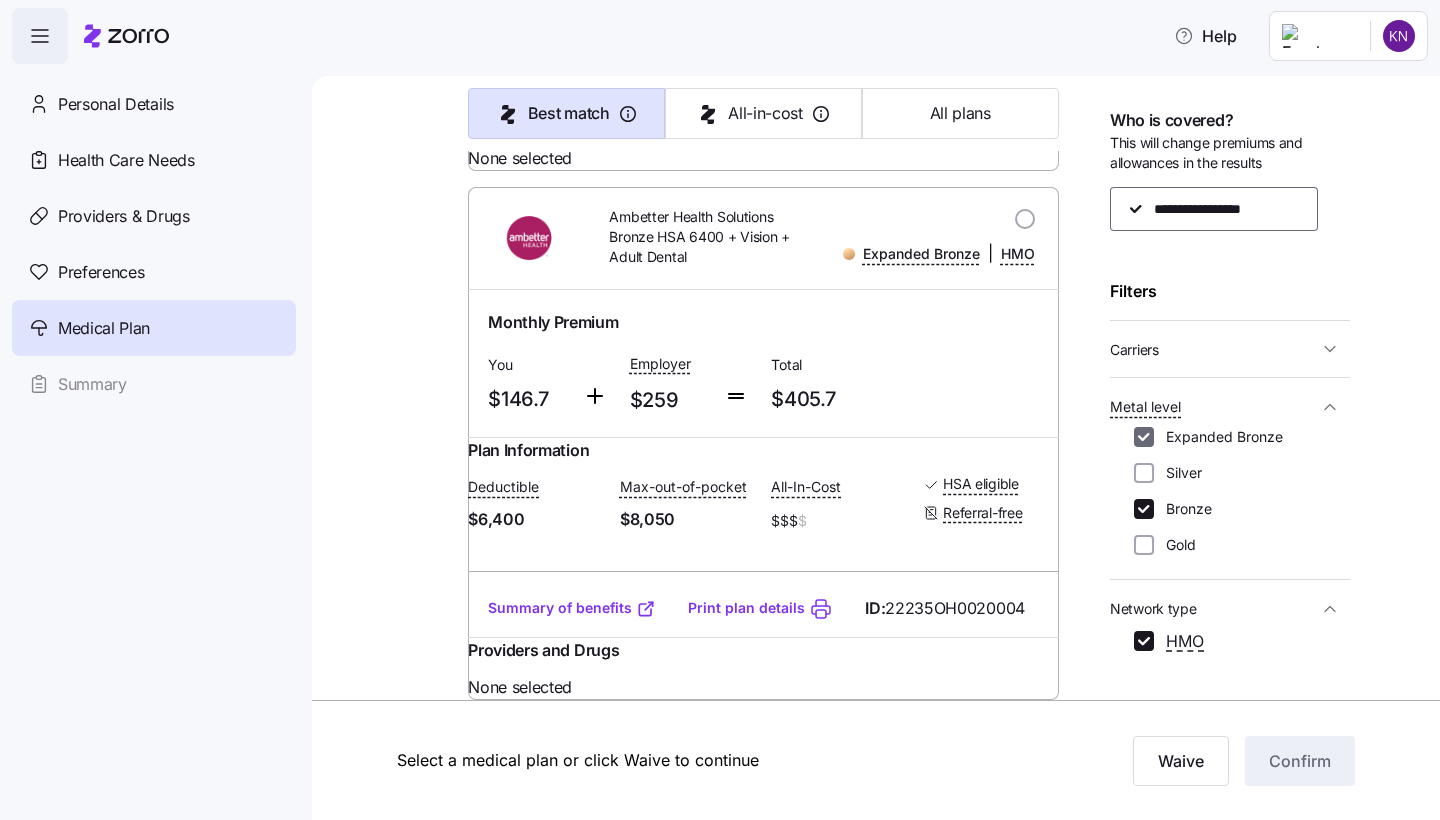 click on "Expanded Bronze" at bounding box center [1144, 437] 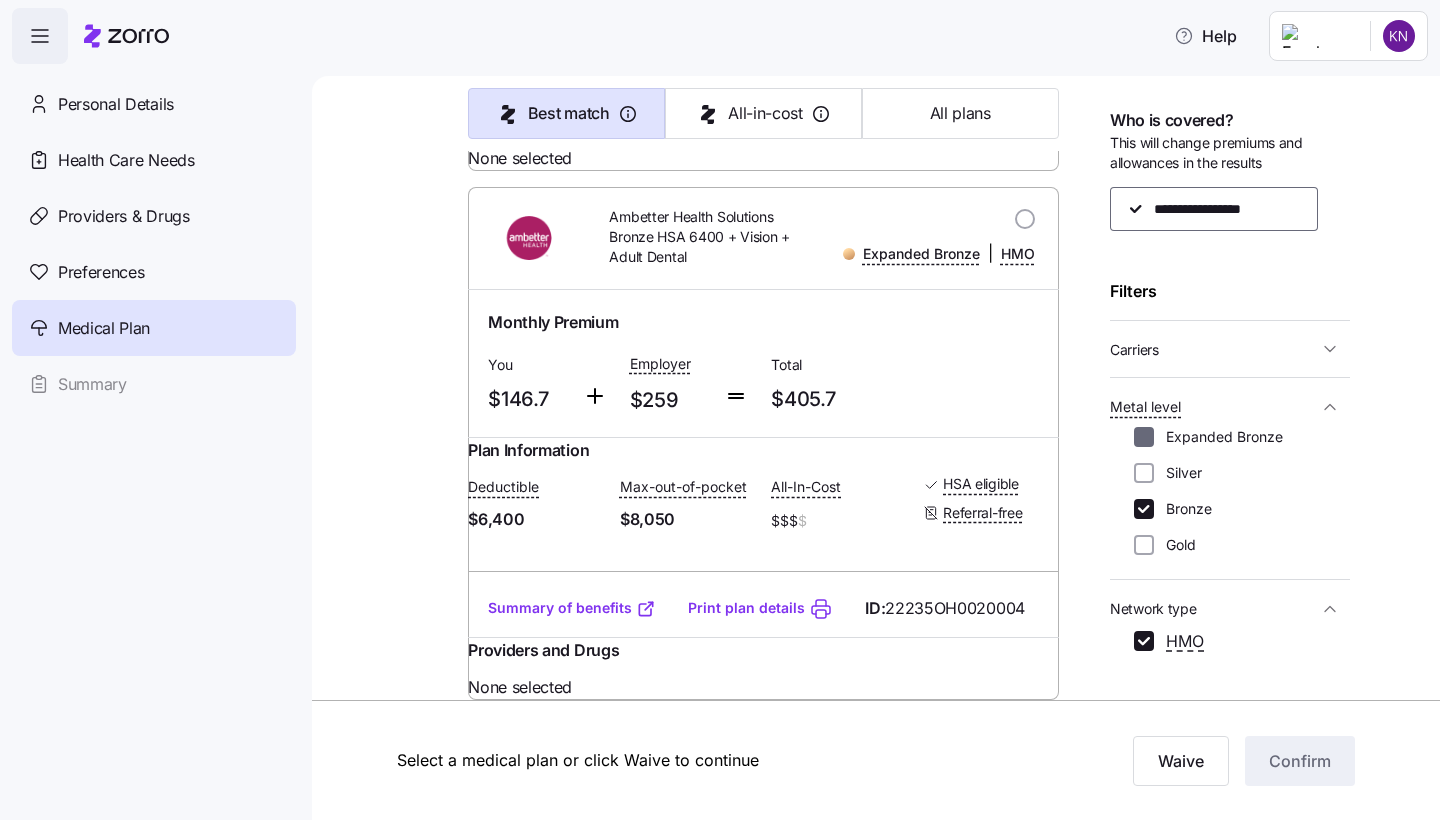 scroll, scrollTop: 0, scrollLeft: 0, axis: both 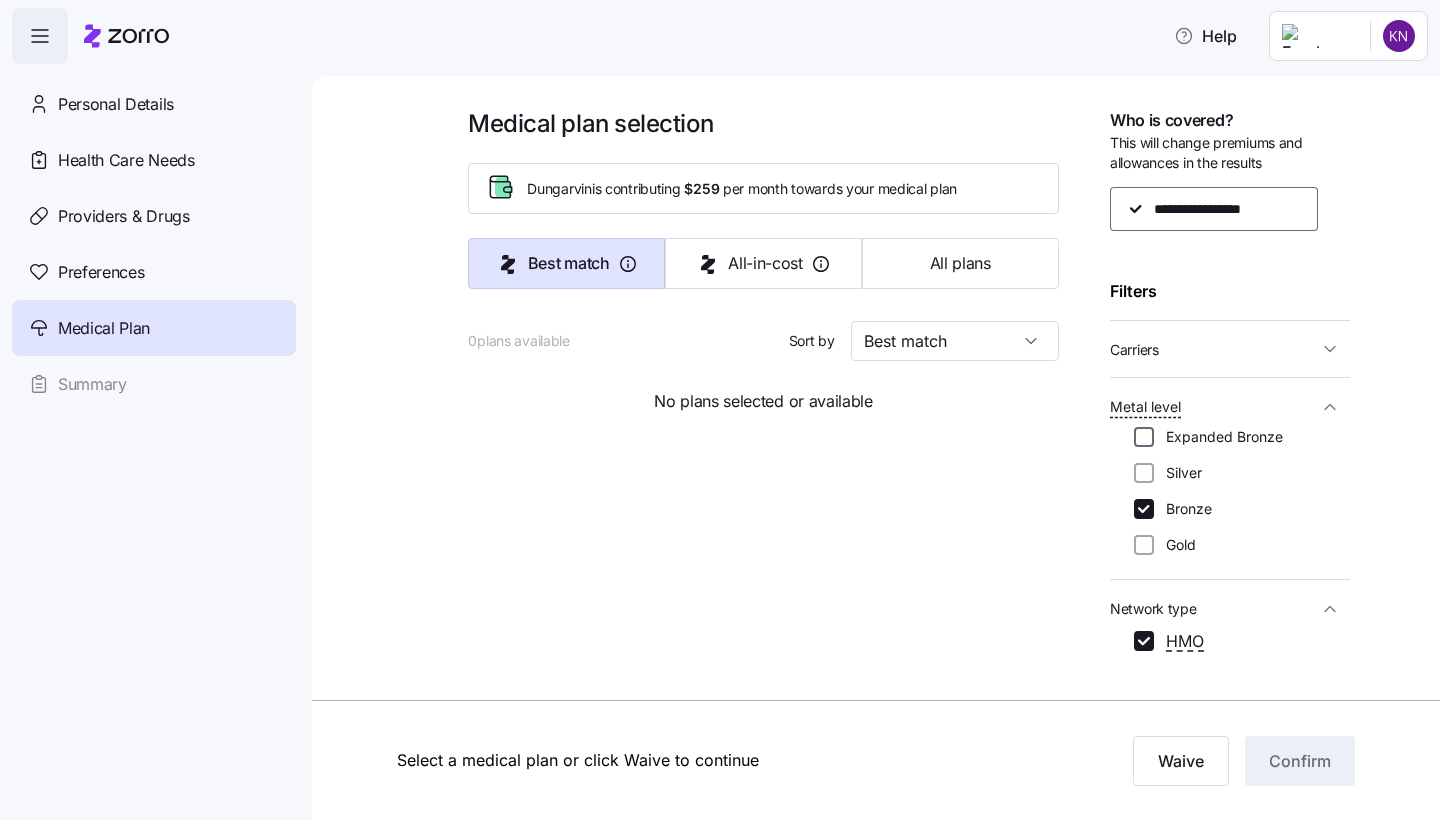 click on "Expanded Bronze" at bounding box center [1144, 437] 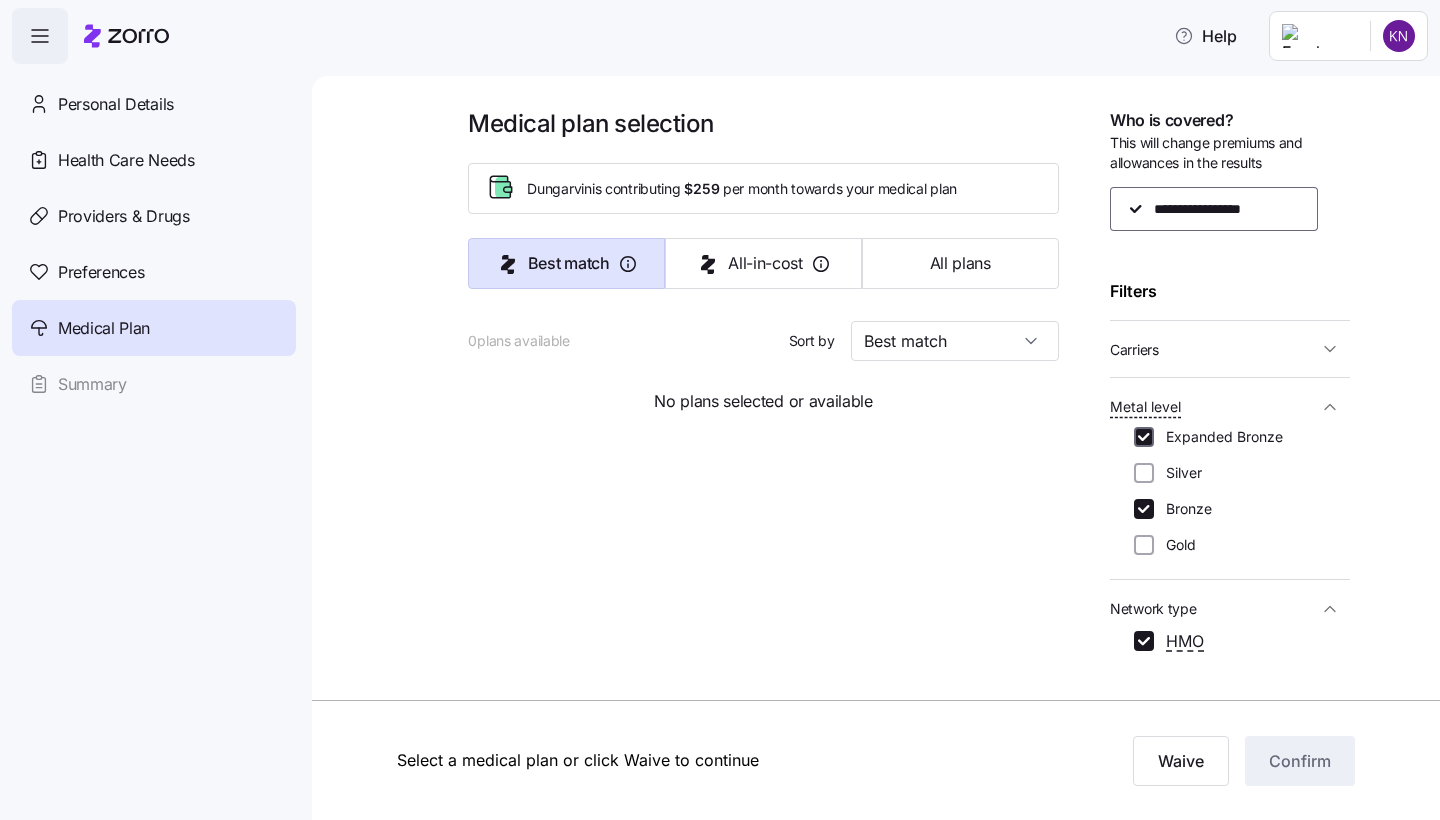 checkbox on "true" 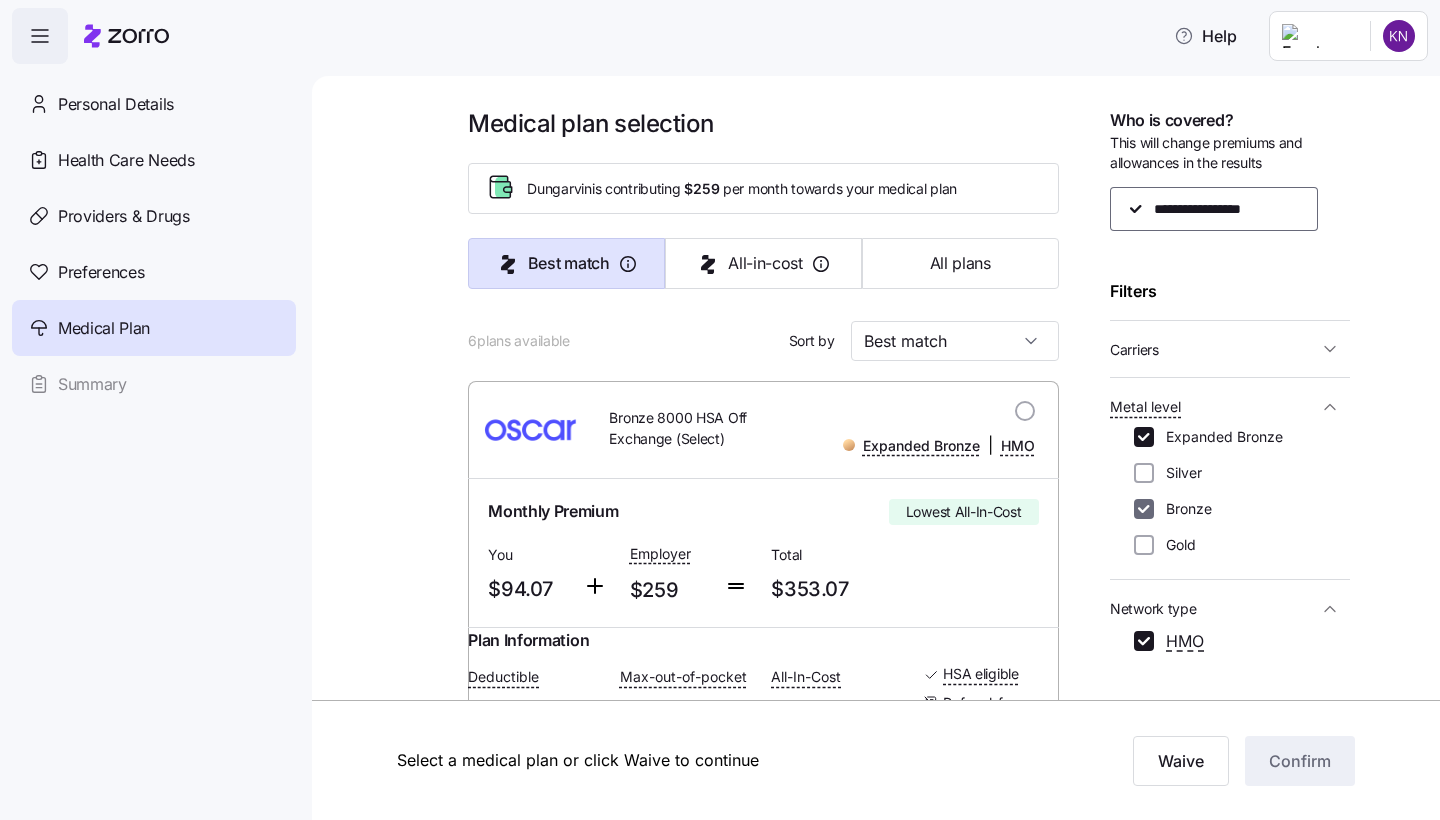 click on "Bronze" at bounding box center [1144, 509] 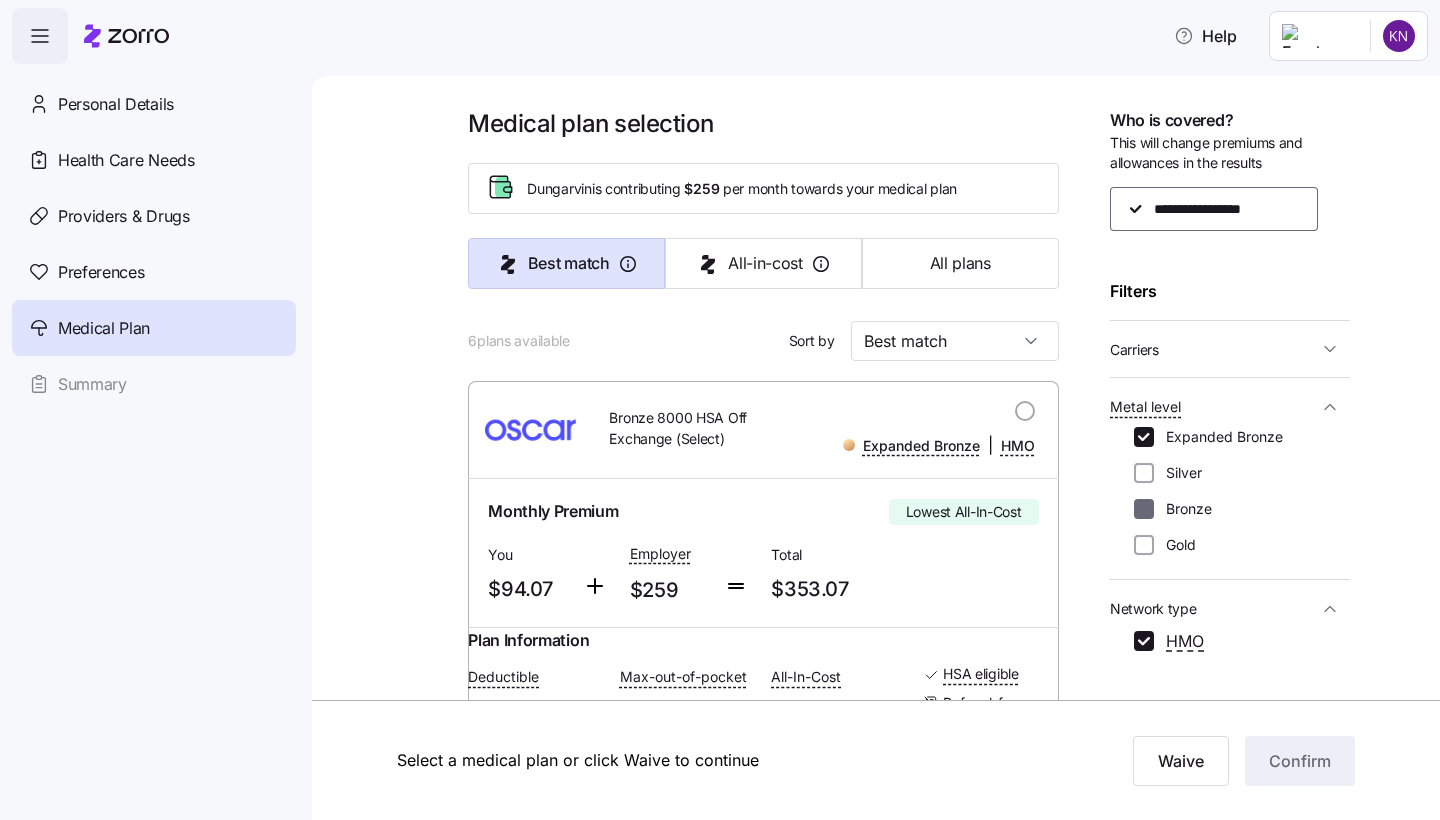 checkbox on "false" 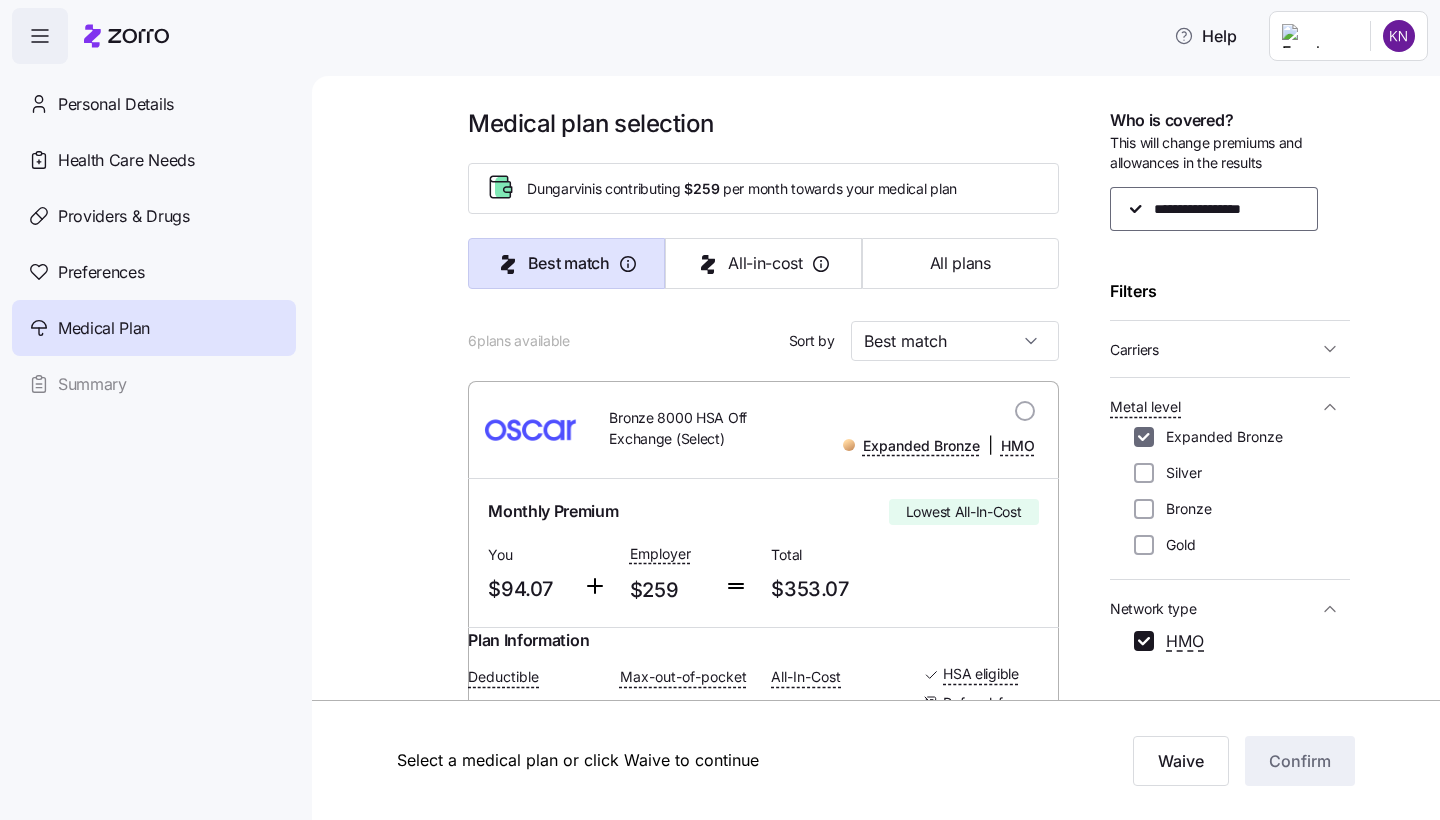 click on "Expanded Bronze" at bounding box center (1144, 437) 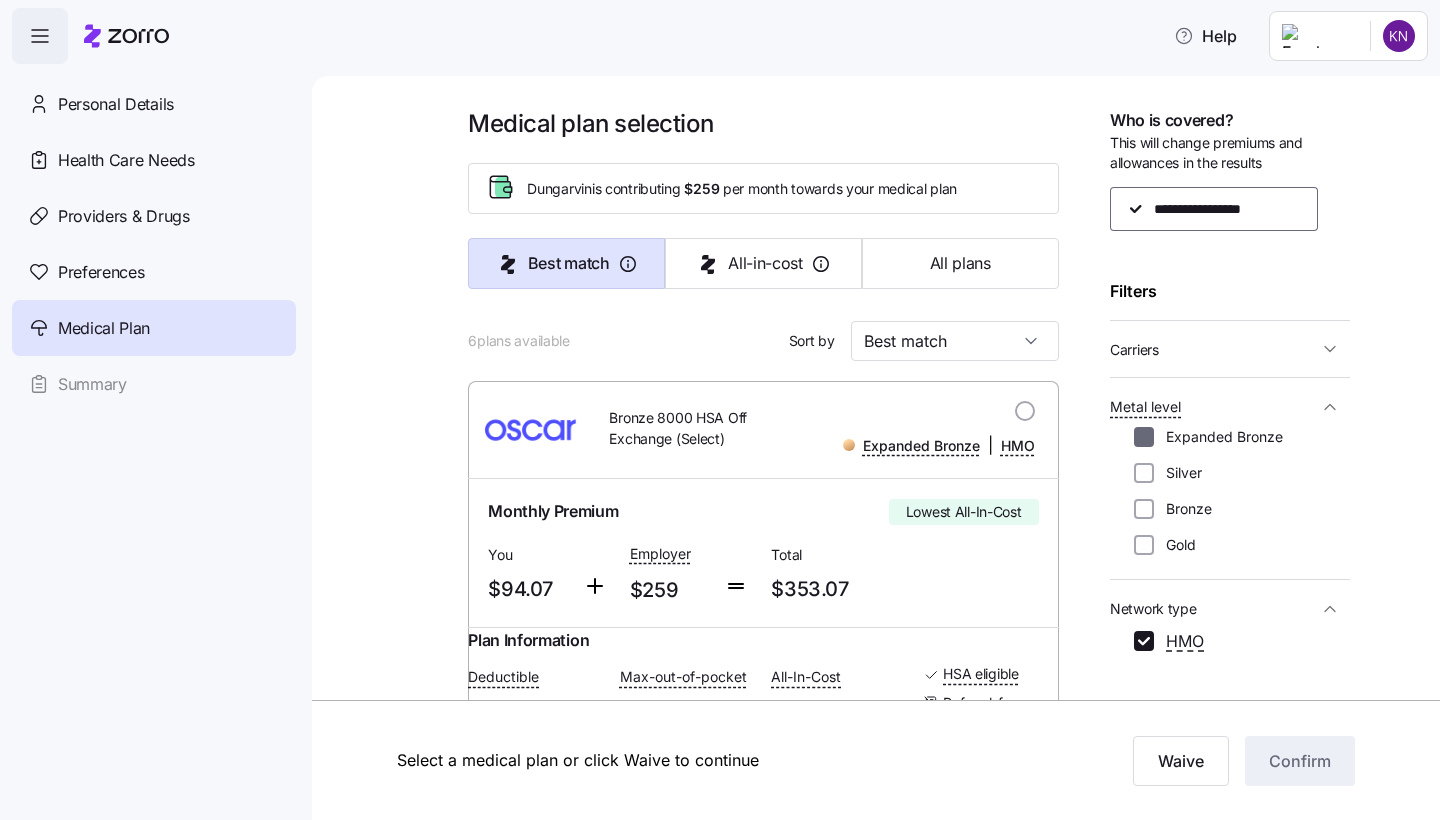 checkbox on "false" 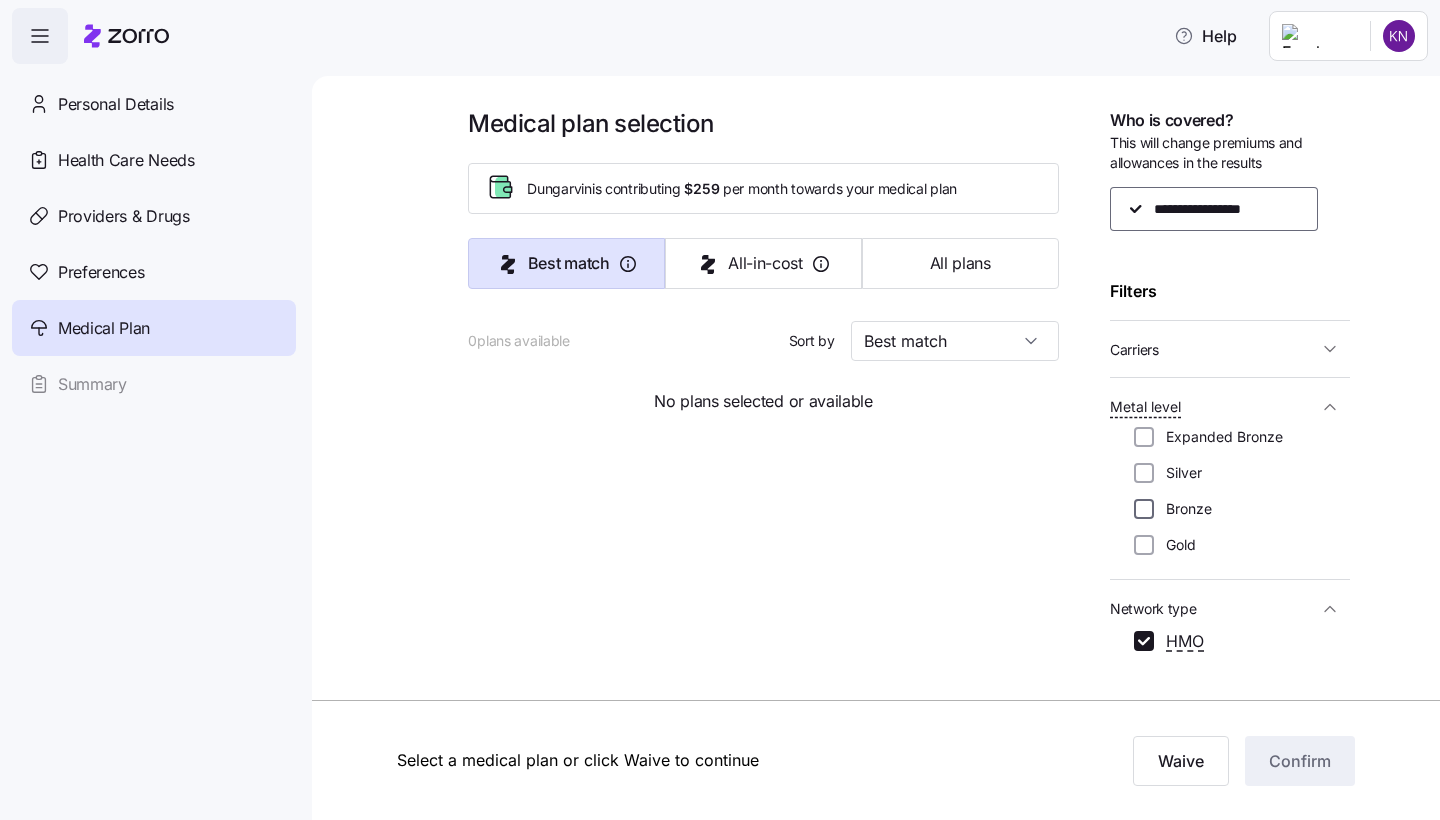 click on "Bronze" at bounding box center [1144, 509] 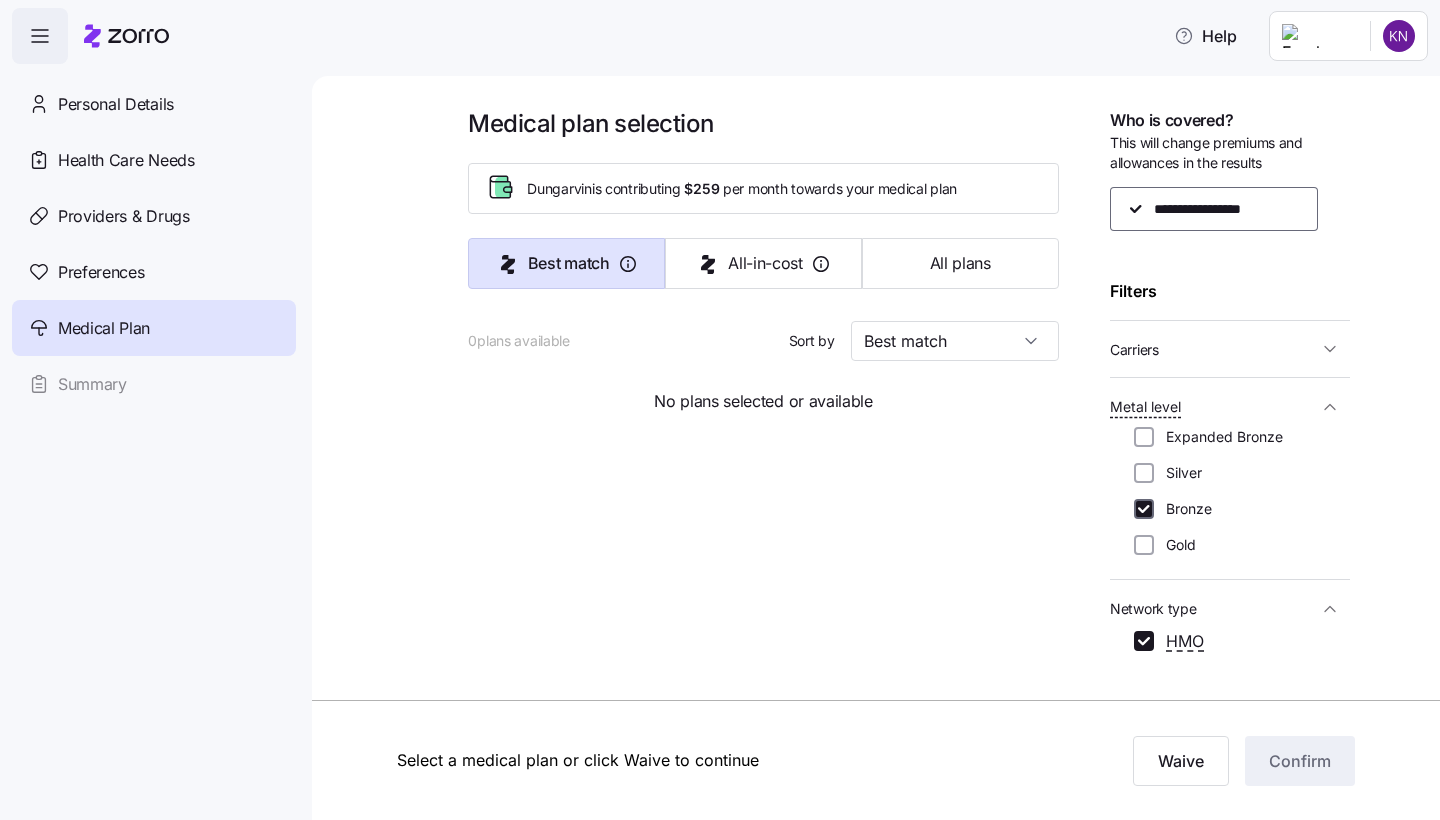 checkbox on "true" 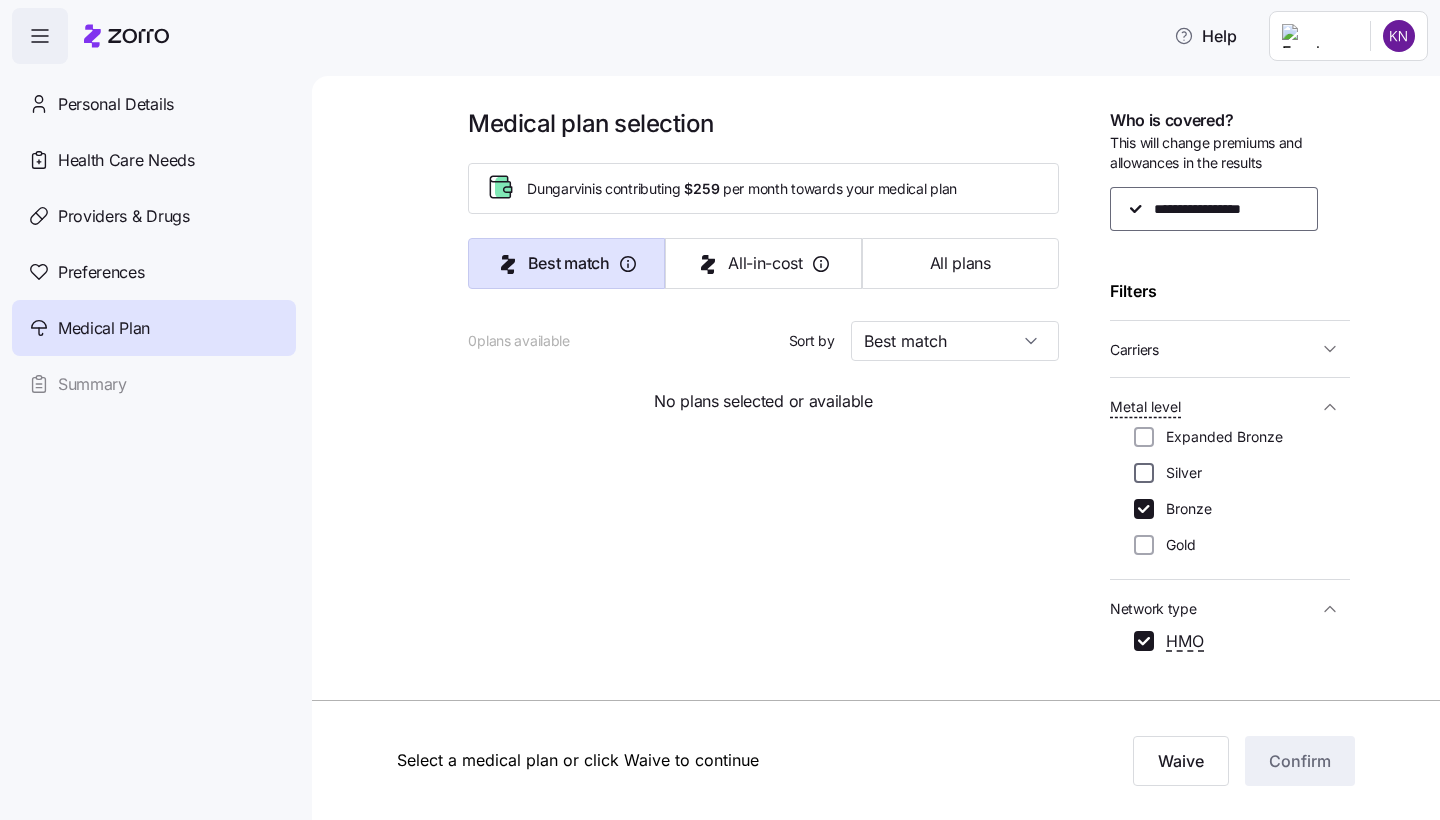 click on "Silver" at bounding box center (1144, 473) 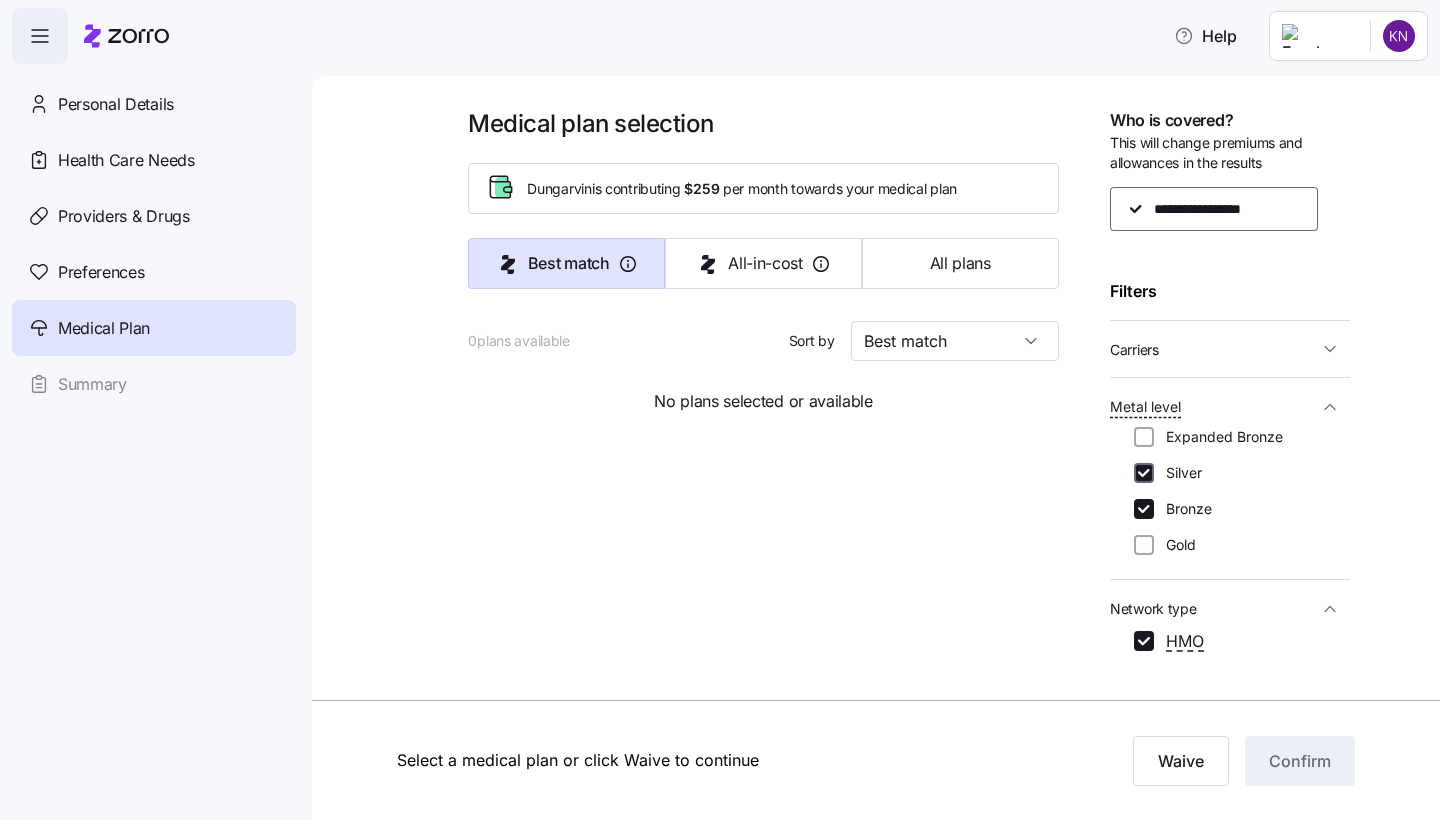 checkbox on "true" 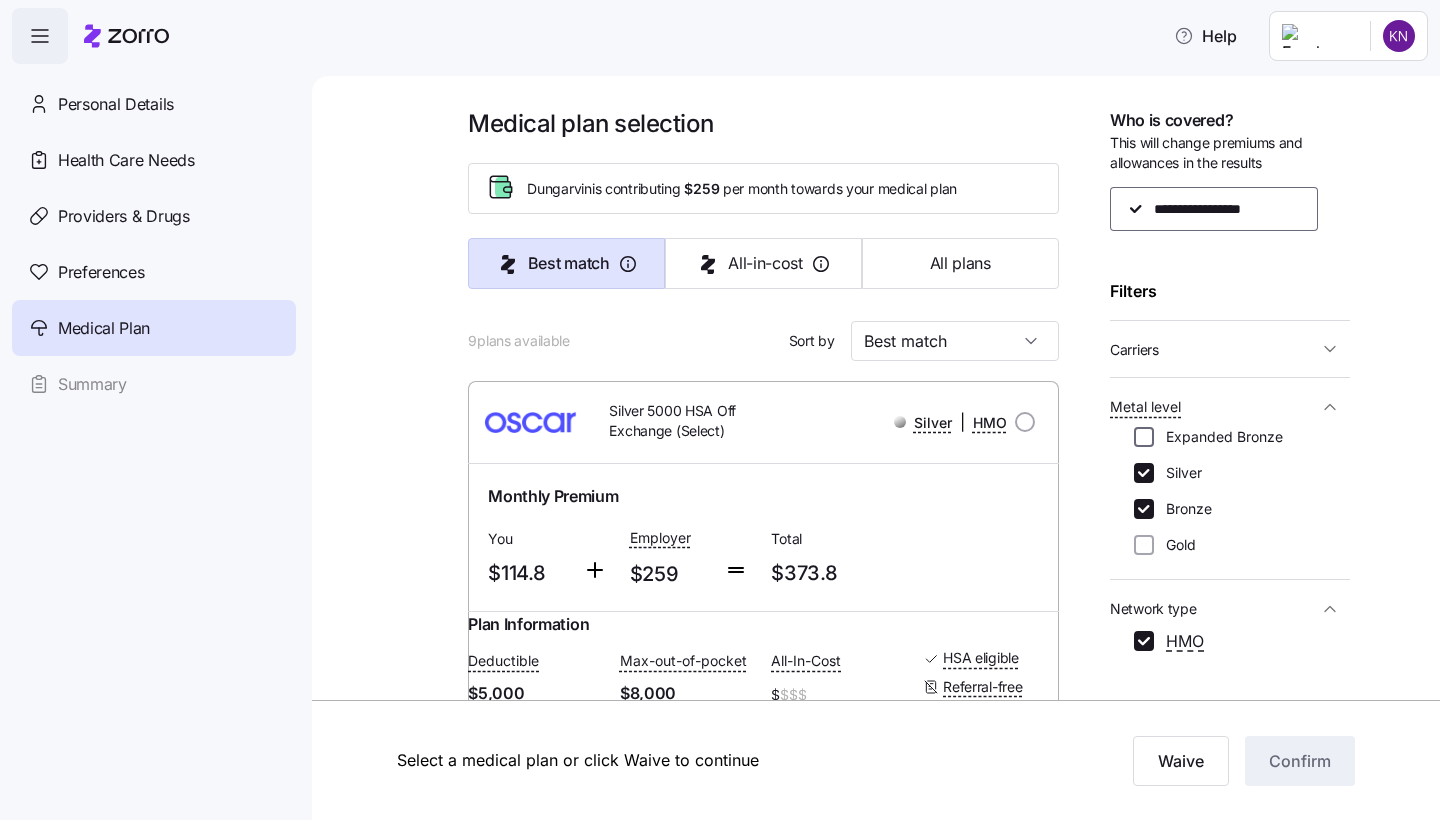 click on "Expanded Bronze" at bounding box center [1144, 437] 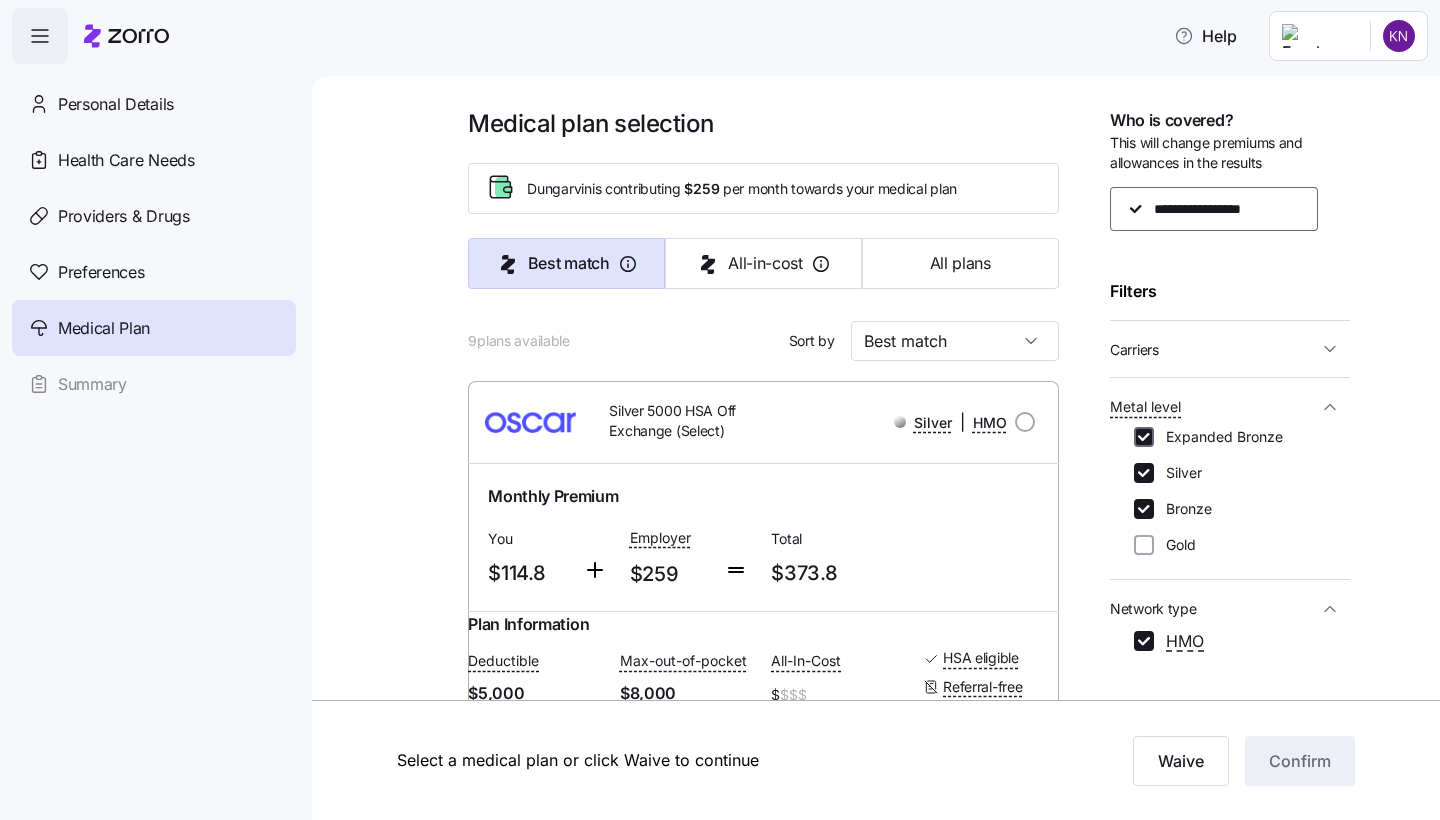 checkbox on "true" 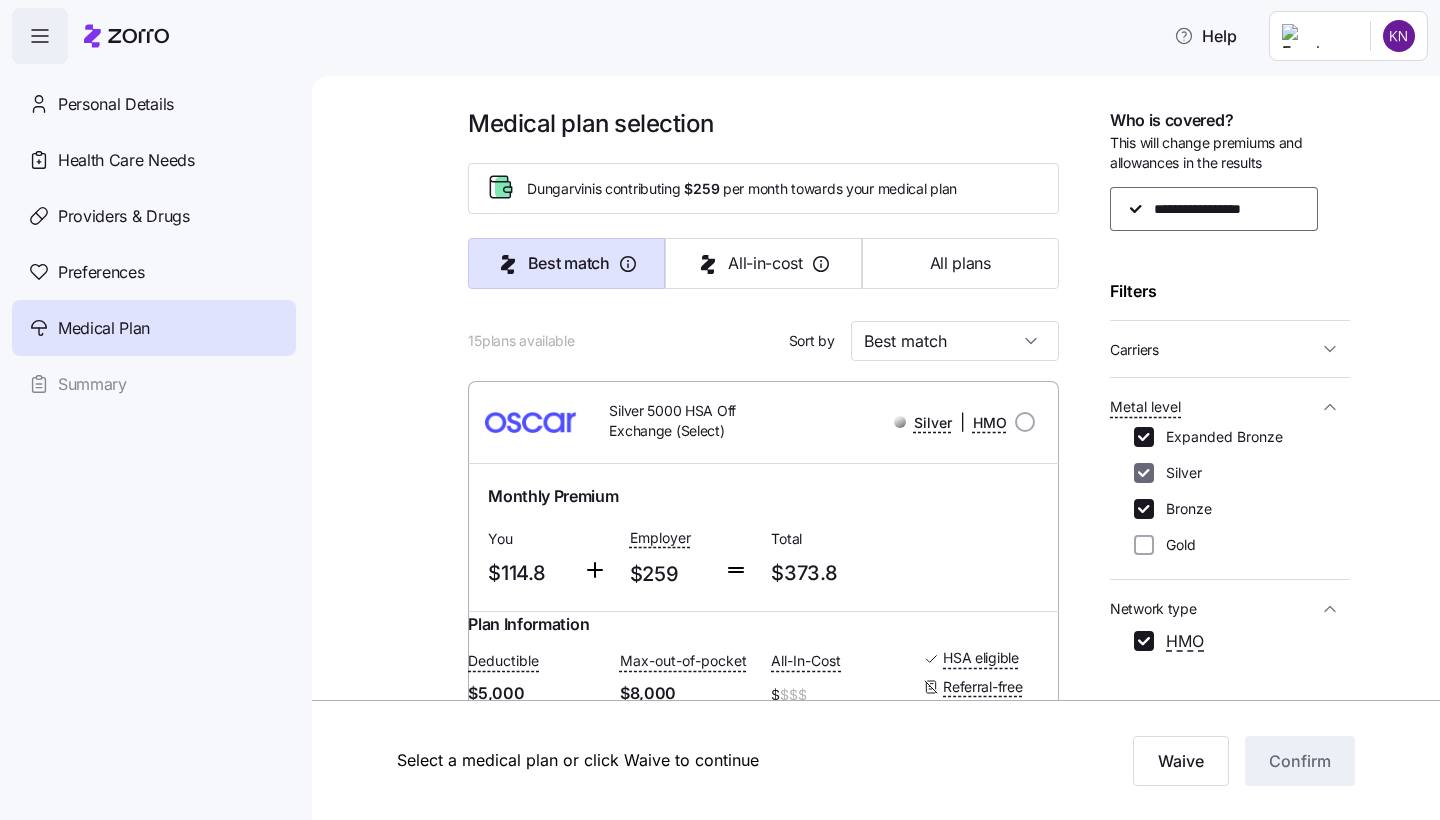 click on "Silver" at bounding box center (1144, 473) 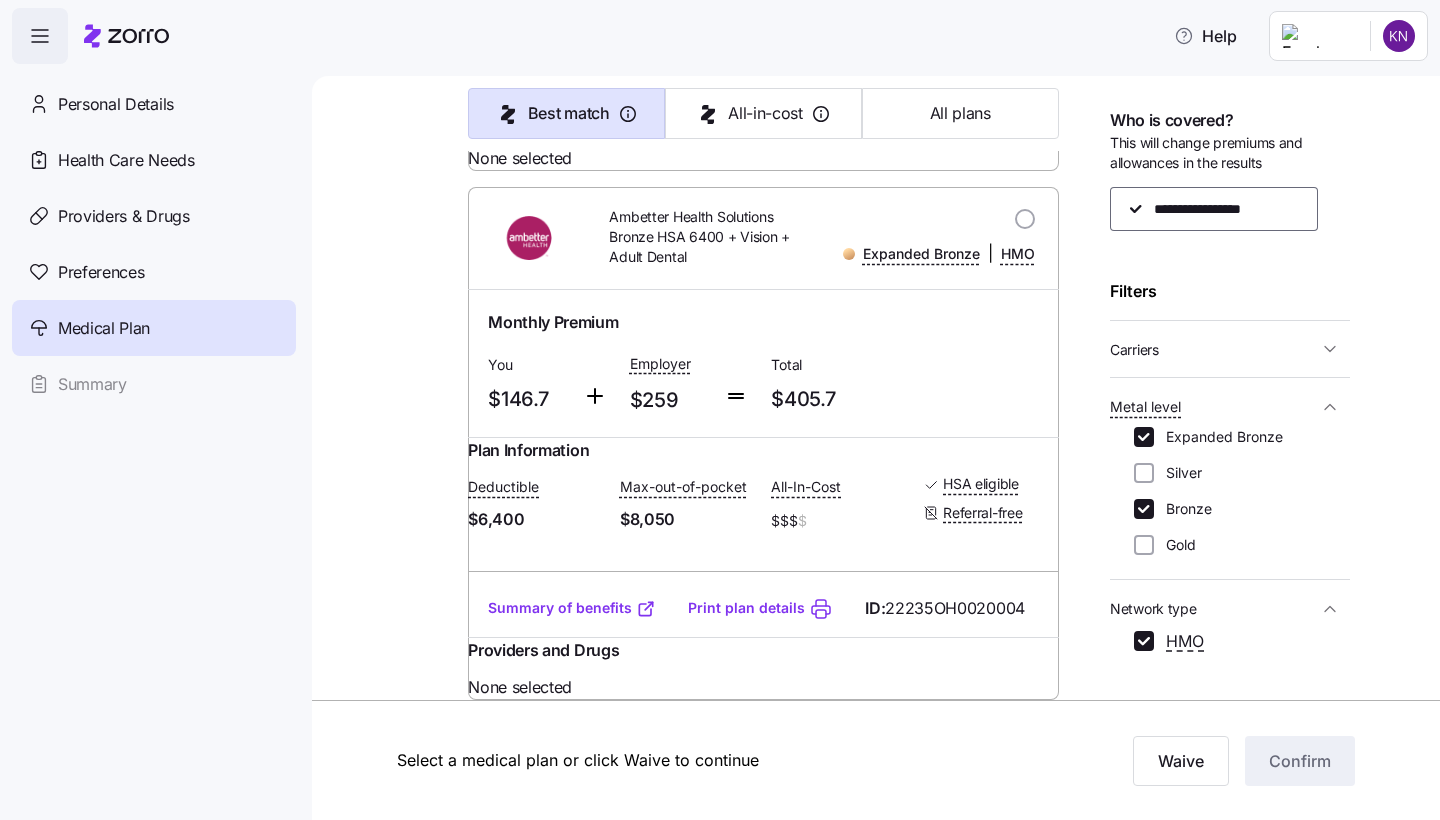 scroll, scrollTop: 3216, scrollLeft: 0, axis: vertical 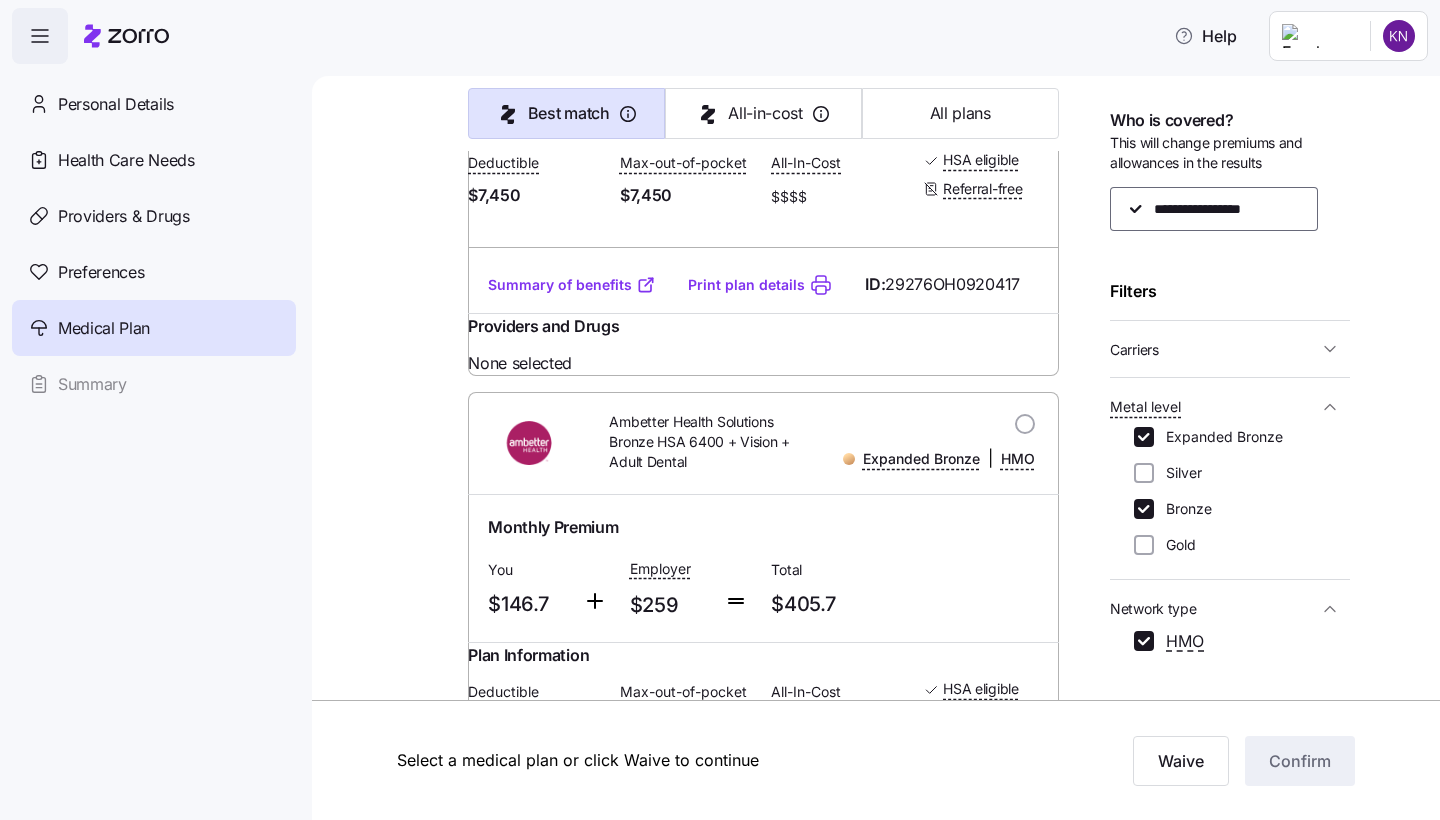 click on "Summary of benefits" at bounding box center [572, 285] 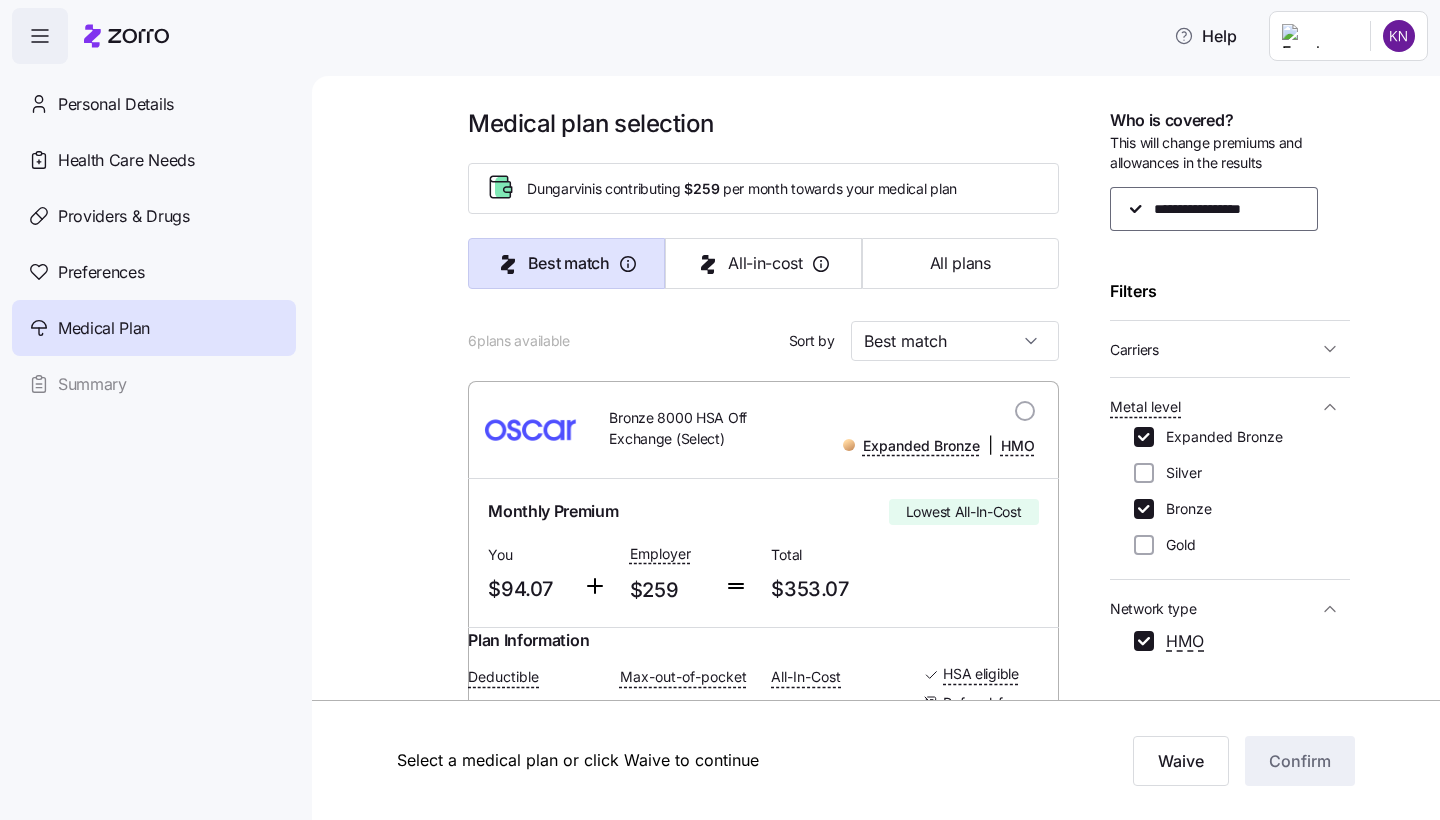 scroll, scrollTop: -9, scrollLeft: 0, axis: vertical 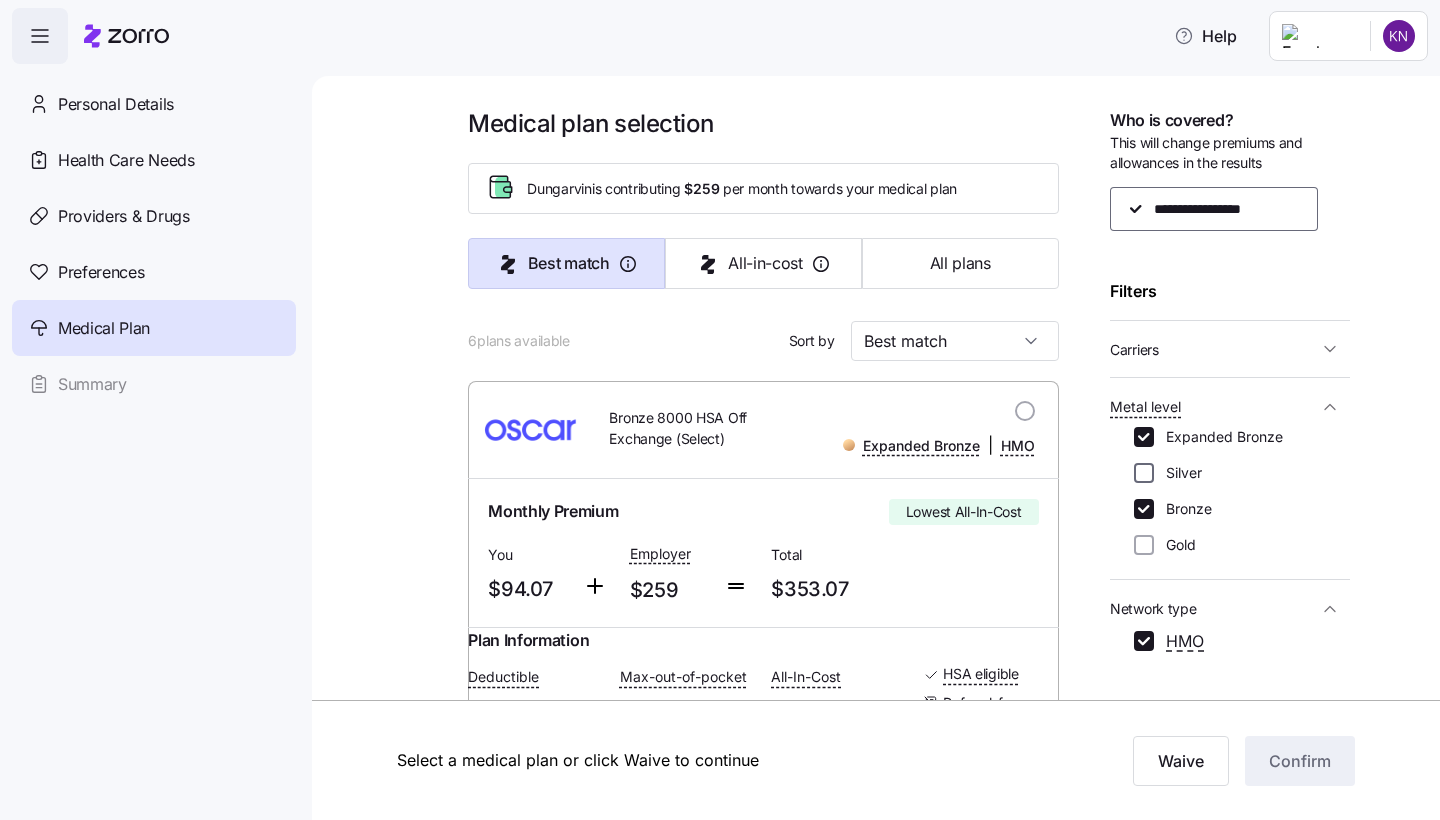 click on "Silver" at bounding box center (1144, 473) 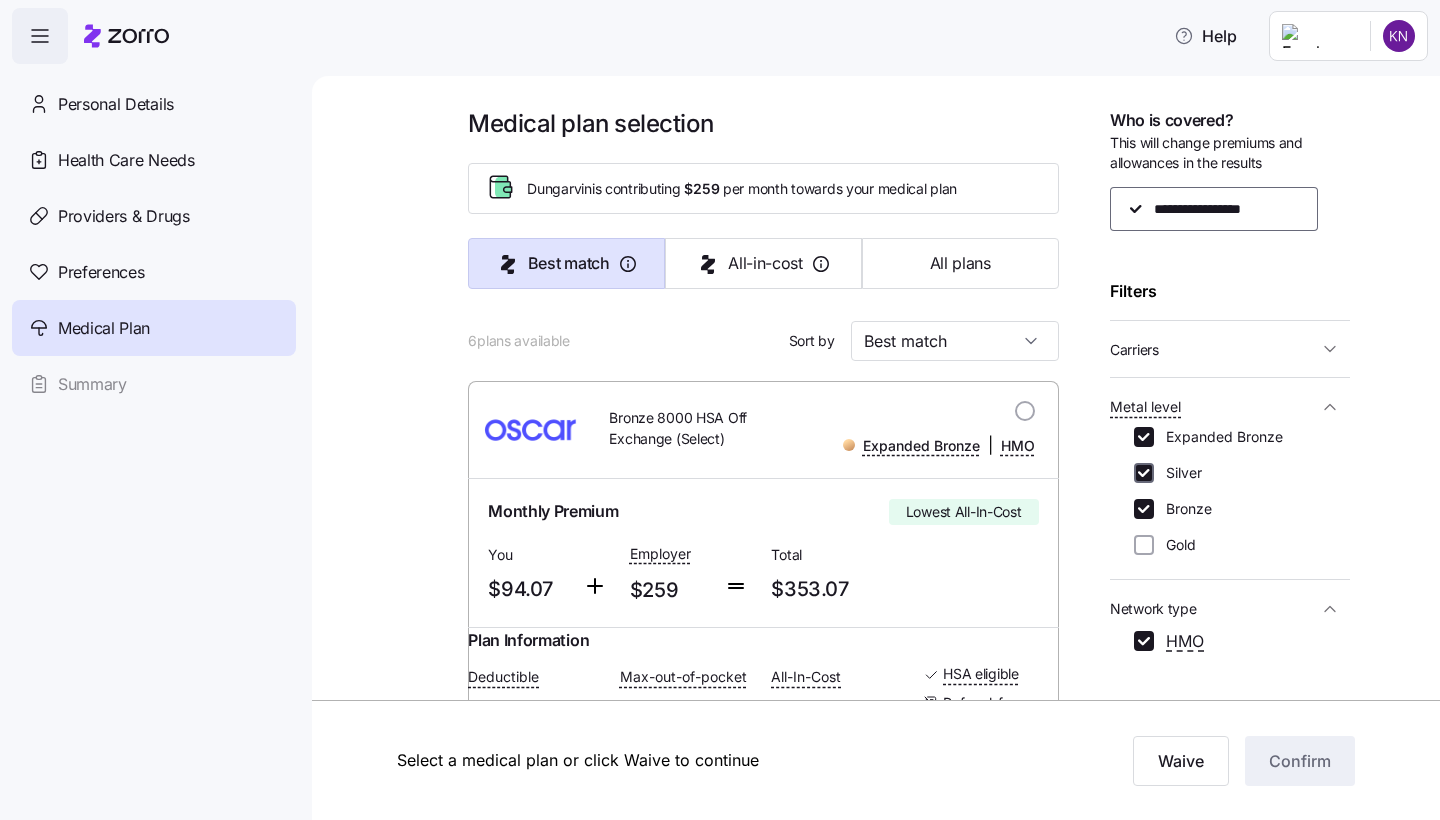 checkbox on "true" 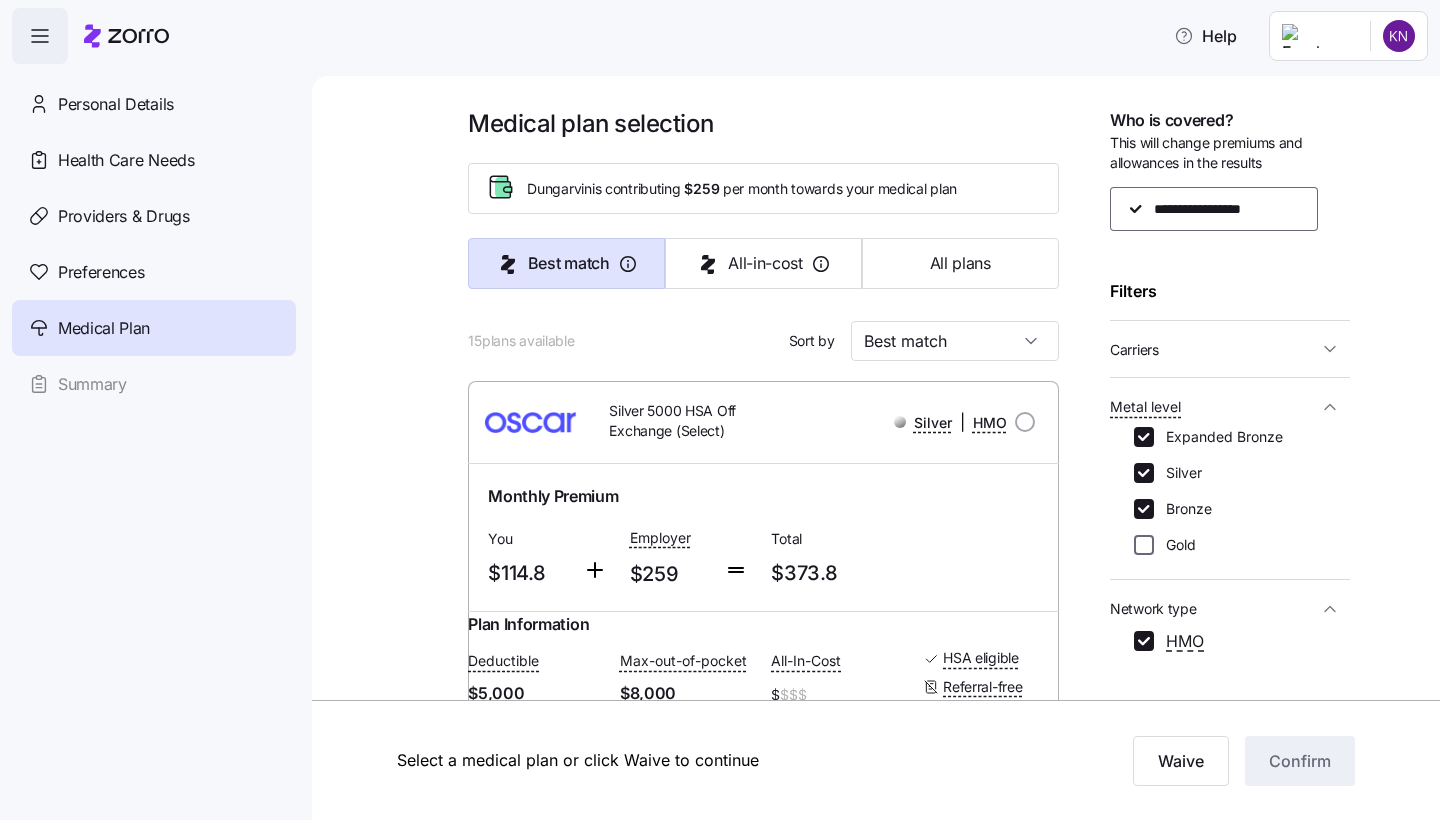 click on "Gold" at bounding box center [1144, 545] 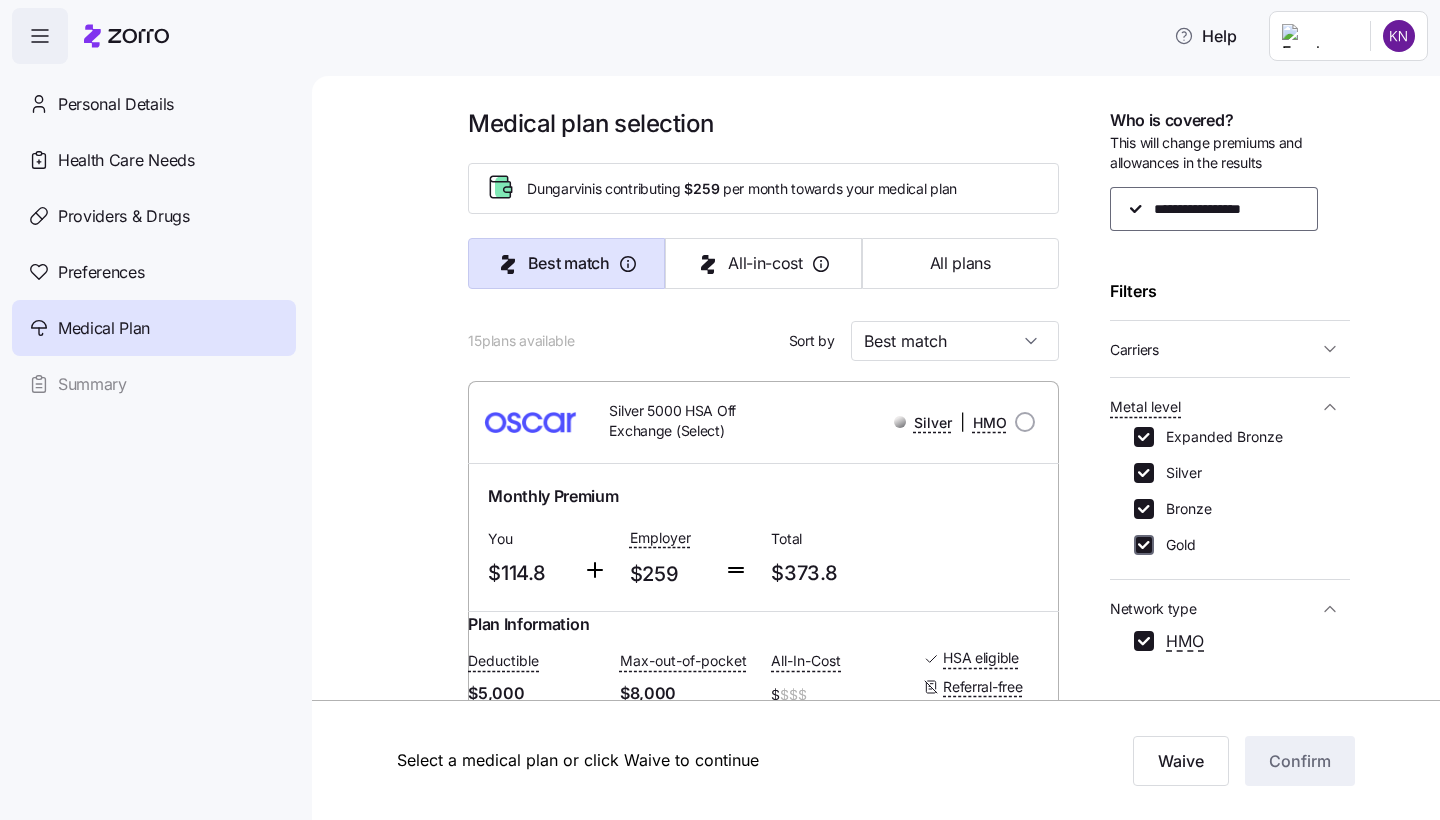 checkbox on "true" 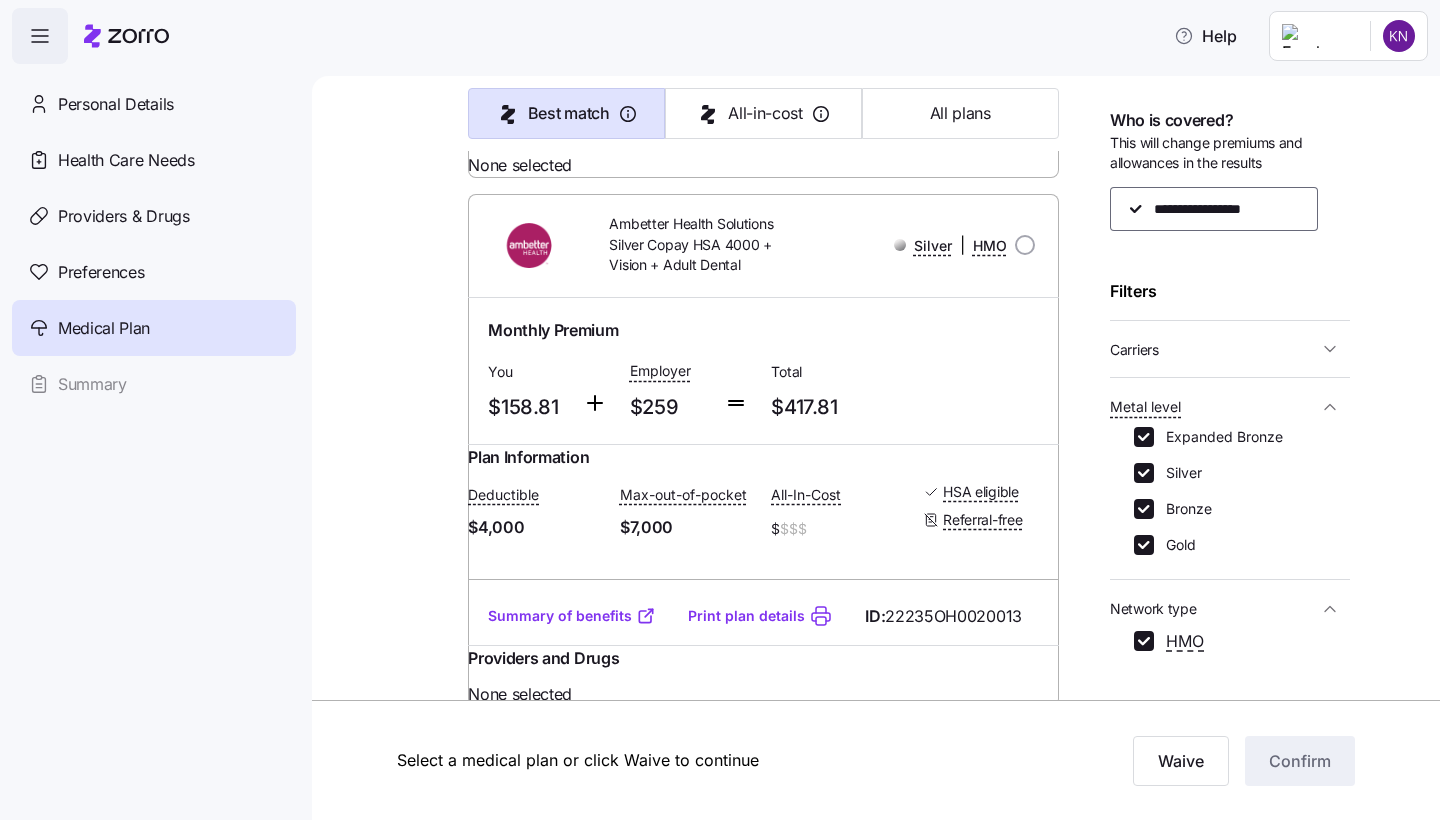 scroll, scrollTop: 3257, scrollLeft: 0, axis: vertical 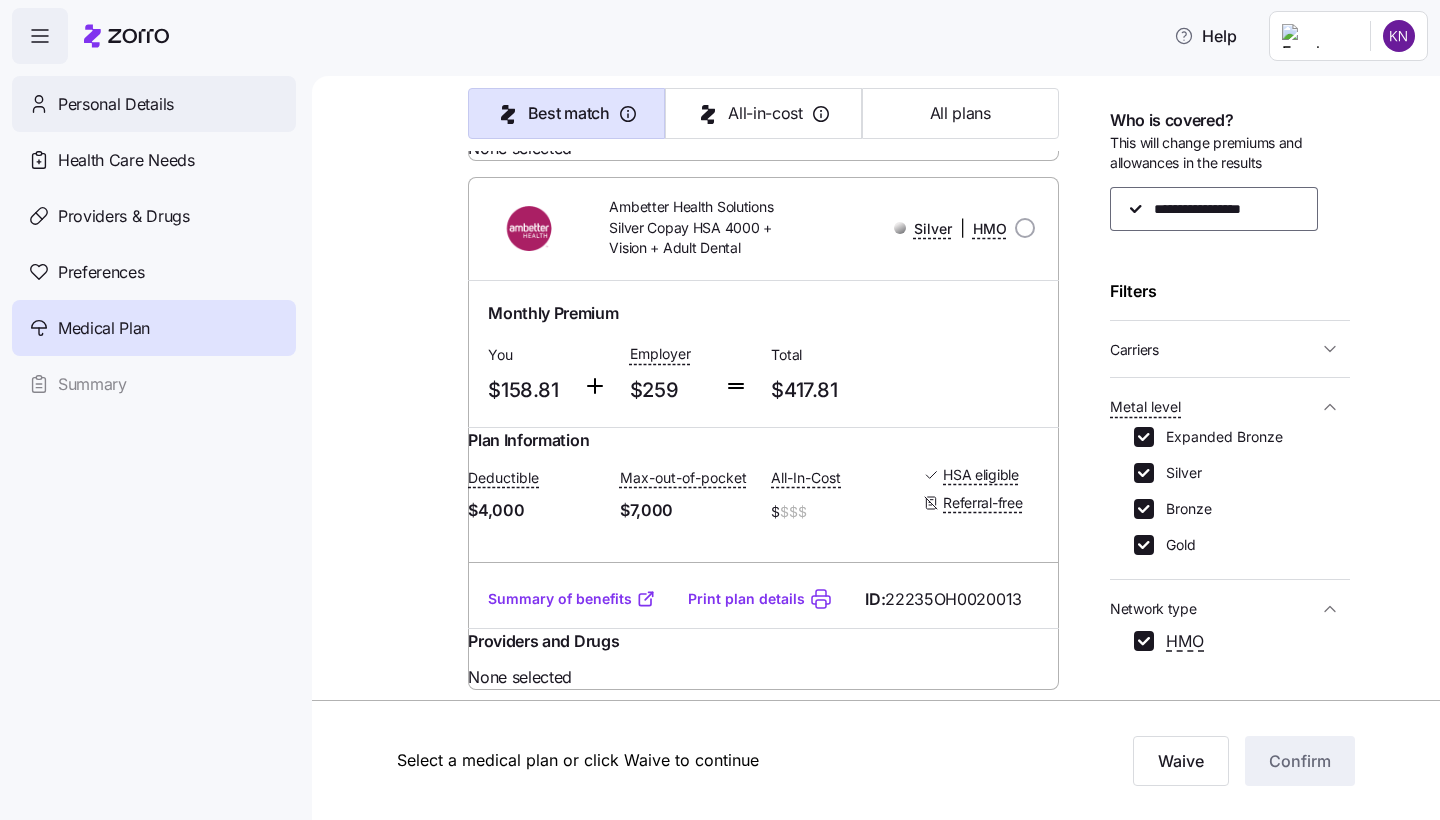 click on "Personal Details" at bounding box center (116, 104) 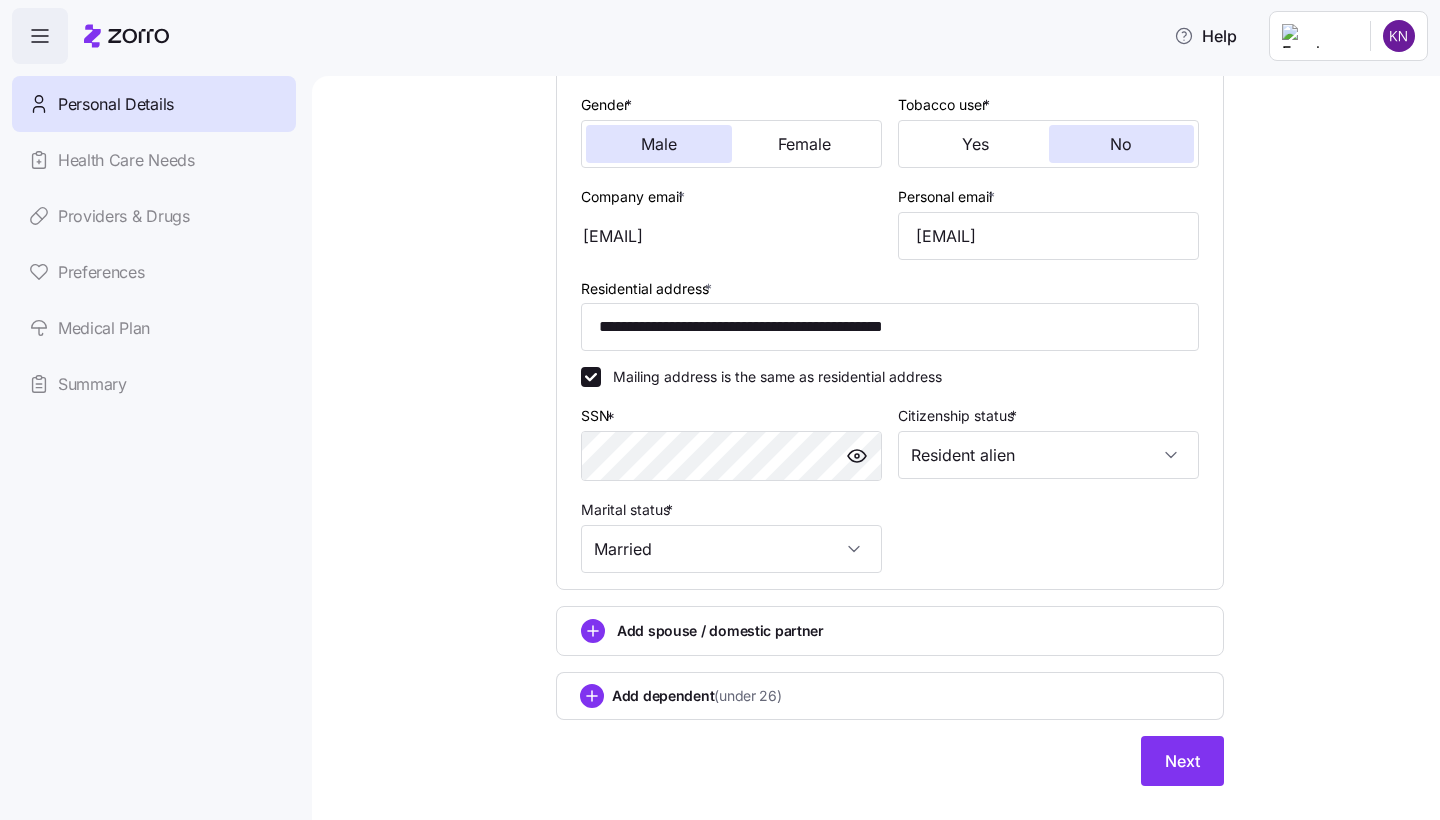 scroll, scrollTop: 357, scrollLeft: 0, axis: vertical 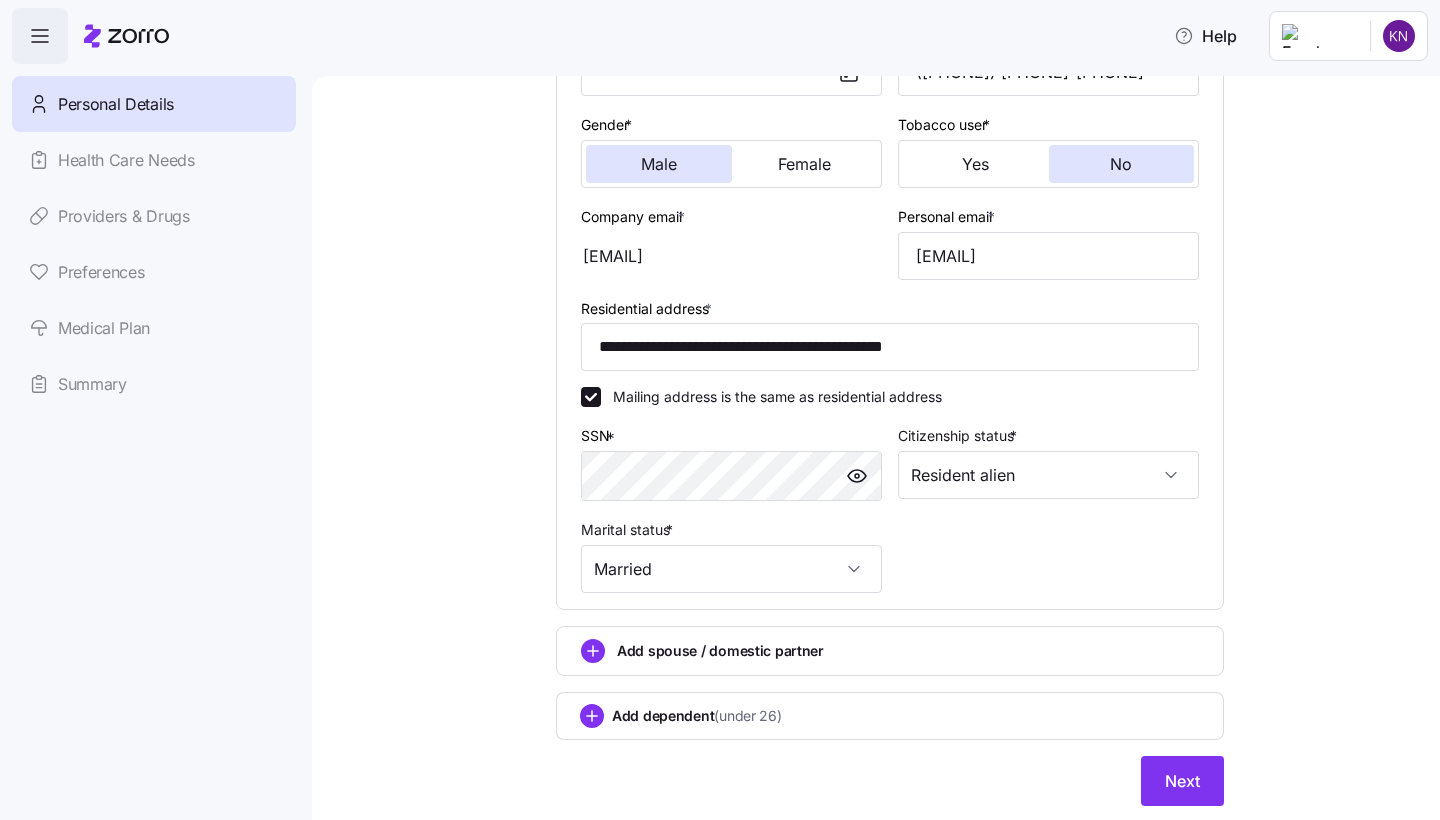 click on "Personal Details Health Care Needs Providers & Drugs Preferences Medical Plan Summary" at bounding box center [154, 244] 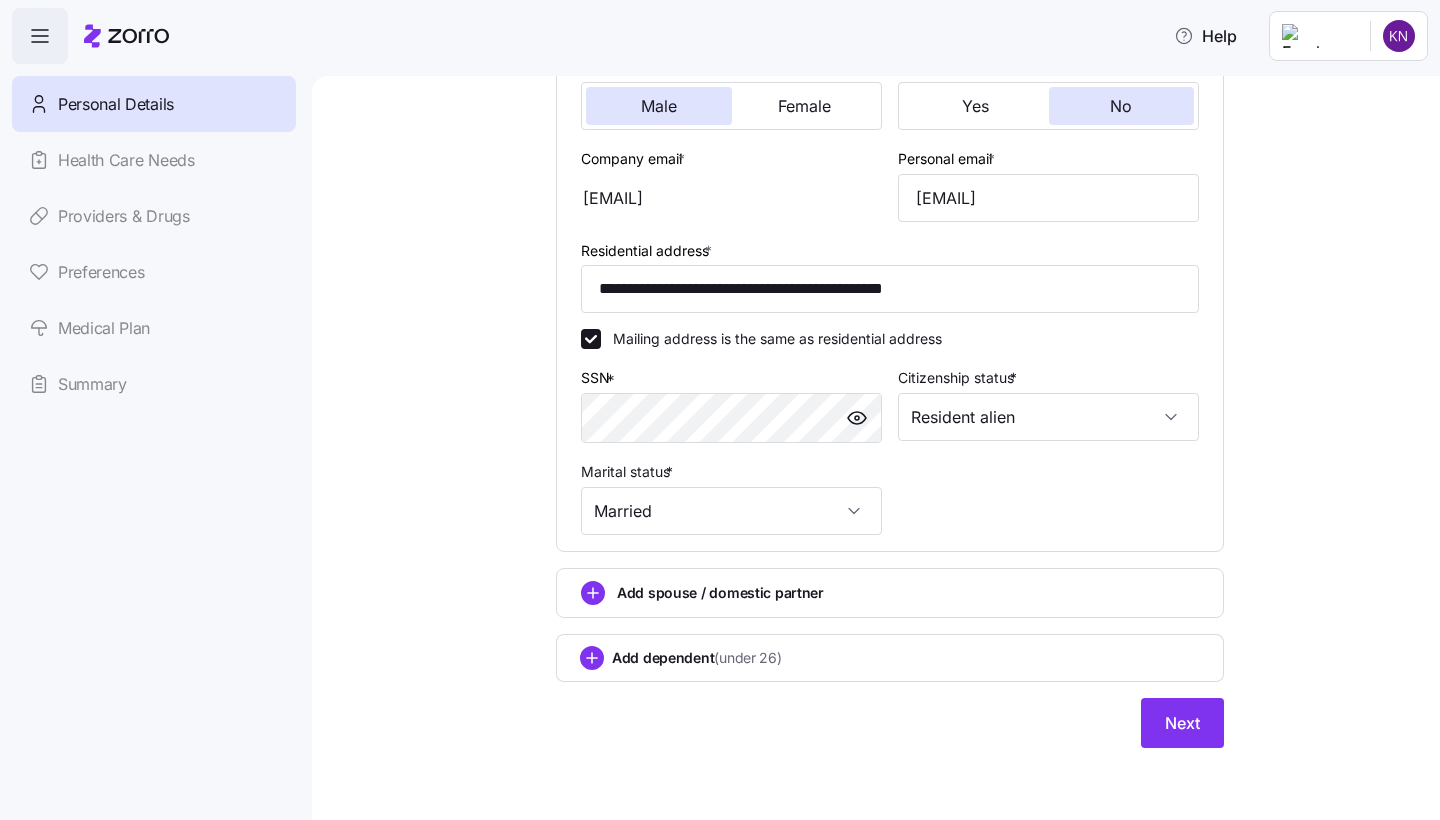 scroll, scrollTop: 411, scrollLeft: 0, axis: vertical 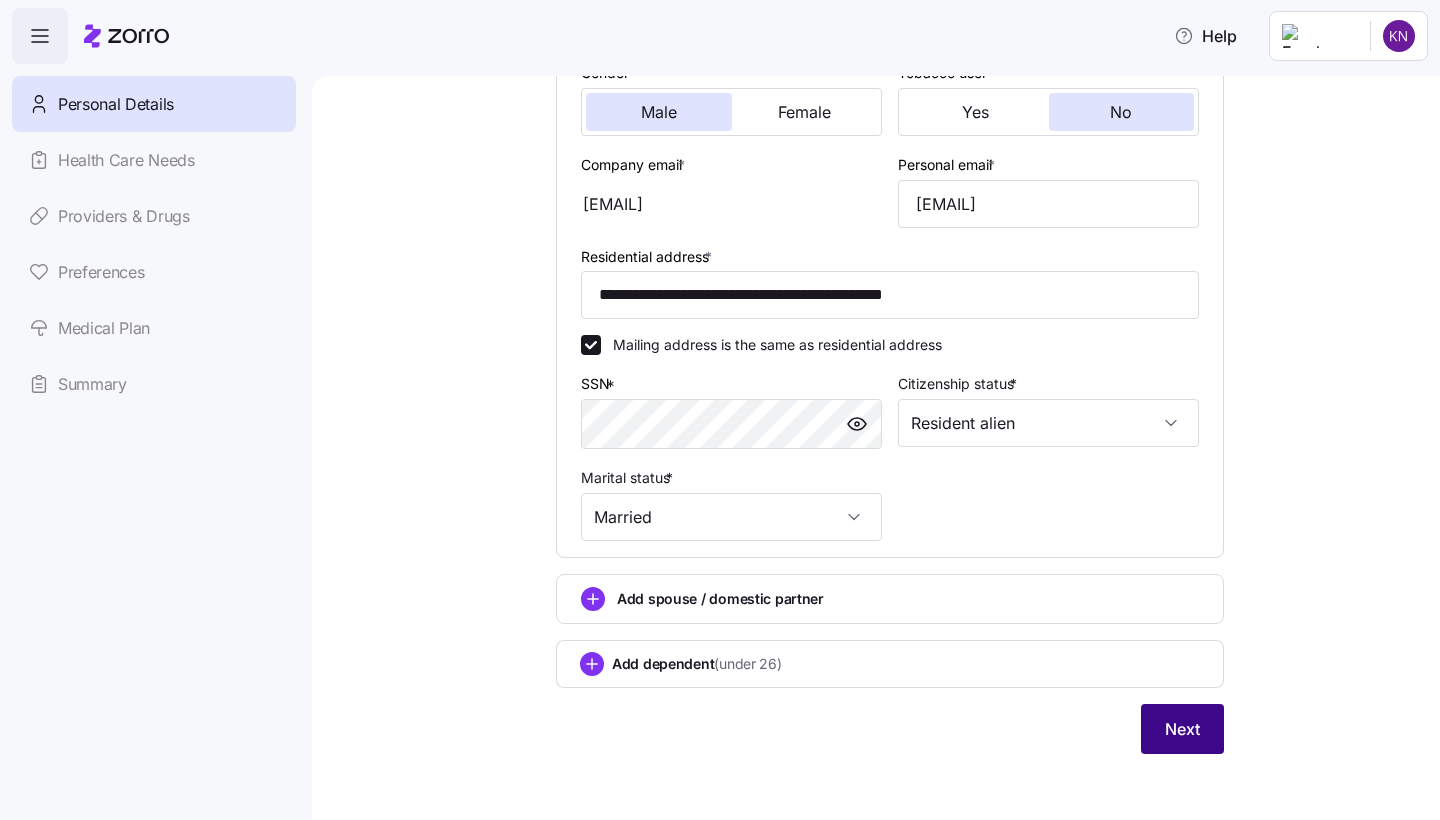 click on "Next" at bounding box center [1182, 729] 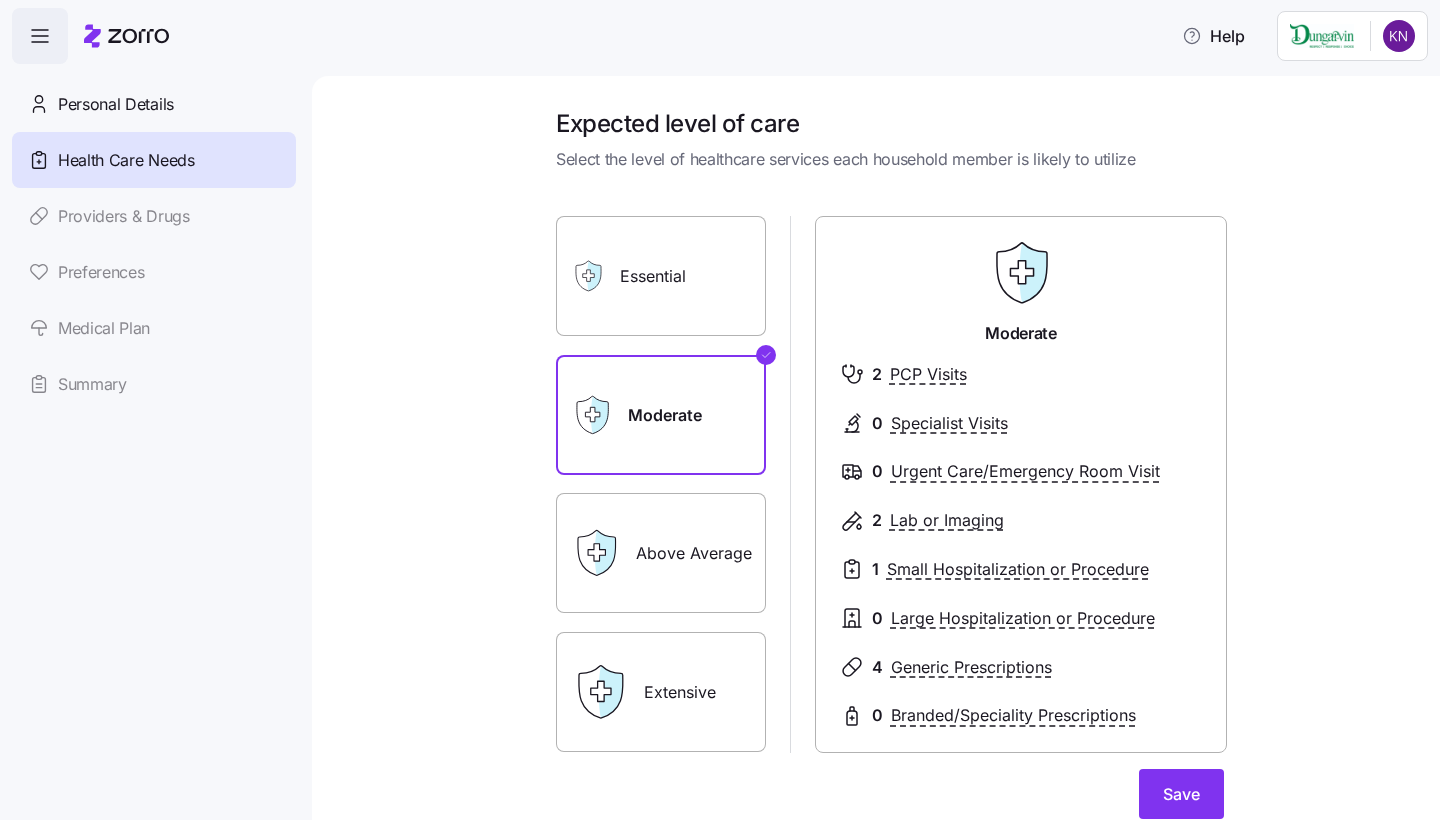 click on "Essential" at bounding box center [661, 276] 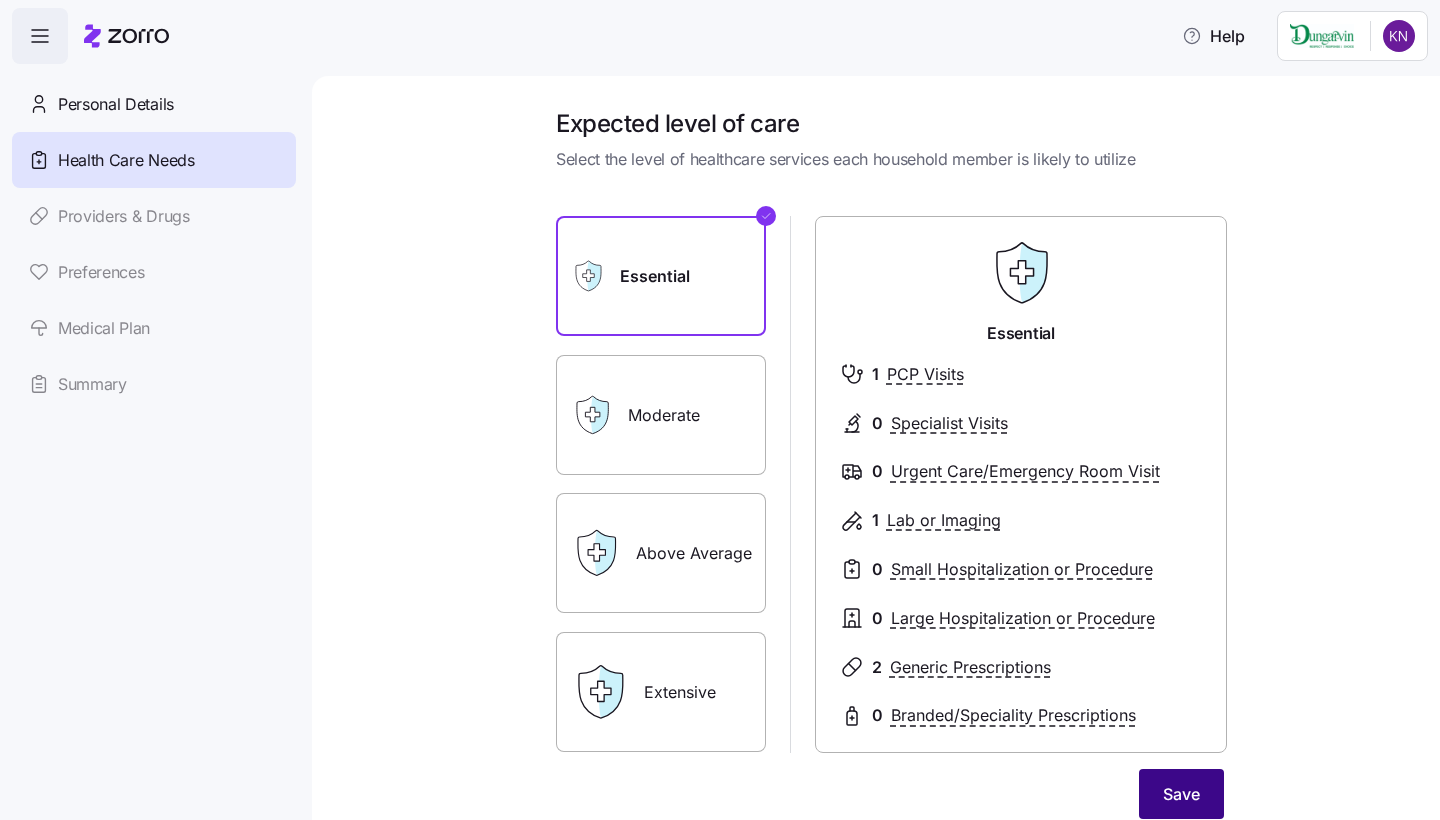 click on "Save" at bounding box center (1181, 794) 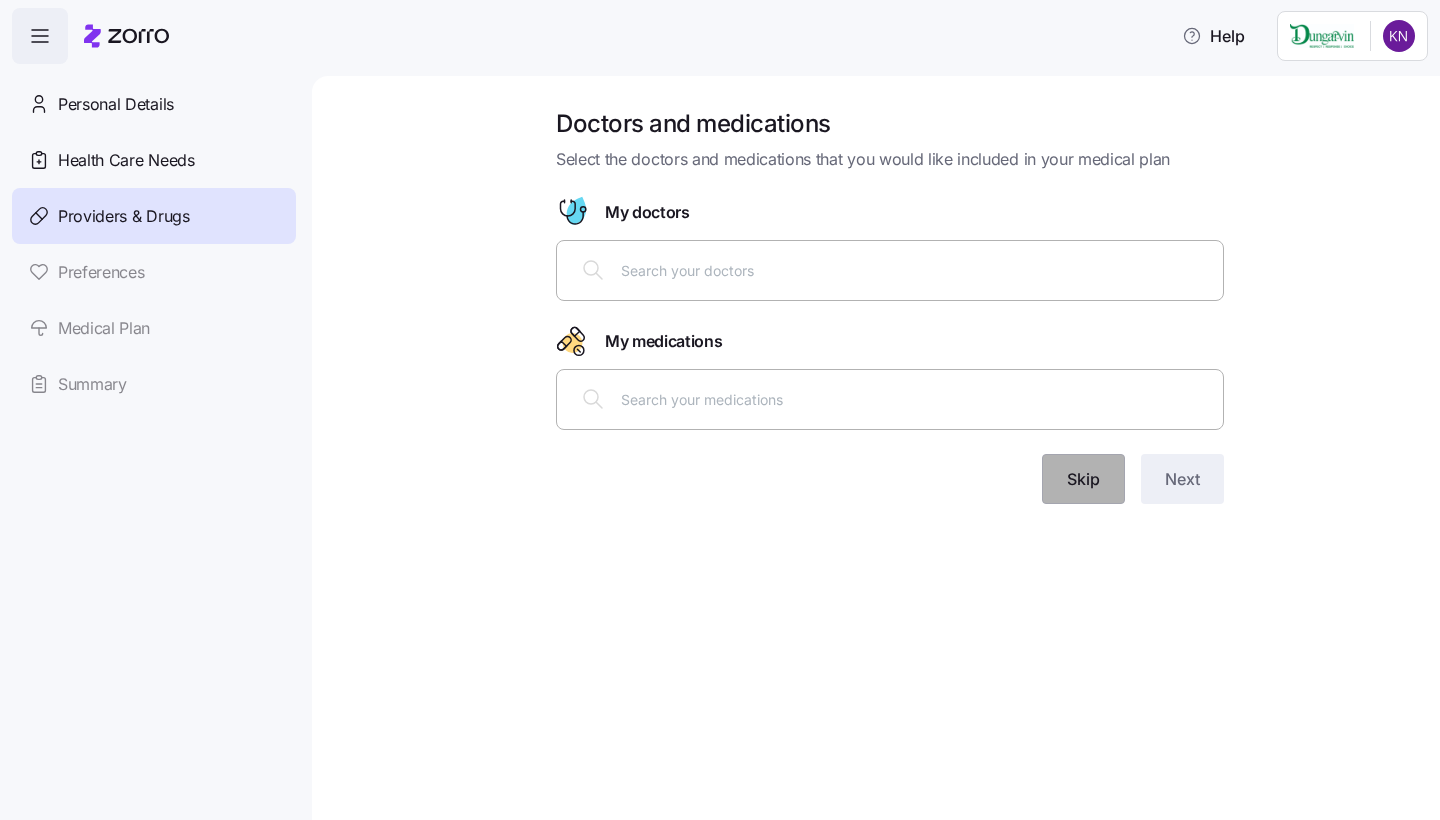 click on "Skip" at bounding box center [1083, 479] 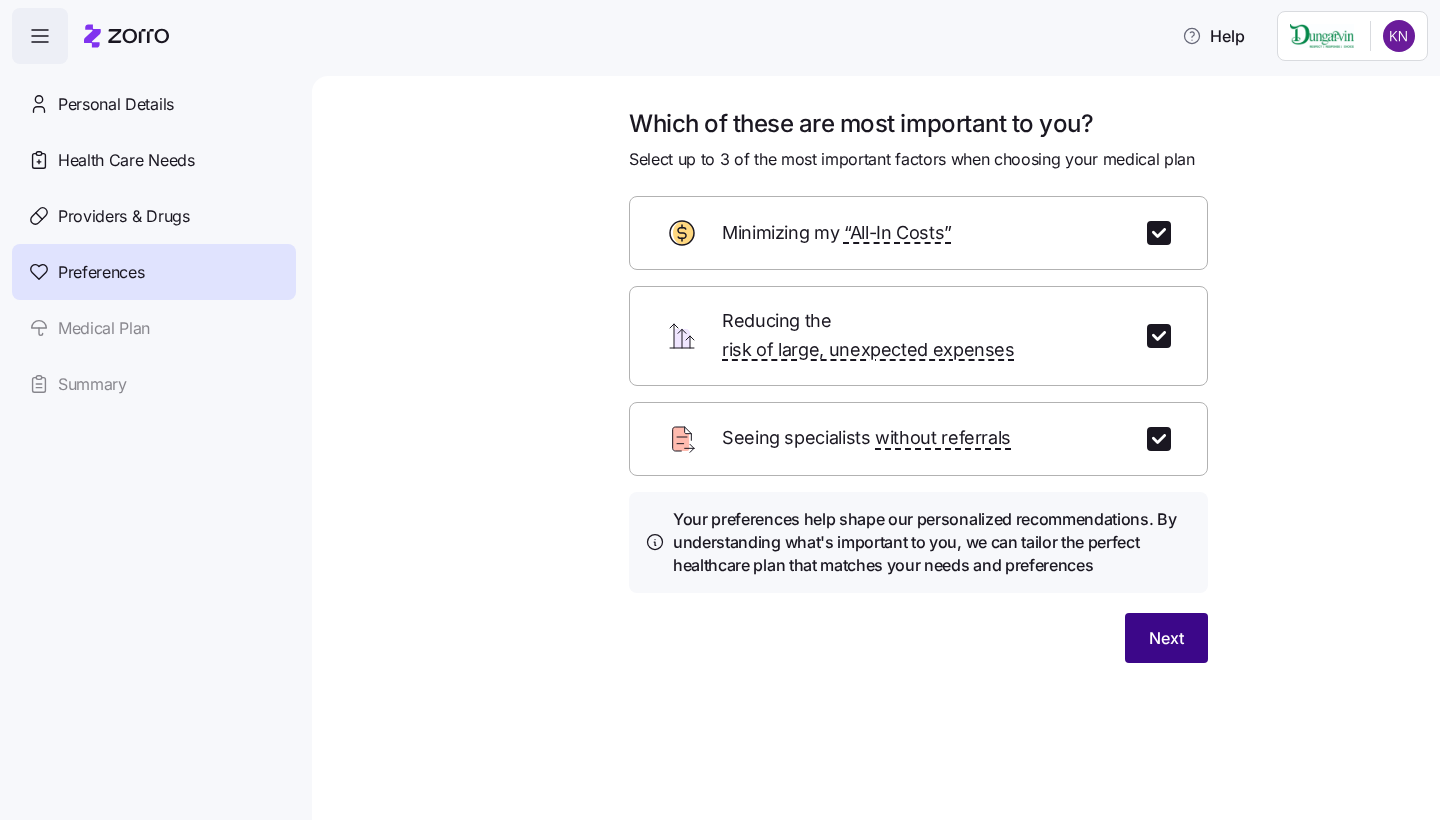 click on "Next" at bounding box center [1166, 638] 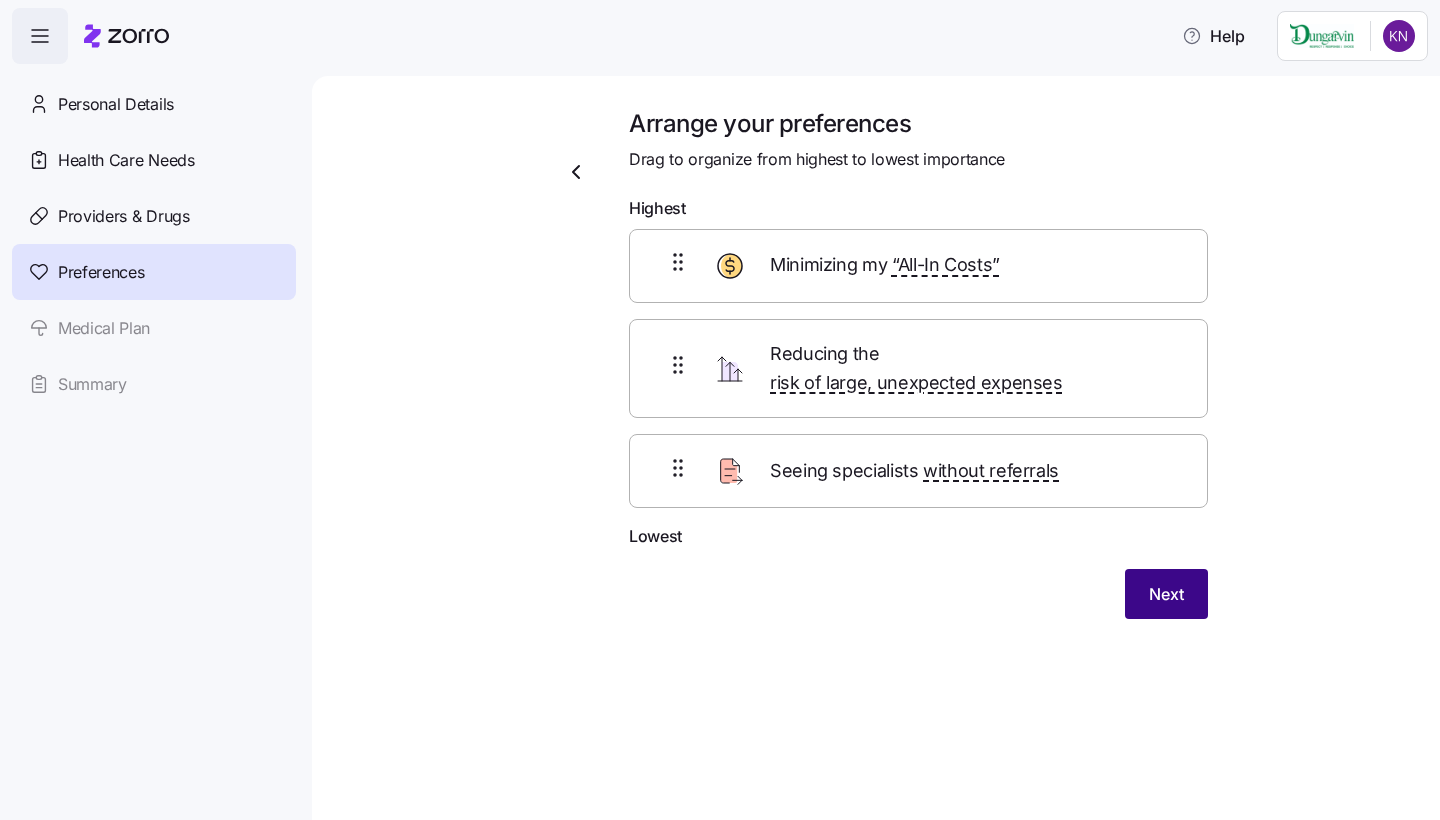 click on "Arrange your preferences Drag to organize from highest to lowest importance Highest Minimizing my    “All-In Costs”    Reducing the    risk of large, unexpected expenses    Seeing specialists    without referrals    Lowest Next" at bounding box center [918, 375] 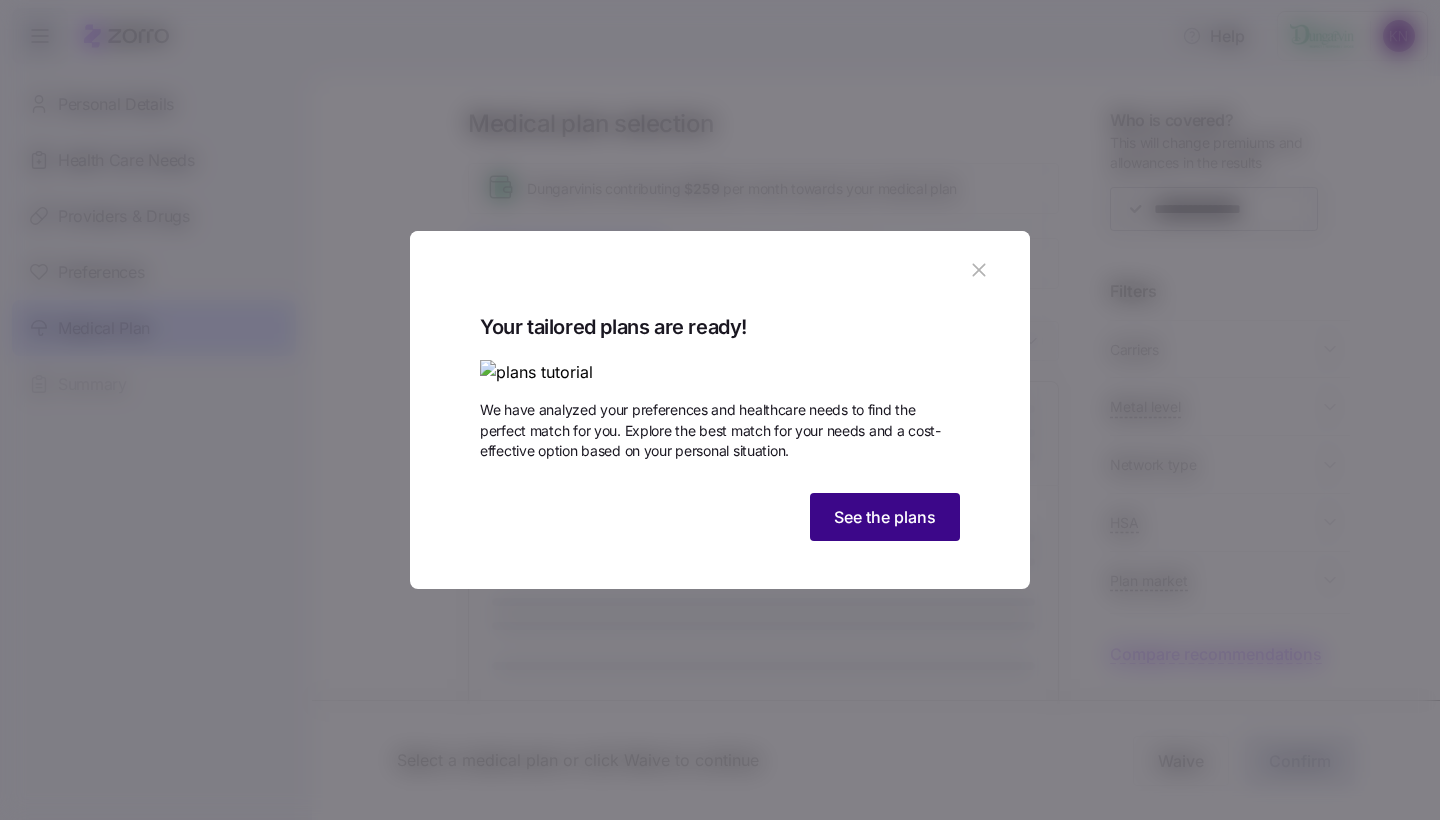 click on "See the plans" at bounding box center [885, 517] 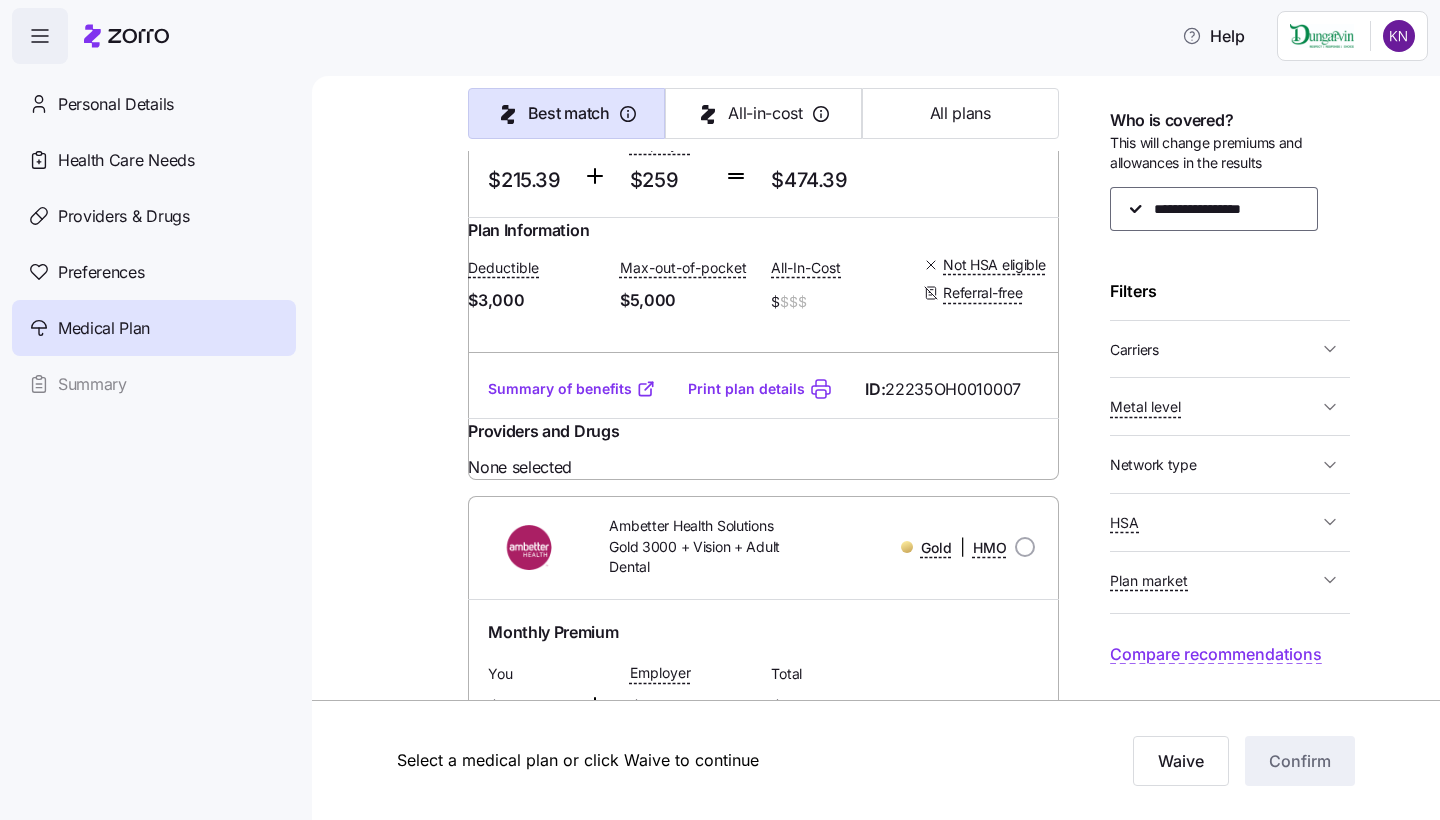 scroll, scrollTop: 1424, scrollLeft: 0, axis: vertical 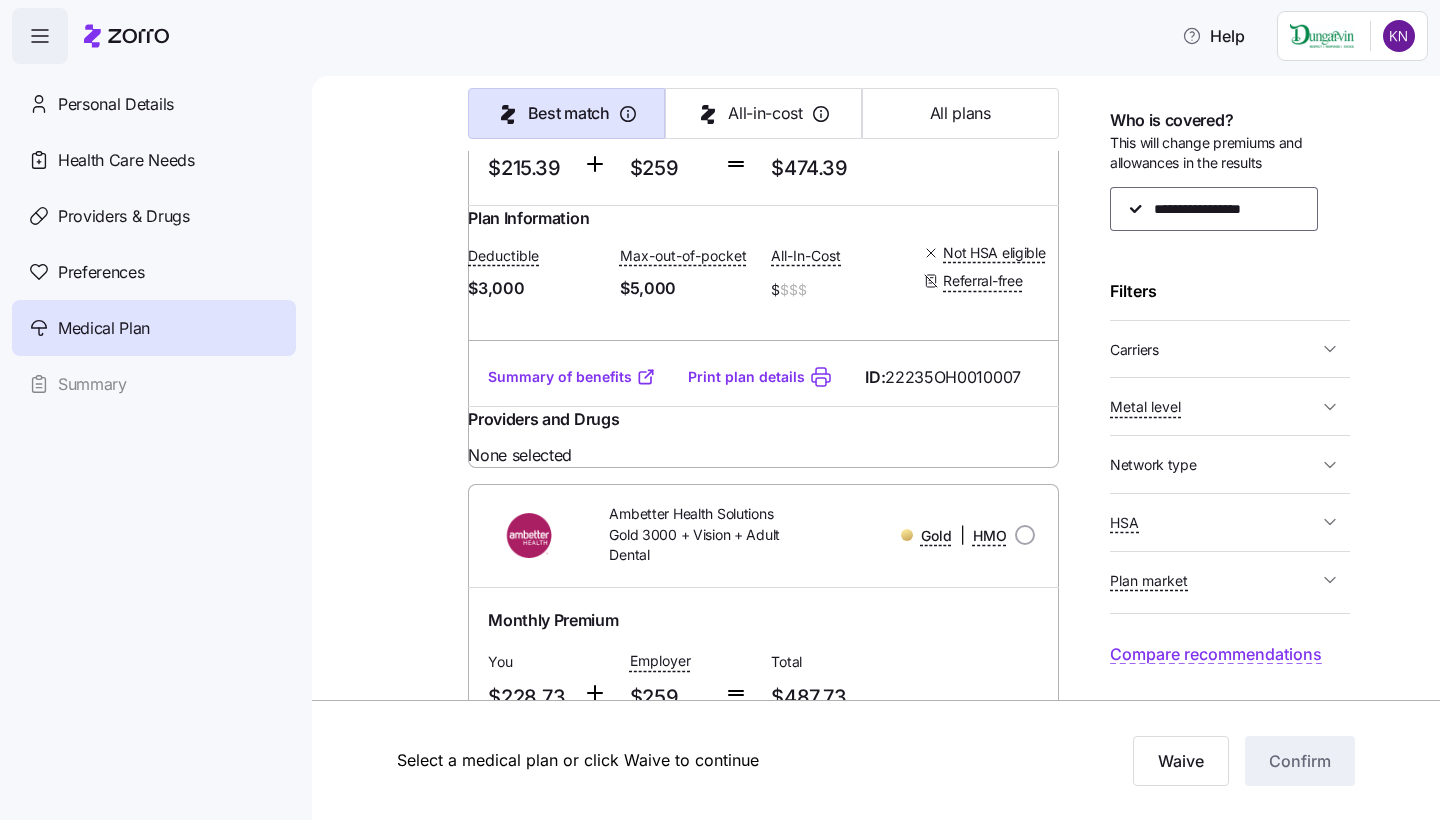click 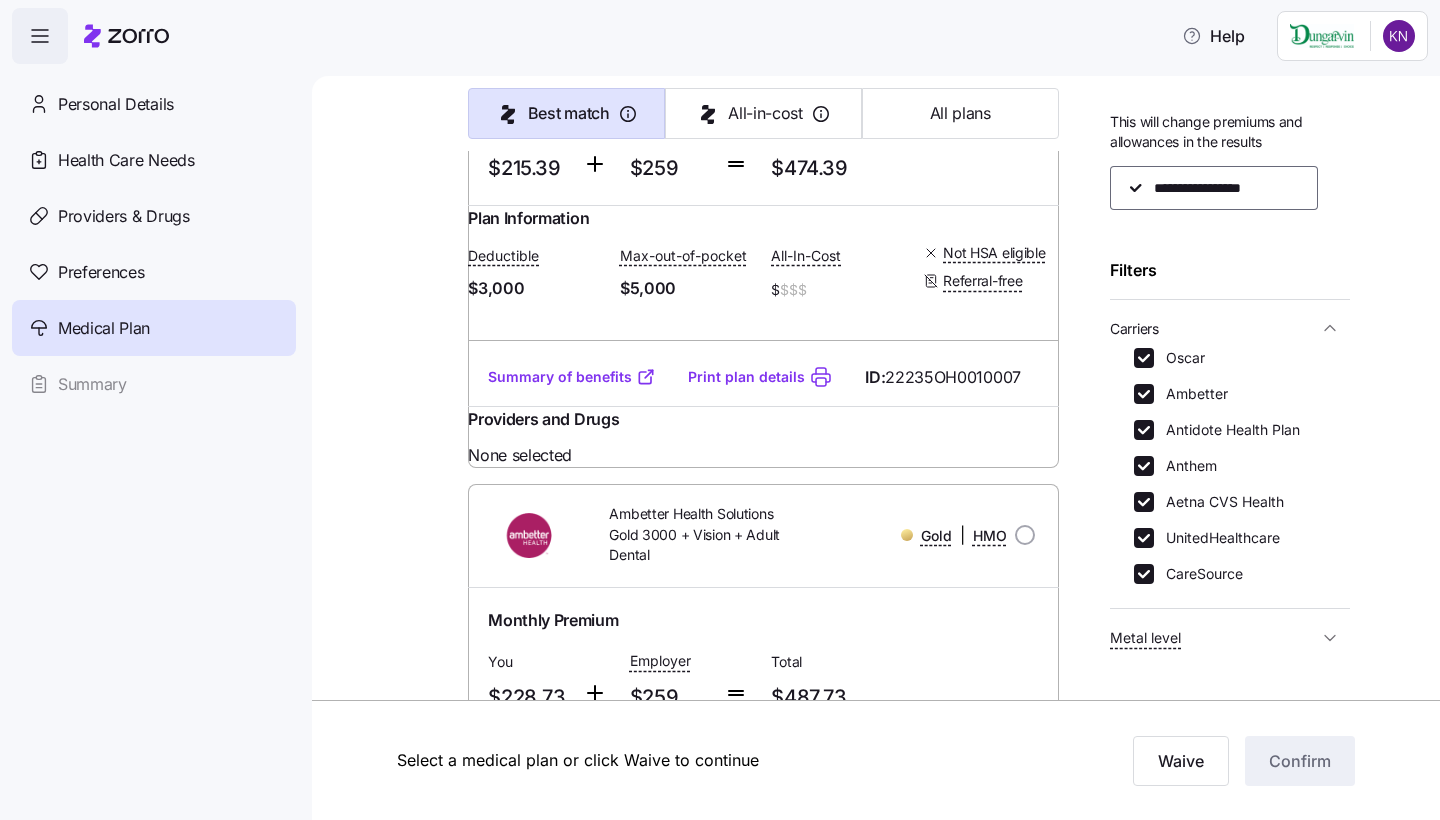 scroll, scrollTop: 33, scrollLeft: 0, axis: vertical 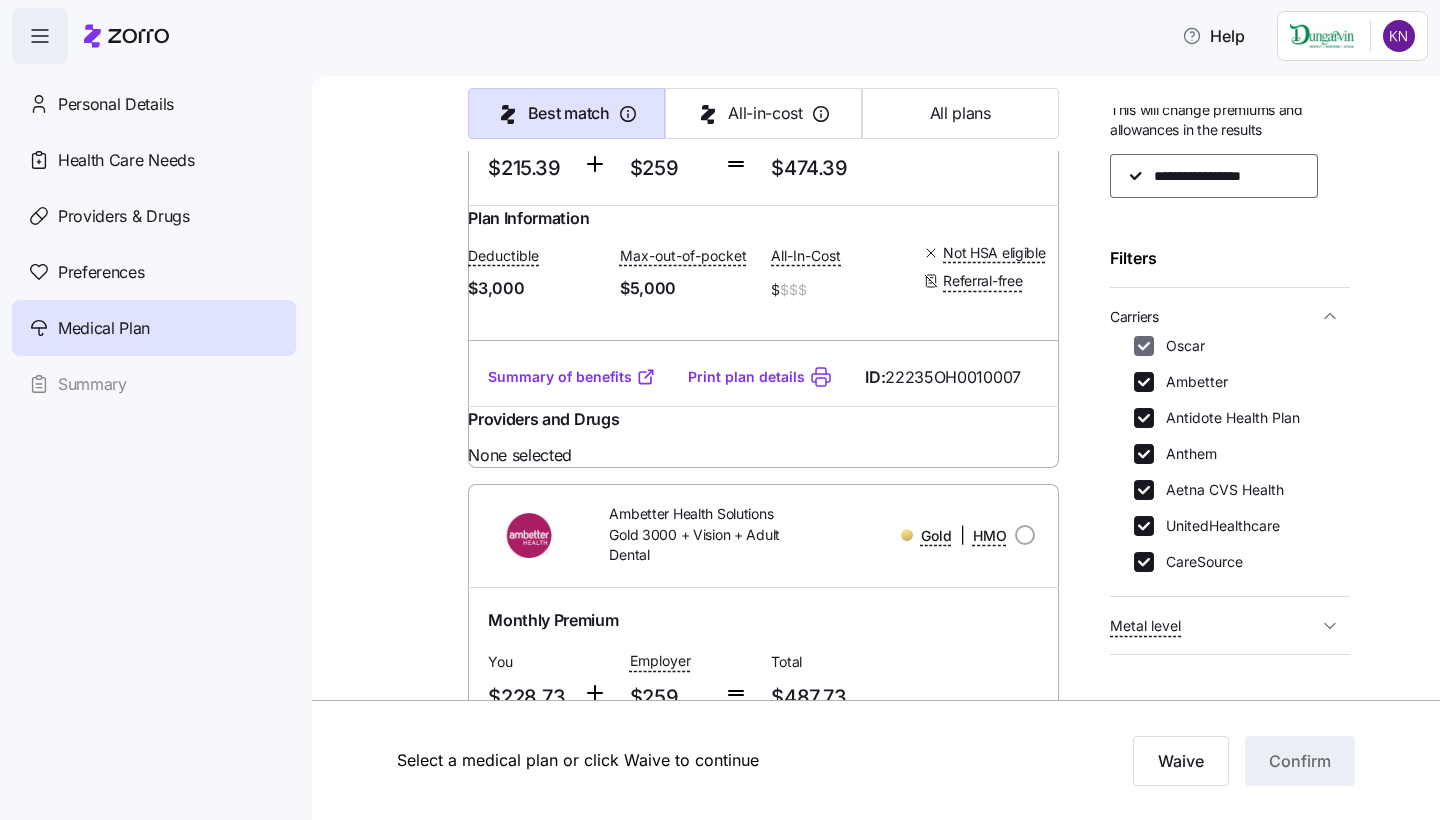 click on "Oscar" at bounding box center [1144, 346] 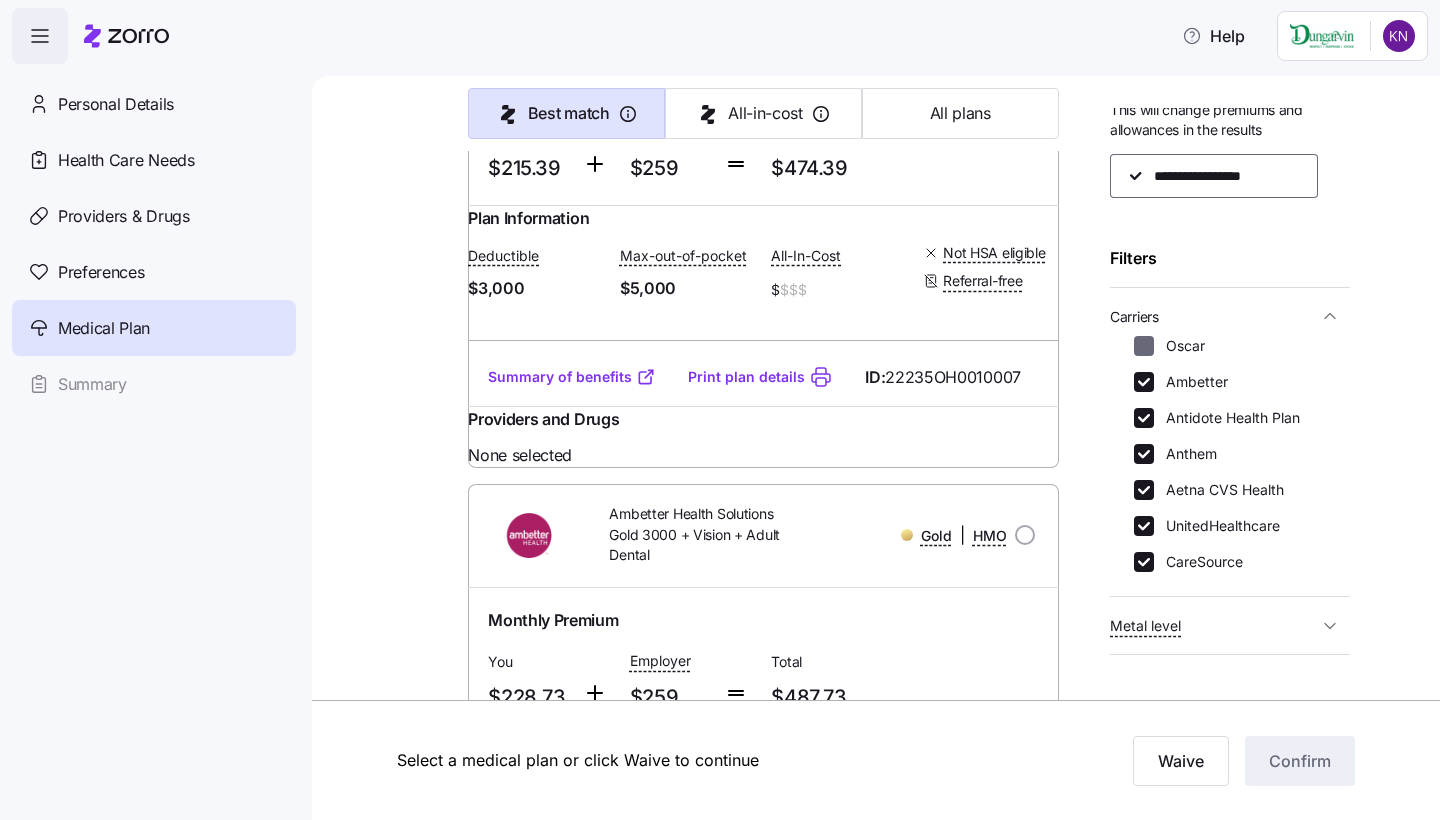checkbox on "false" 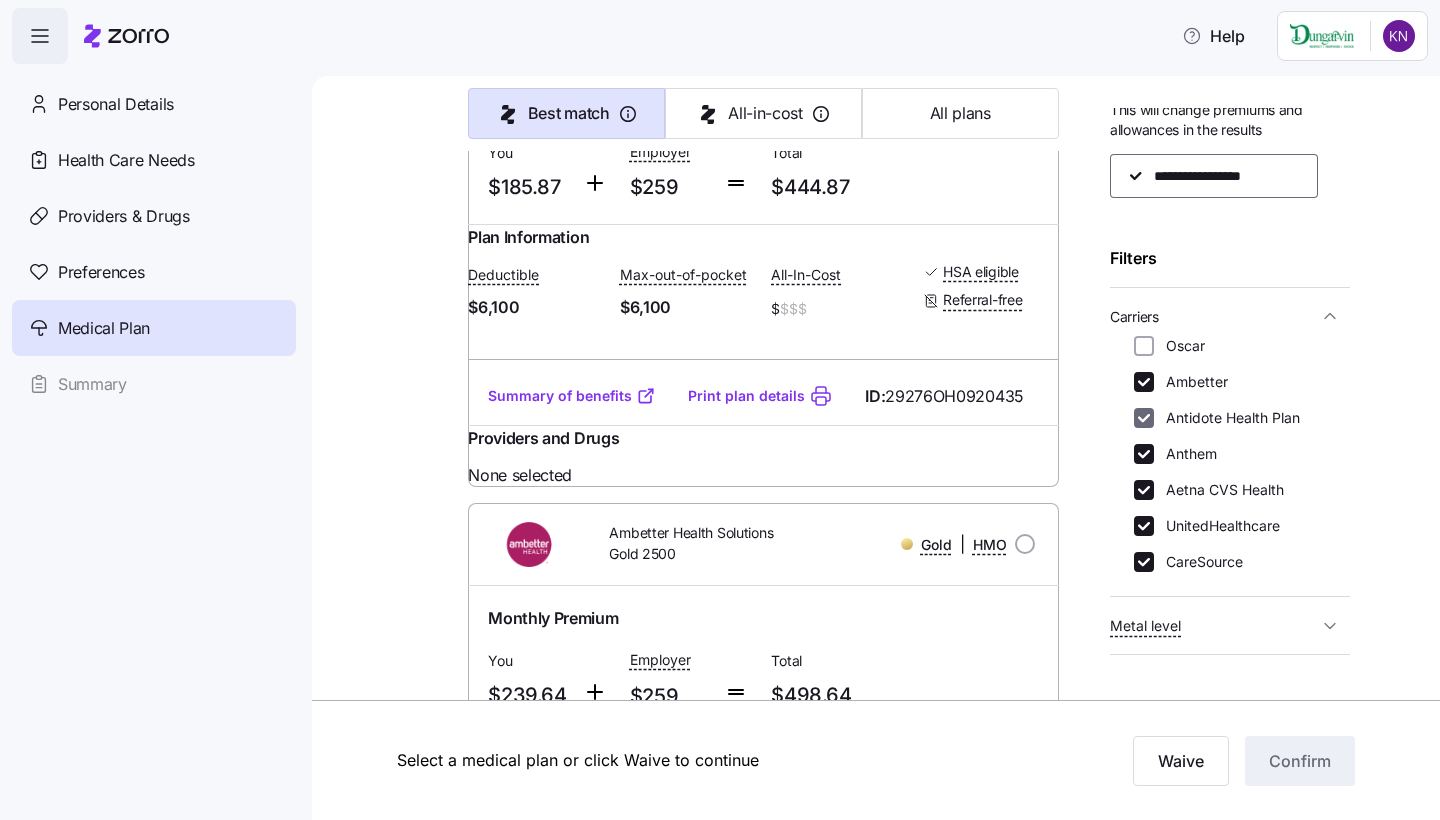 click on "Antidote Health Plan" at bounding box center [1144, 418] 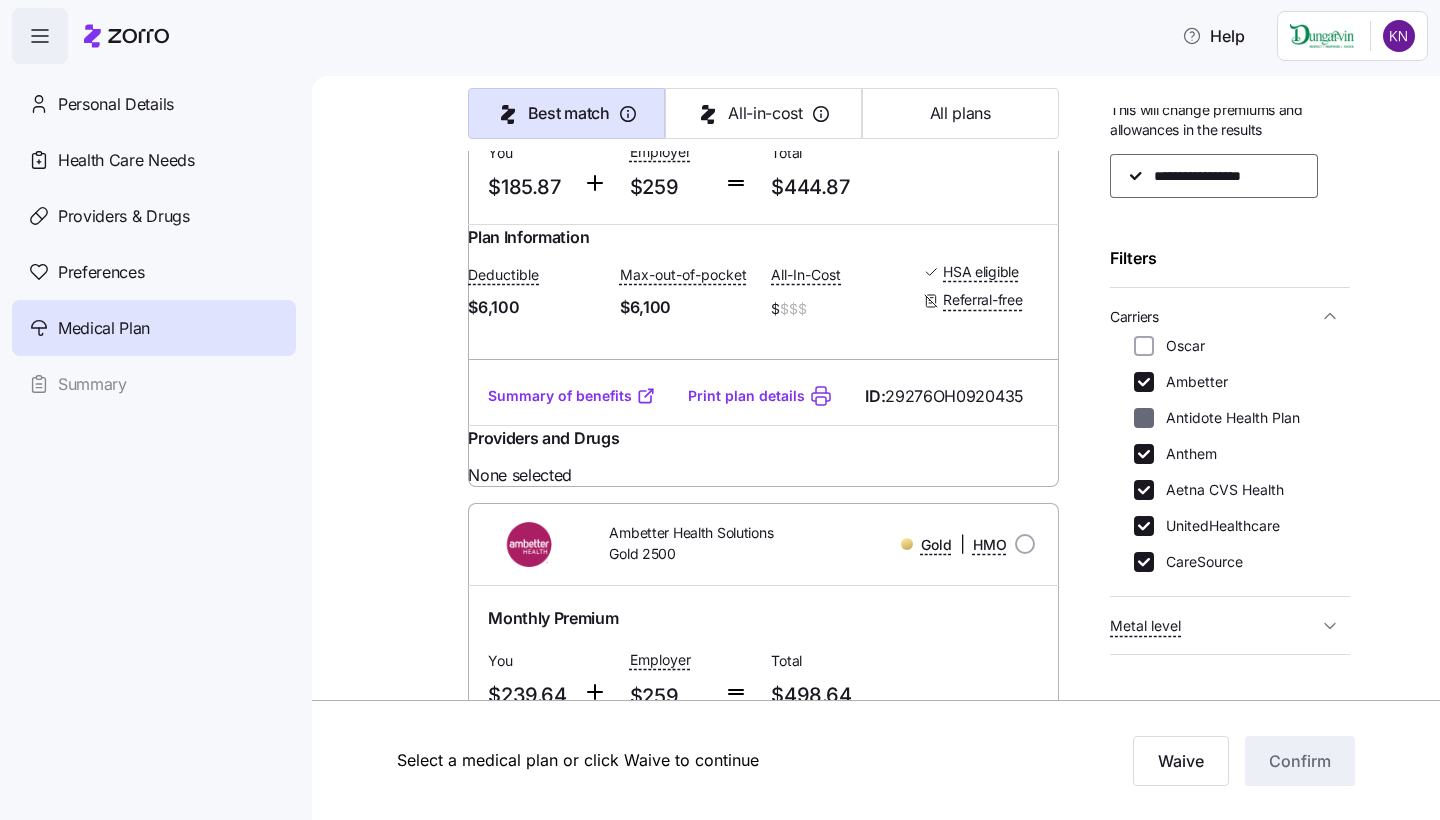 checkbox on "false" 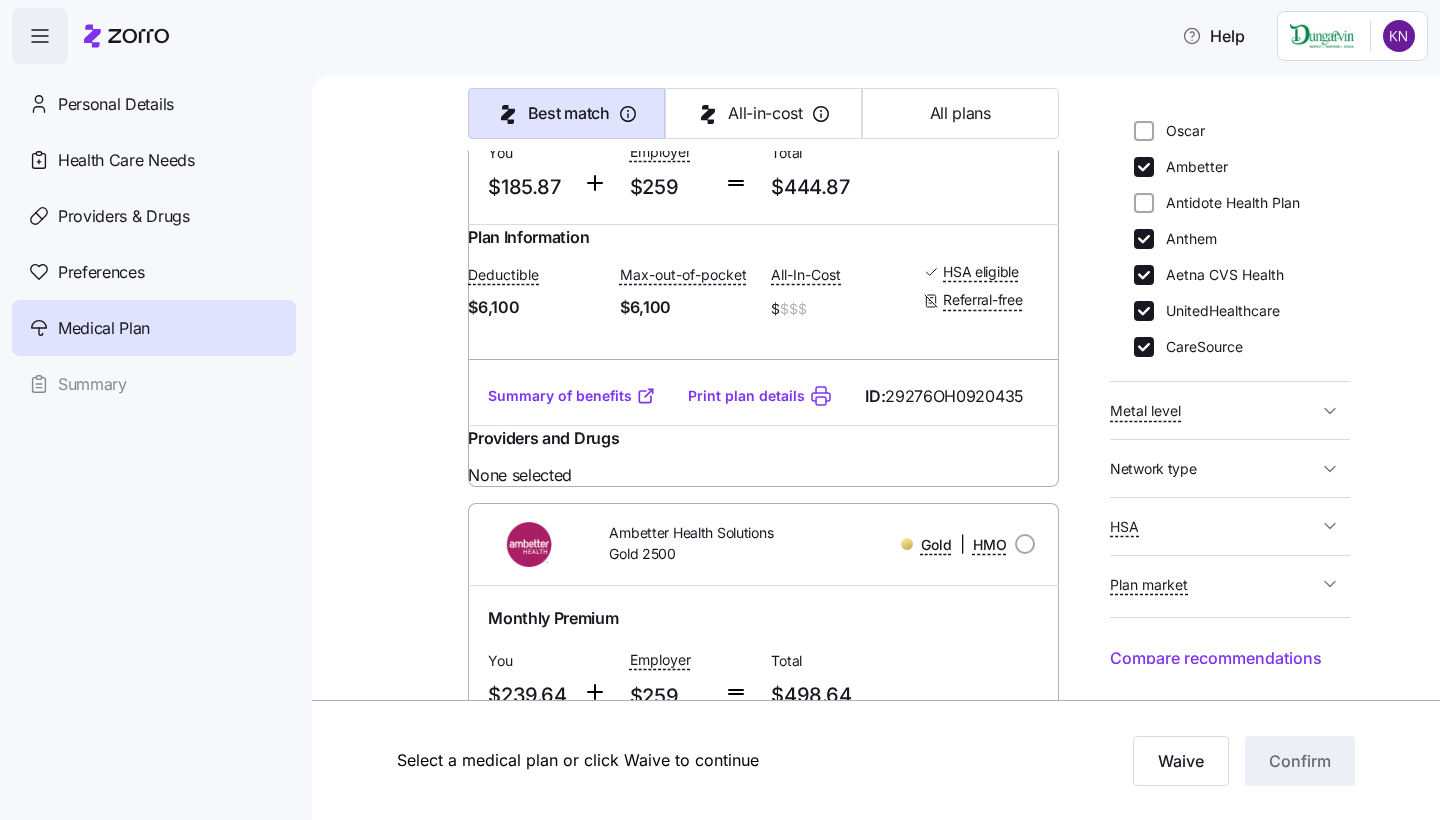 scroll, scrollTop: 247, scrollLeft: 0, axis: vertical 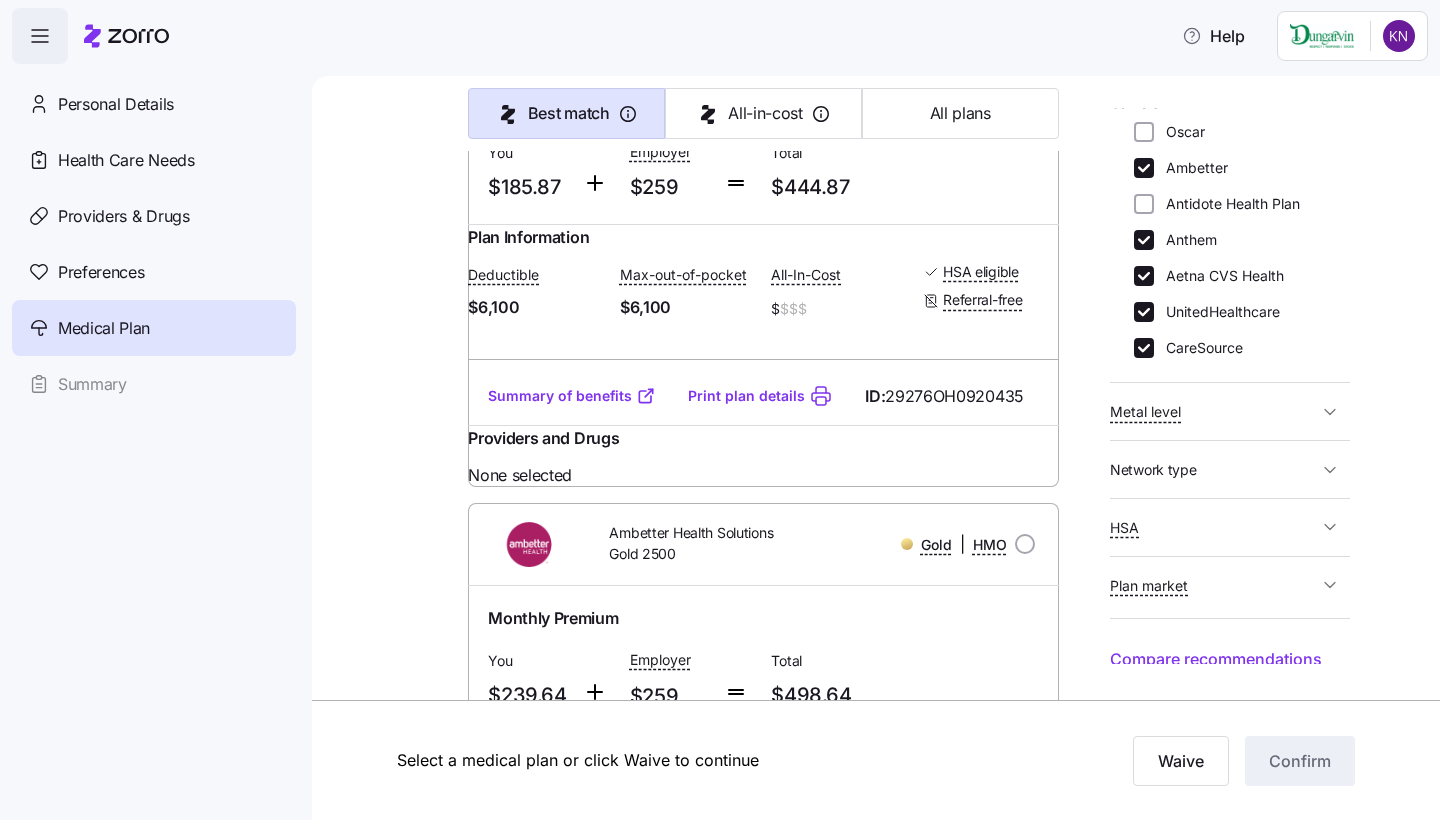 click 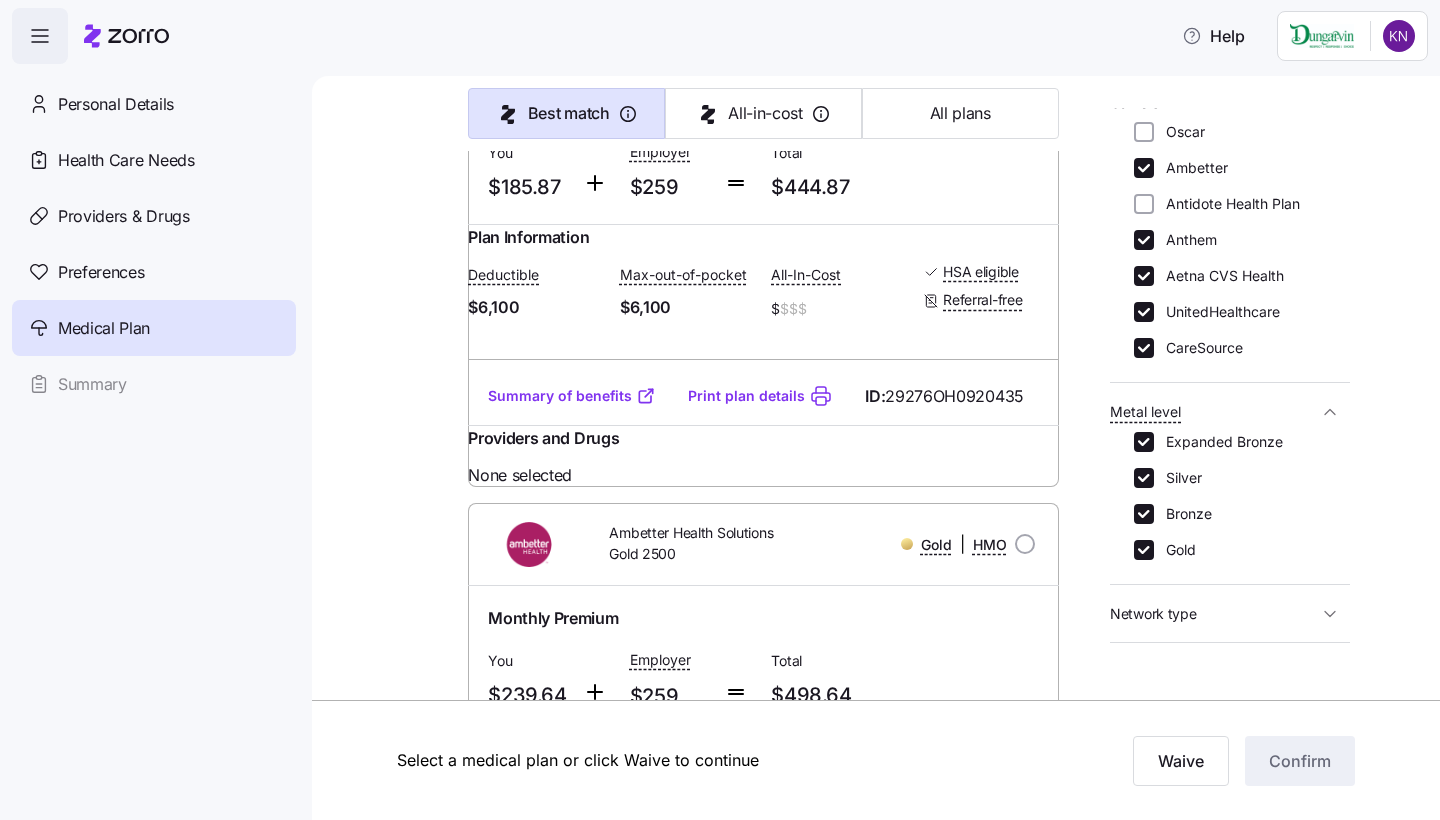 click on "Silver" at bounding box center [1178, 478] 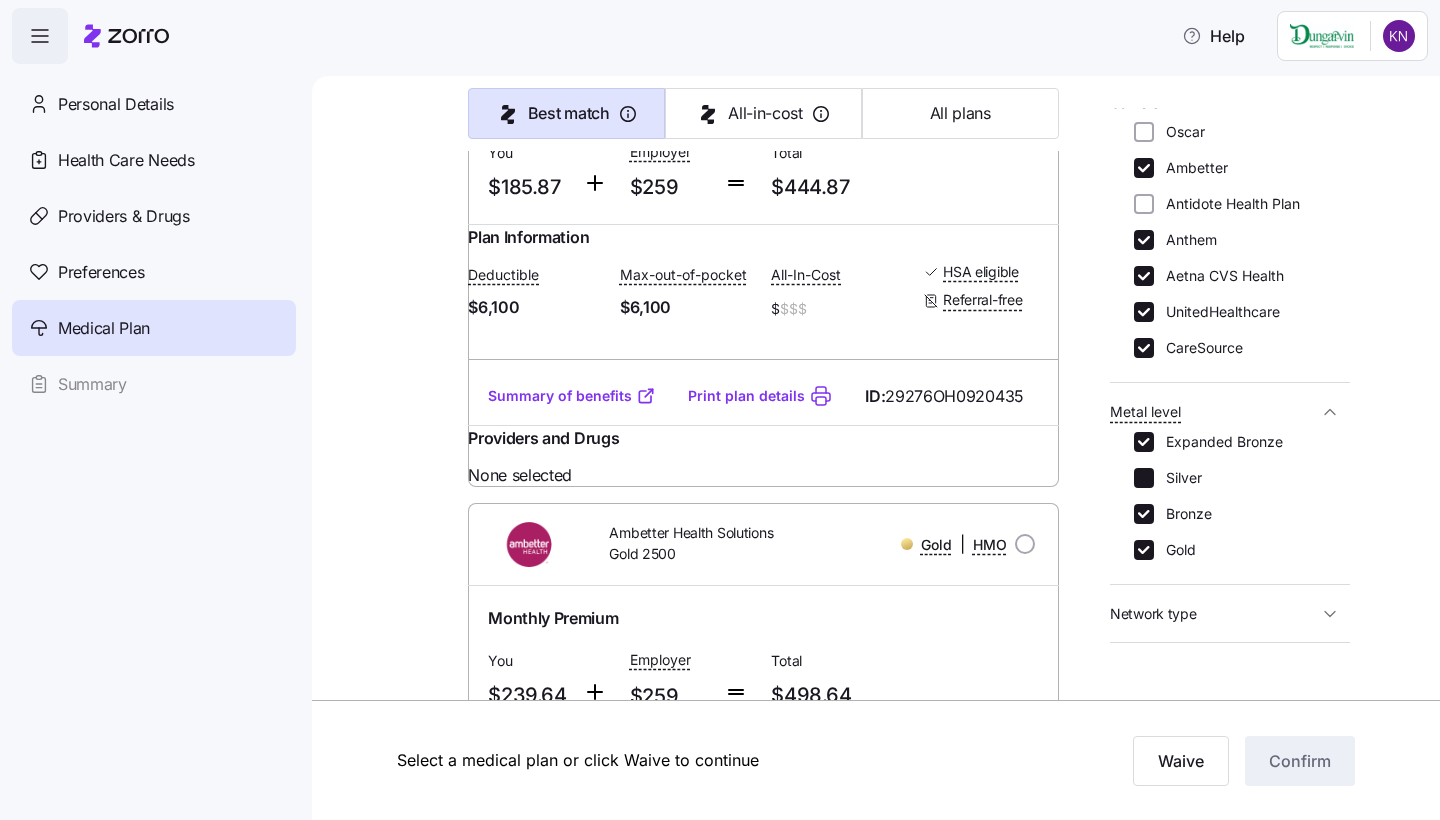 checkbox on "false" 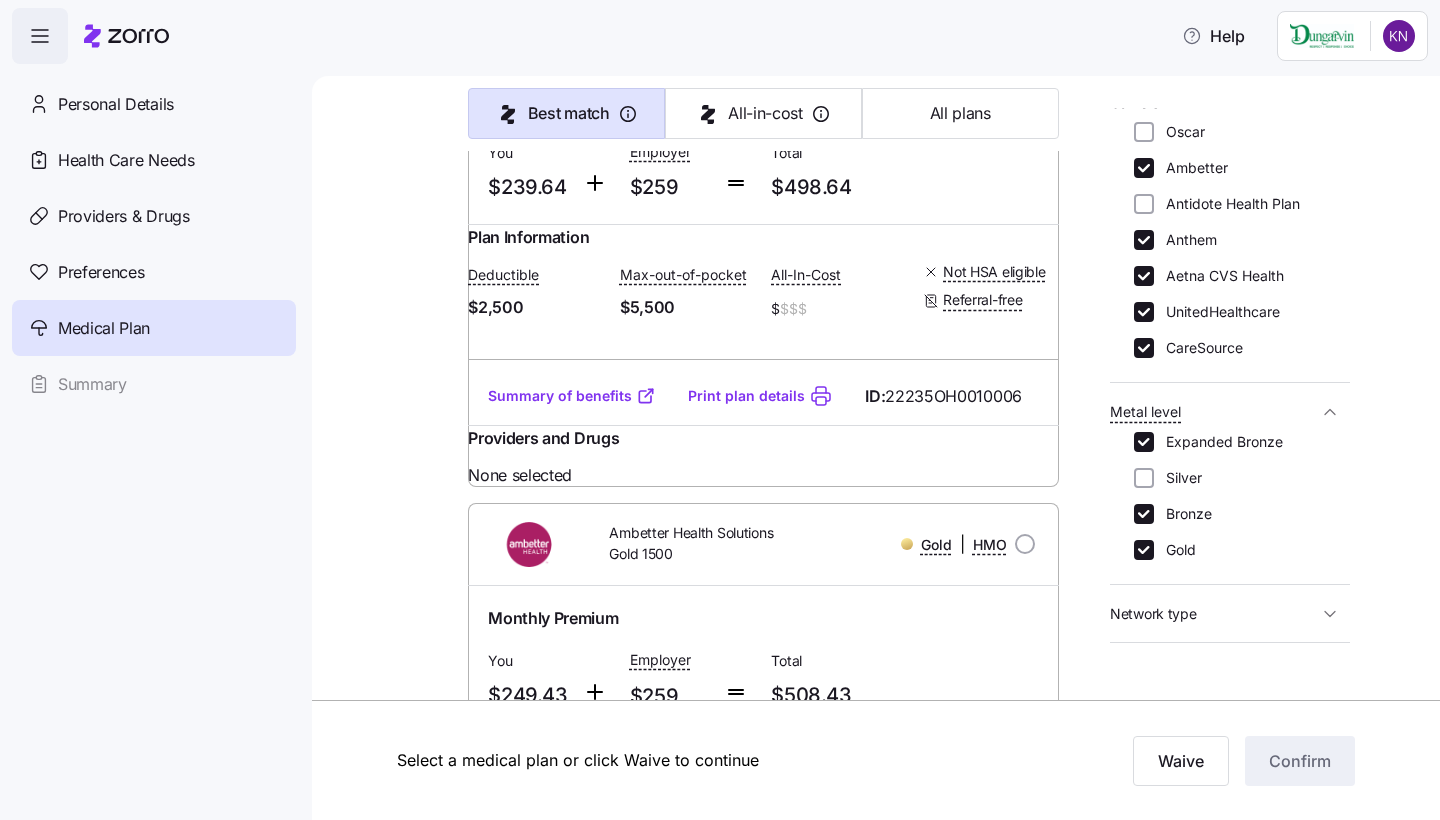 click on "Gold" at bounding box center [1175, 550] 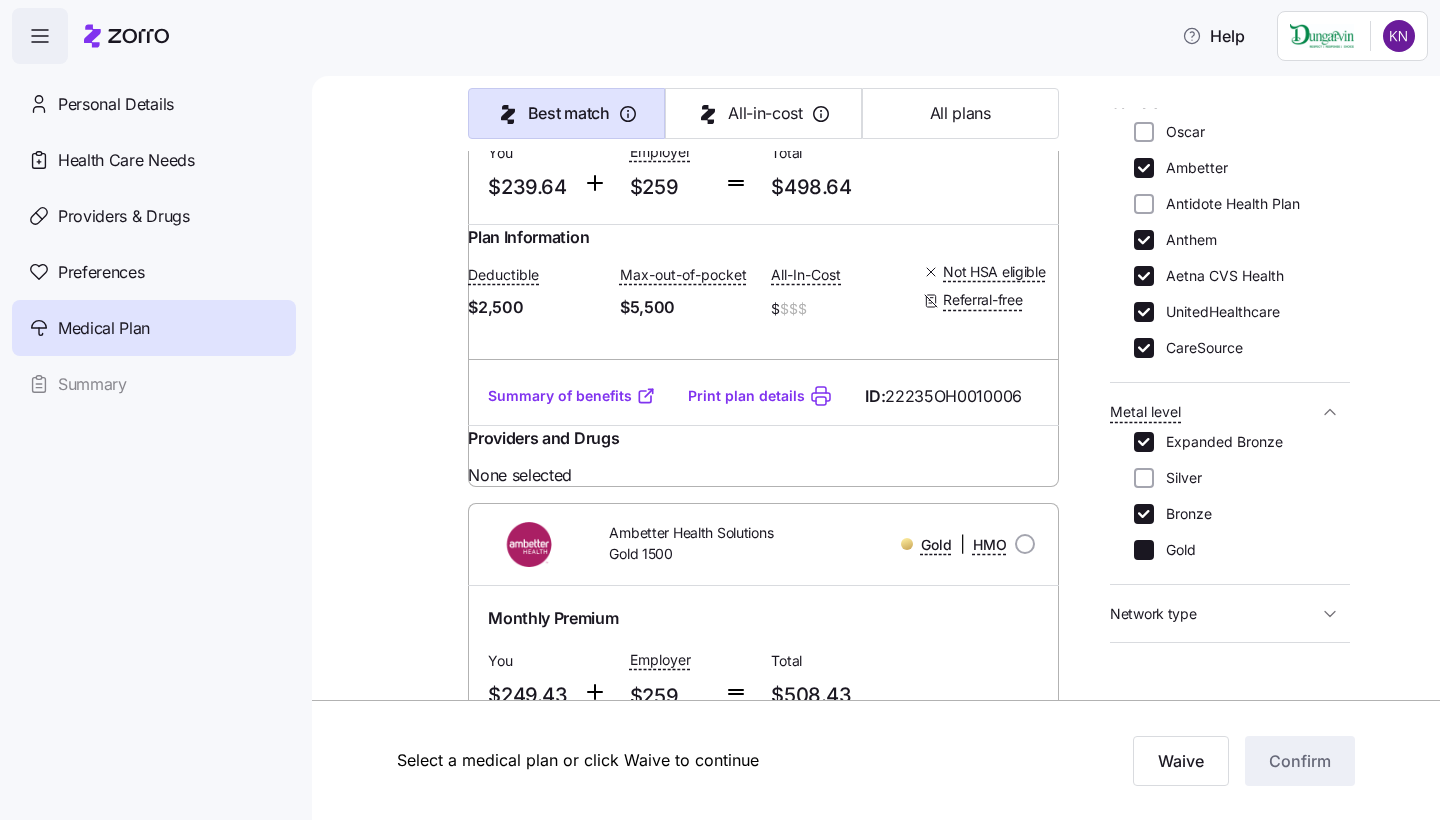 checkbox on "false" 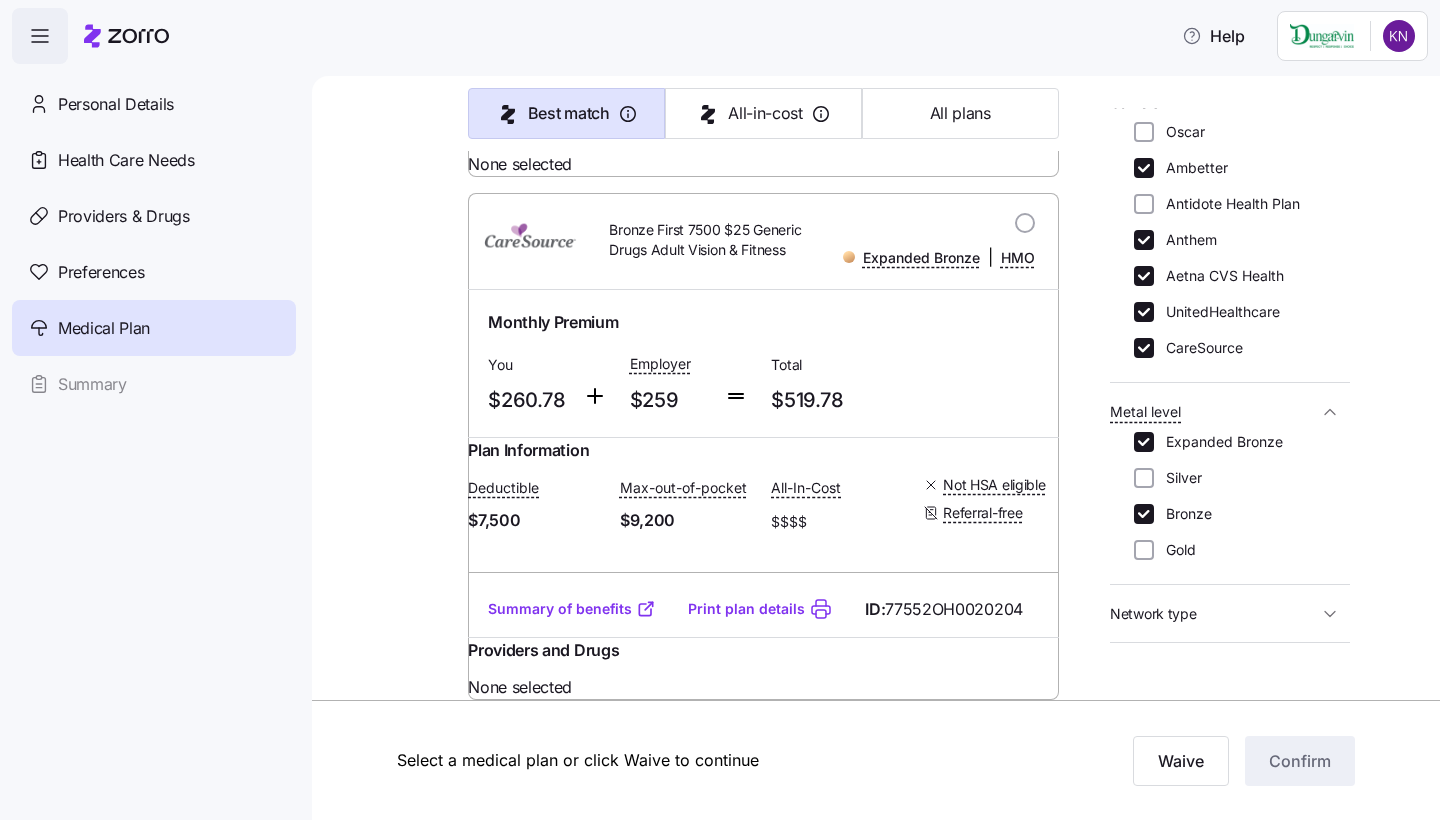 scroll, scrollTop: 14614, scrollLeft: 0, axis: vertical 